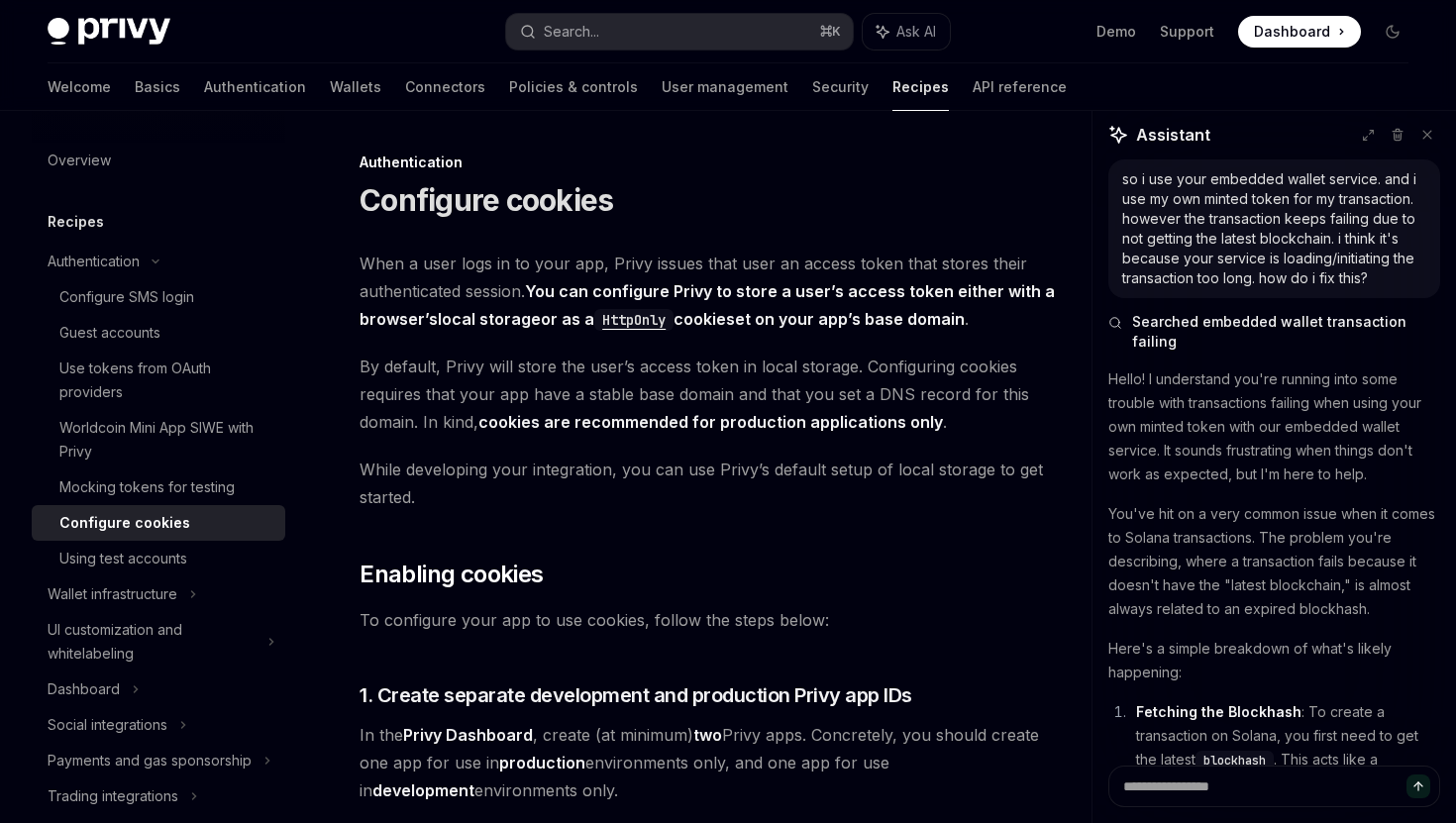 scroll, scrollTop: 6832, scrollLeft: 0, axis: vertical 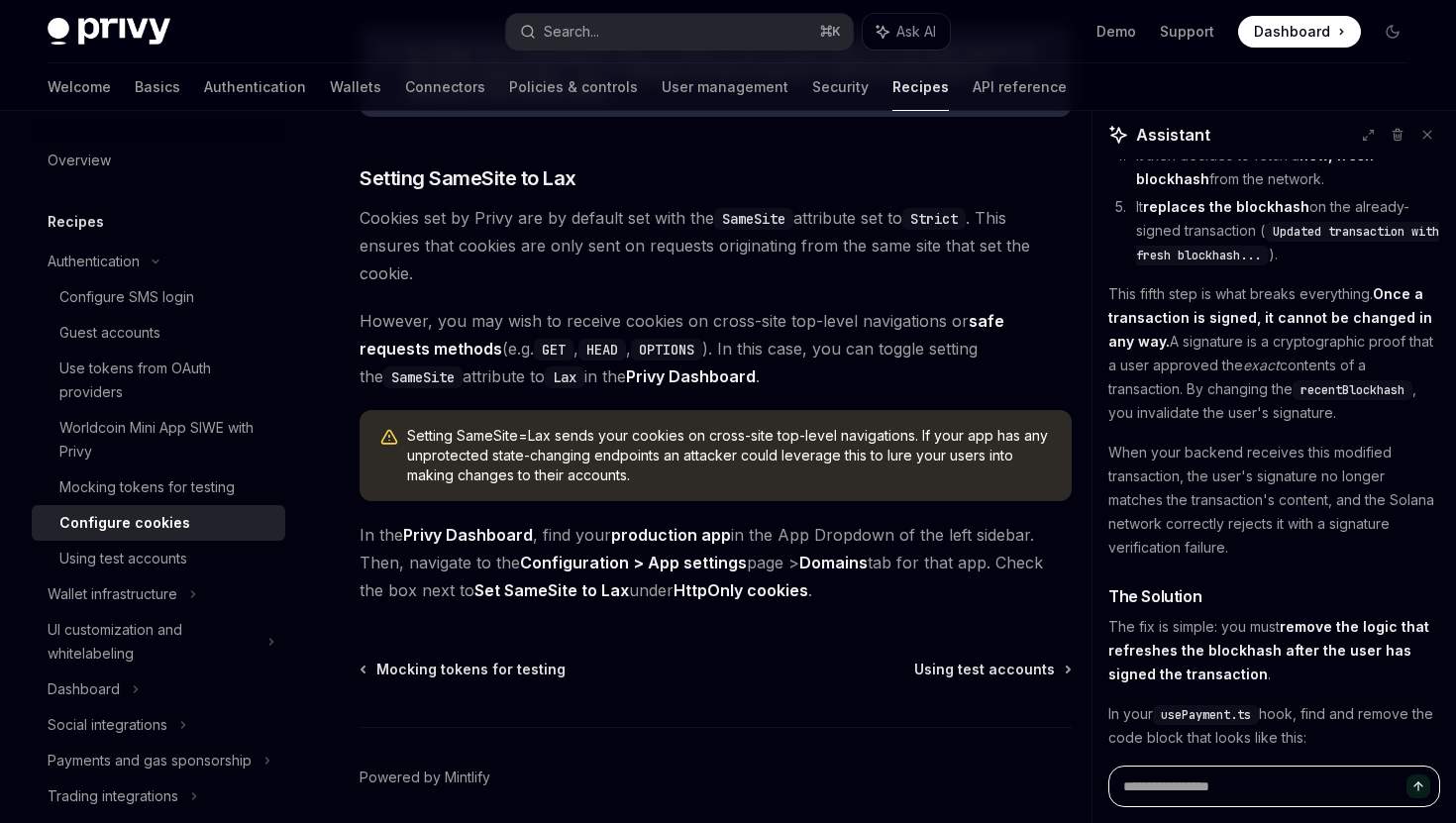 click at bounding box center [1274, 786] 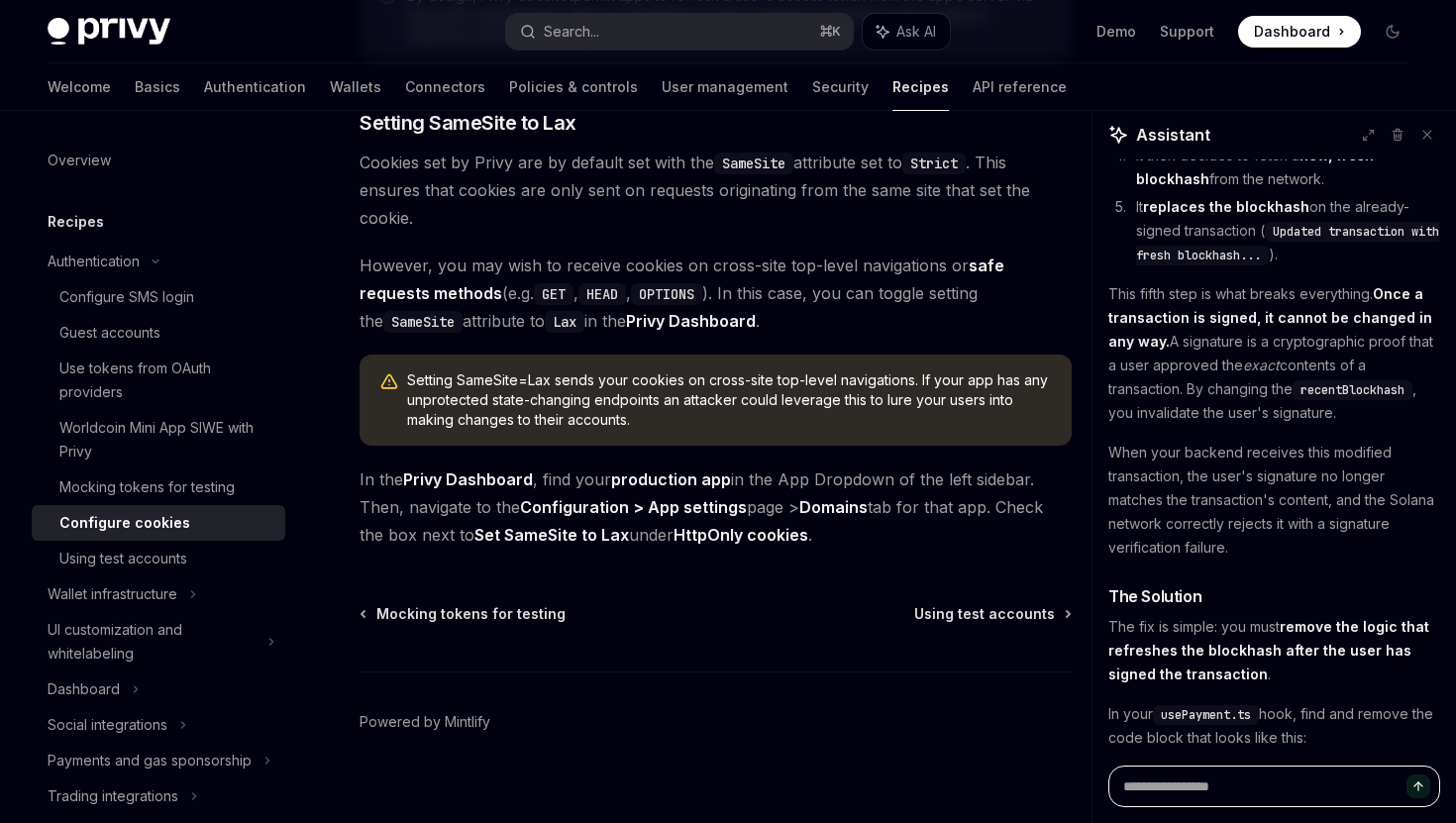 type on "*" 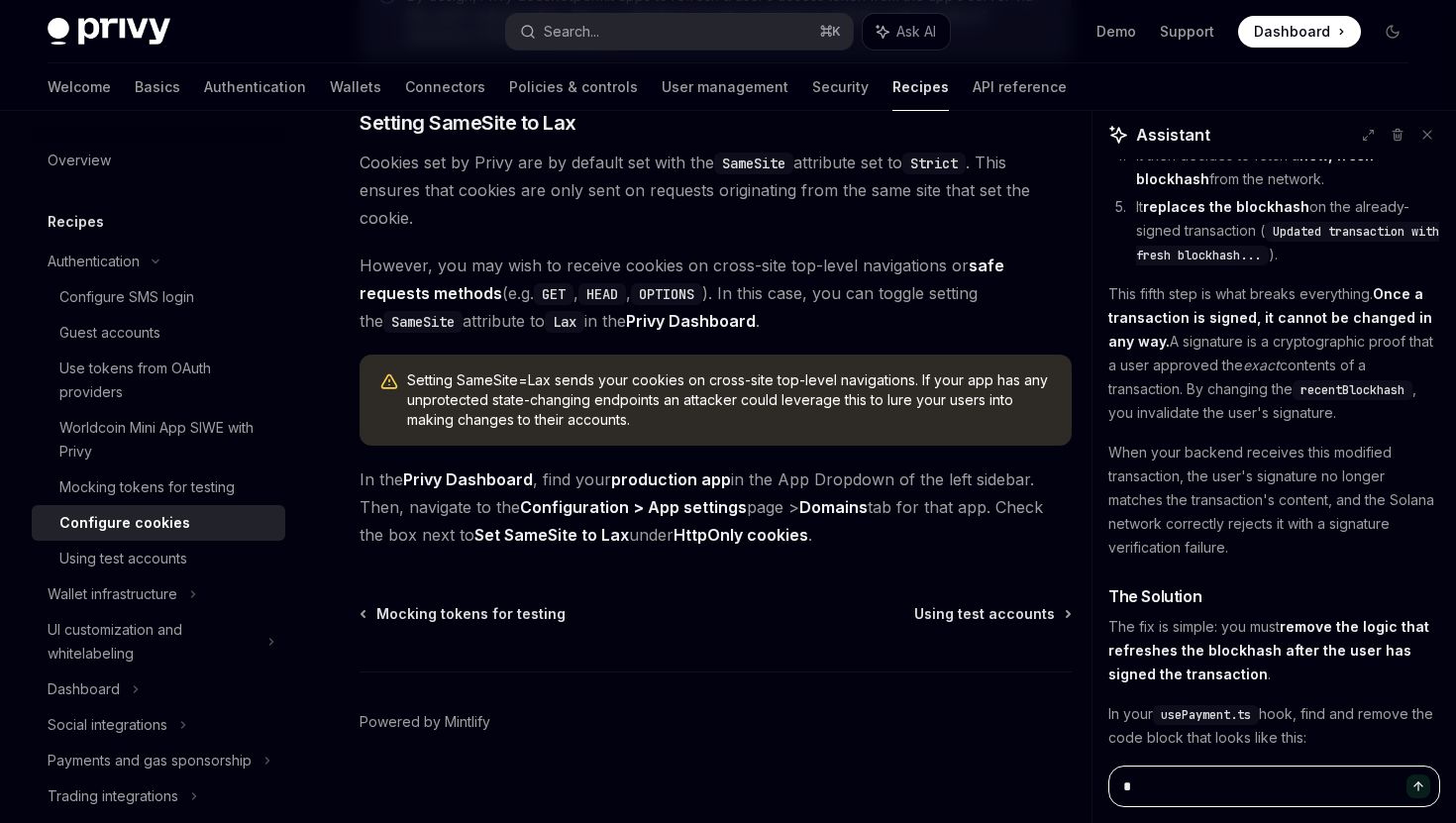 type on "**" 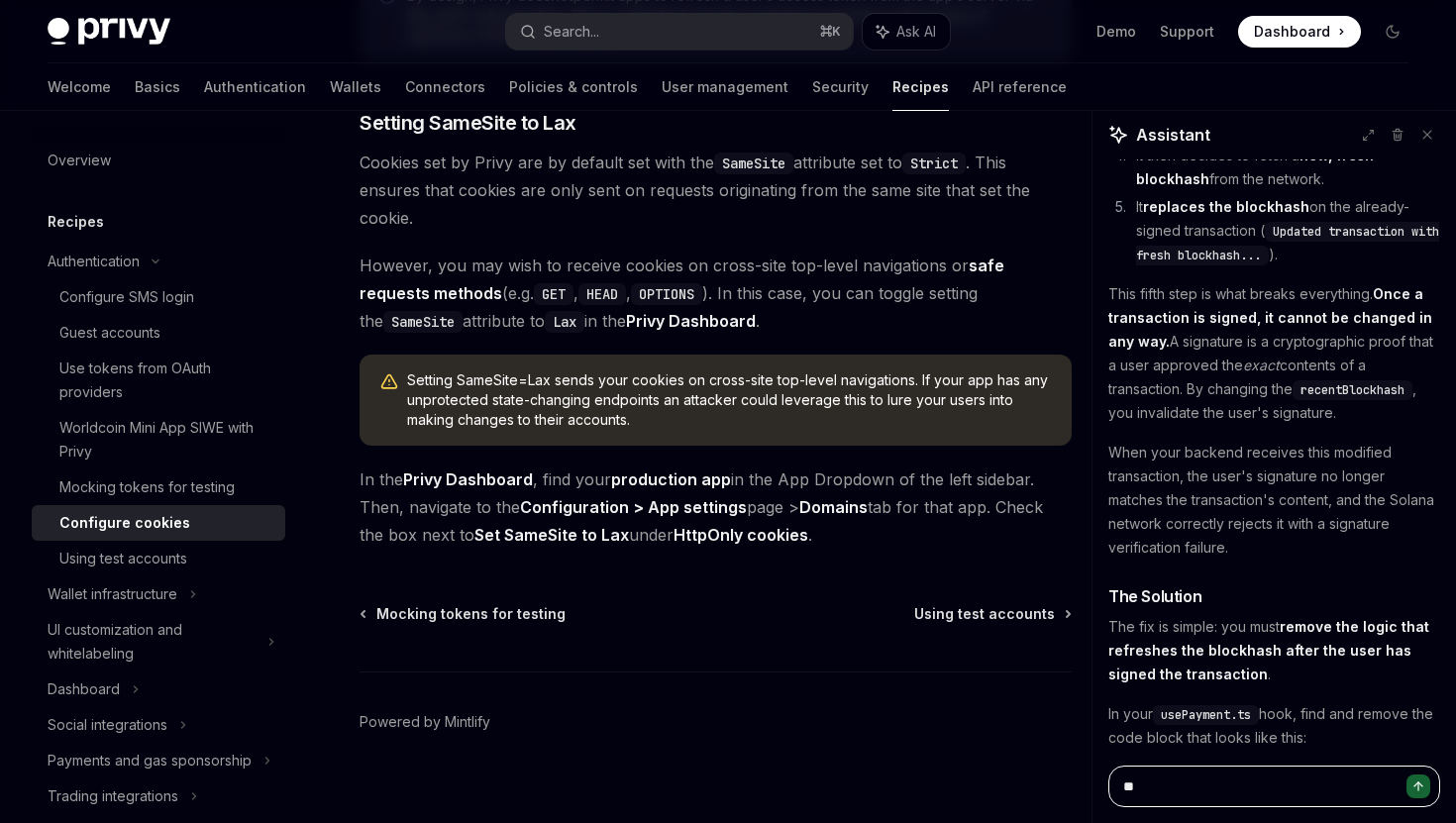 type on "***" 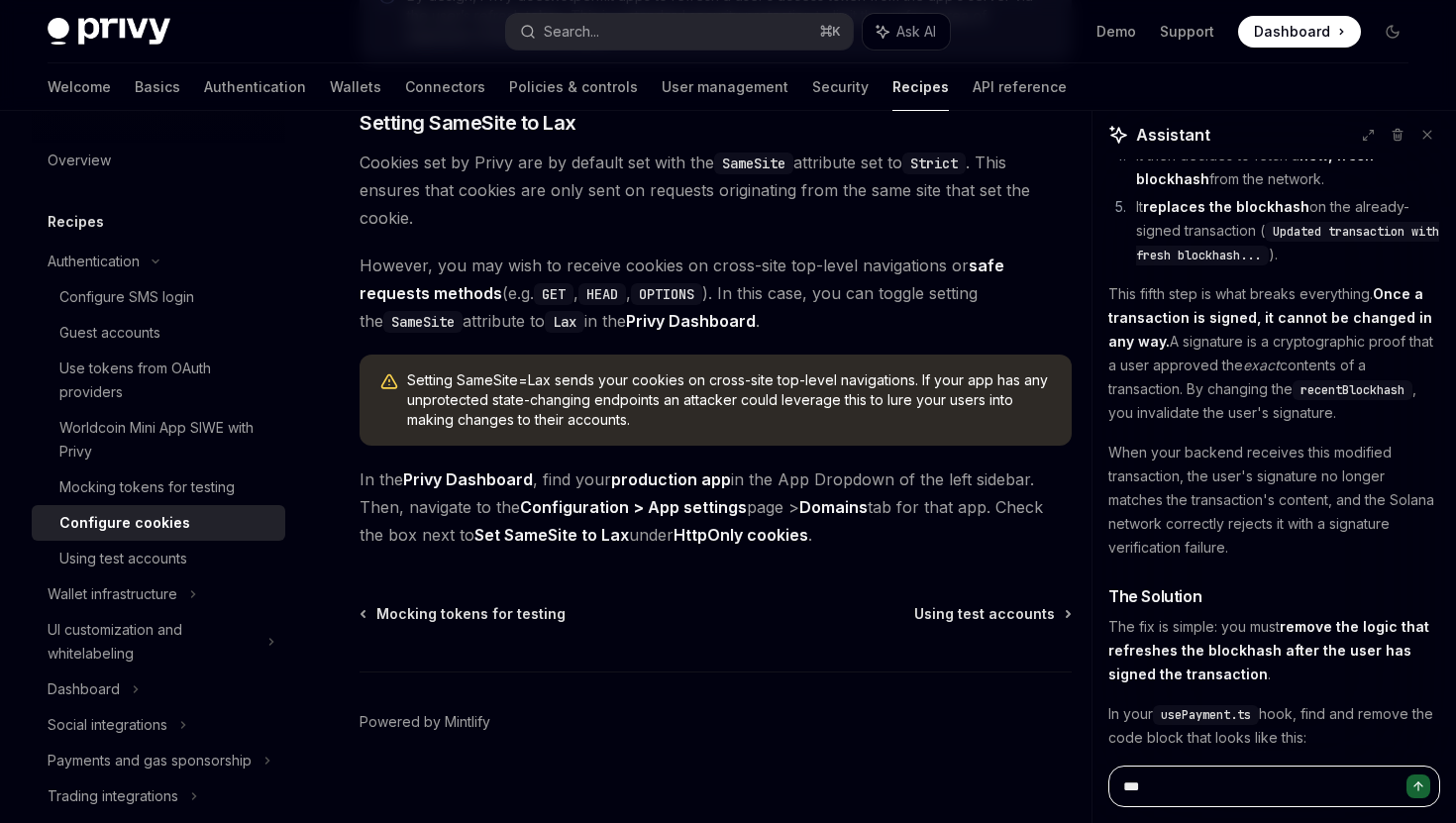 type on "*" 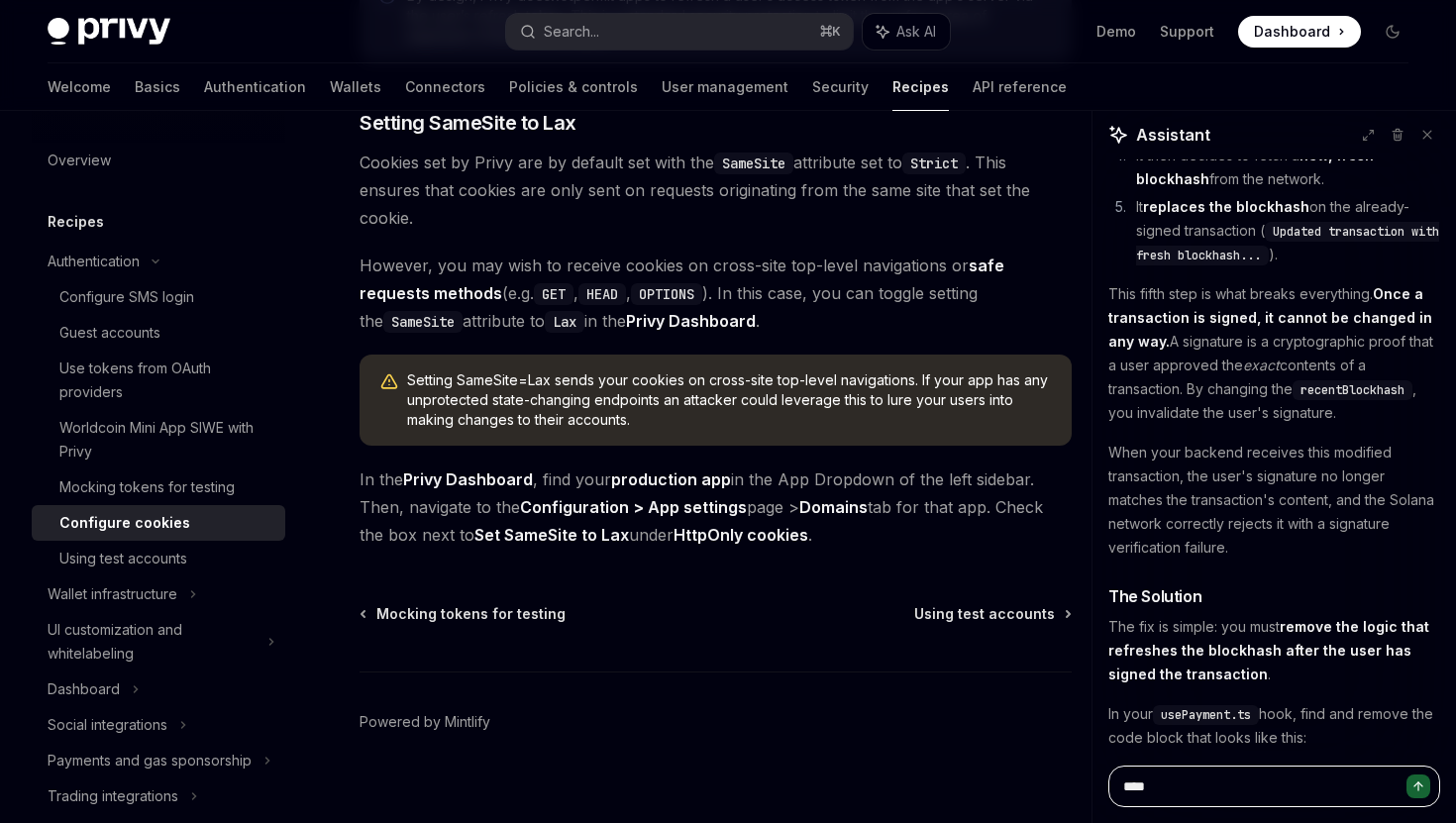 type on "*****" 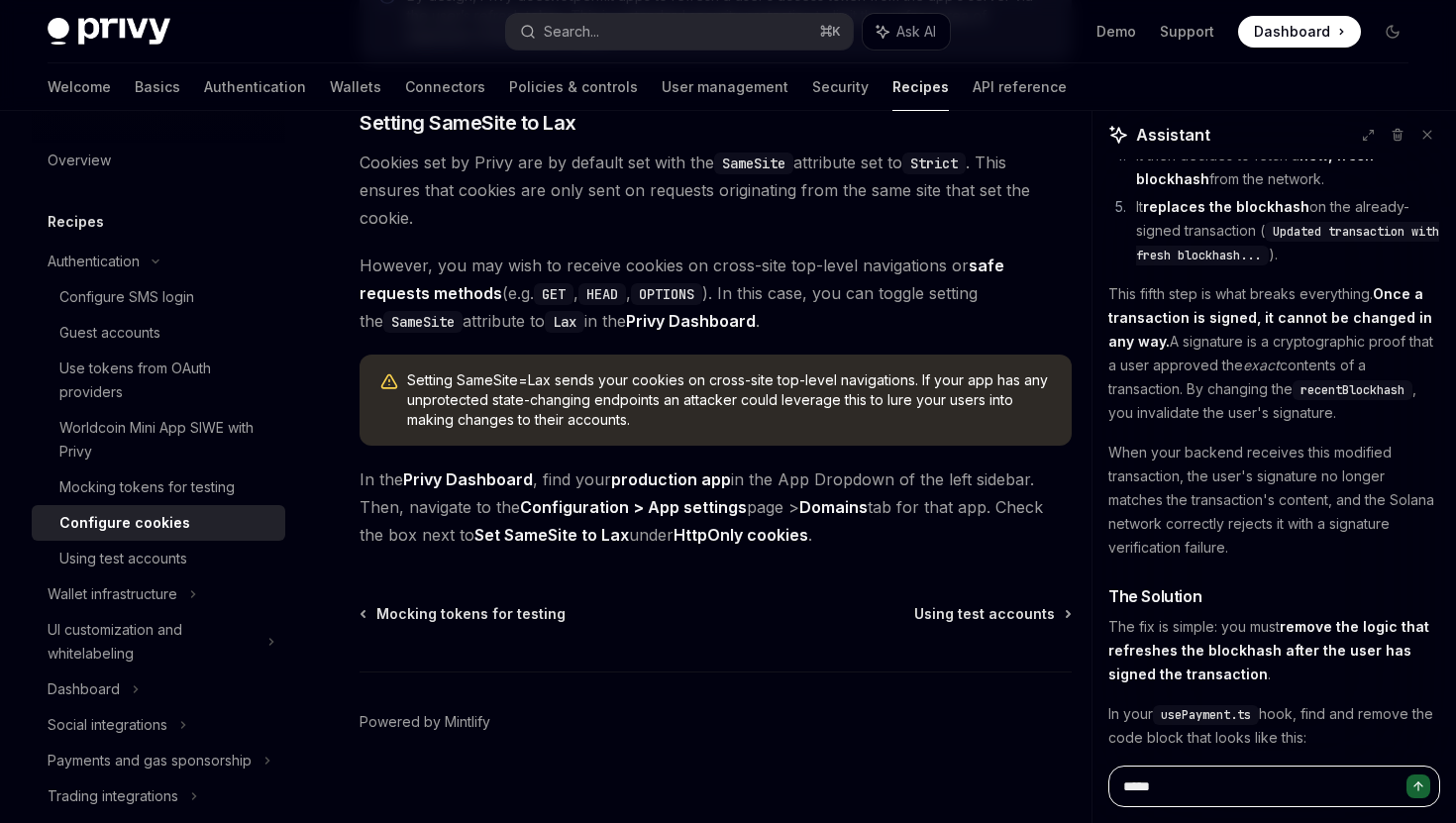type on "******" 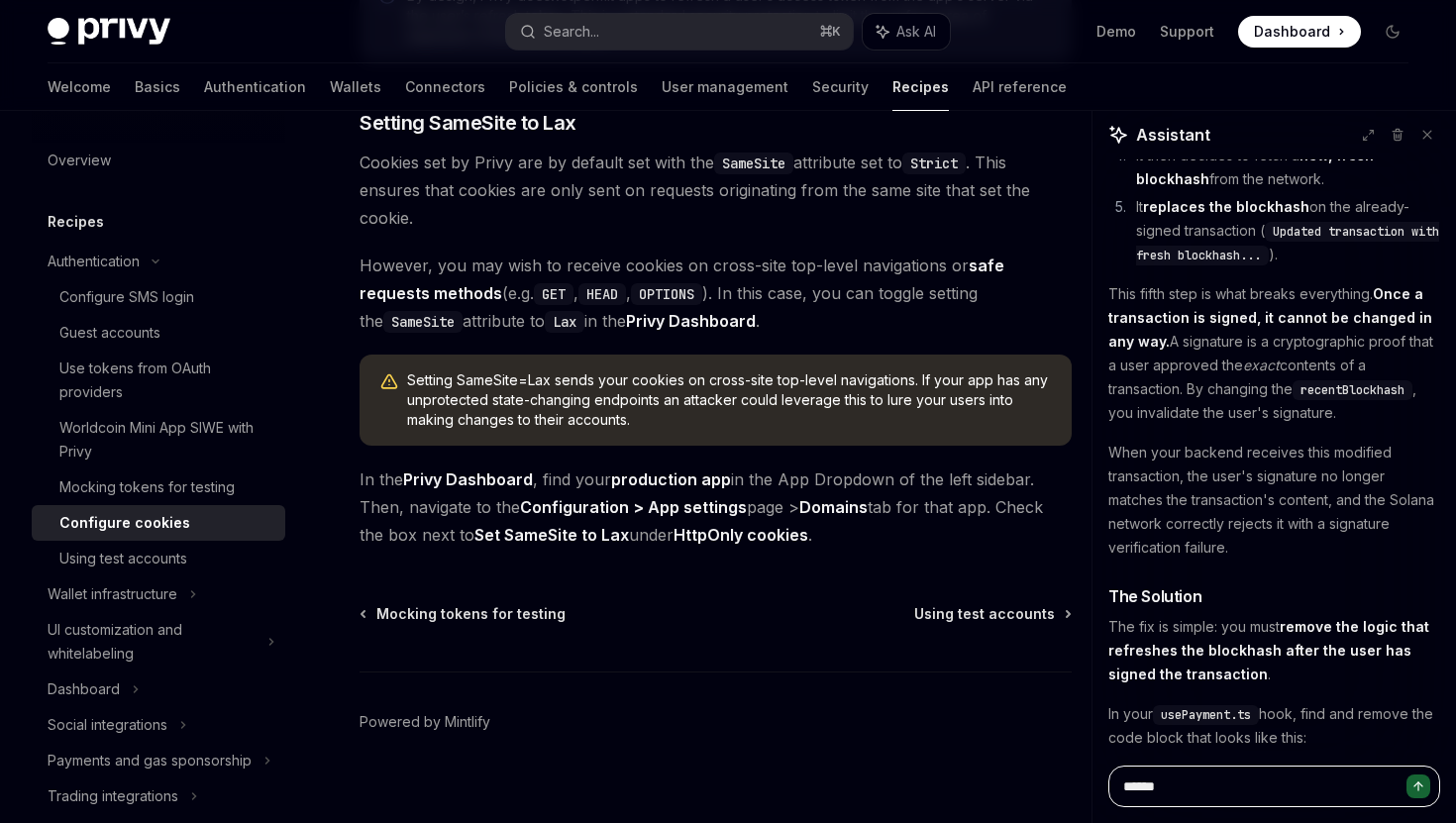 type on "******" 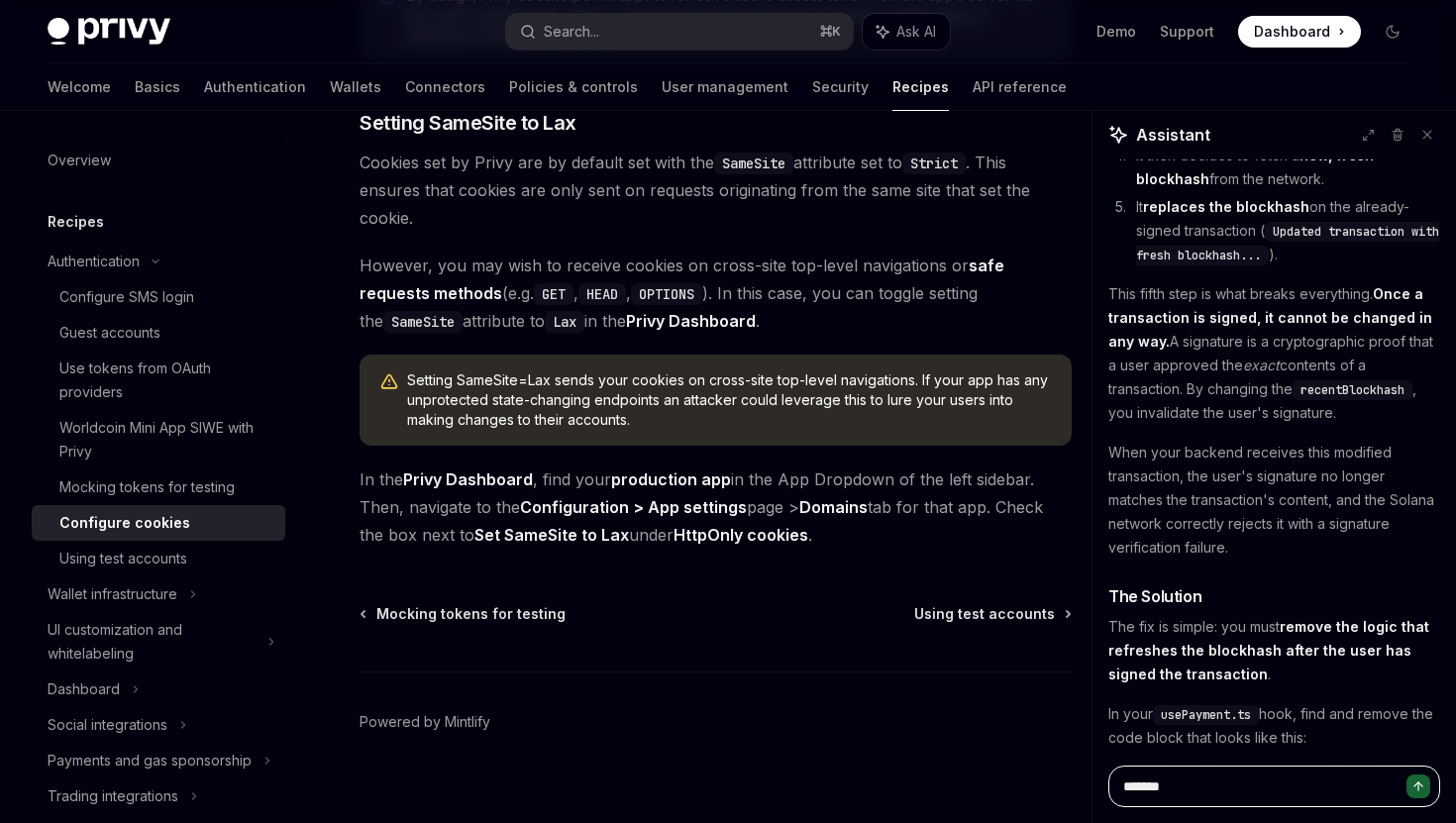type on "********" 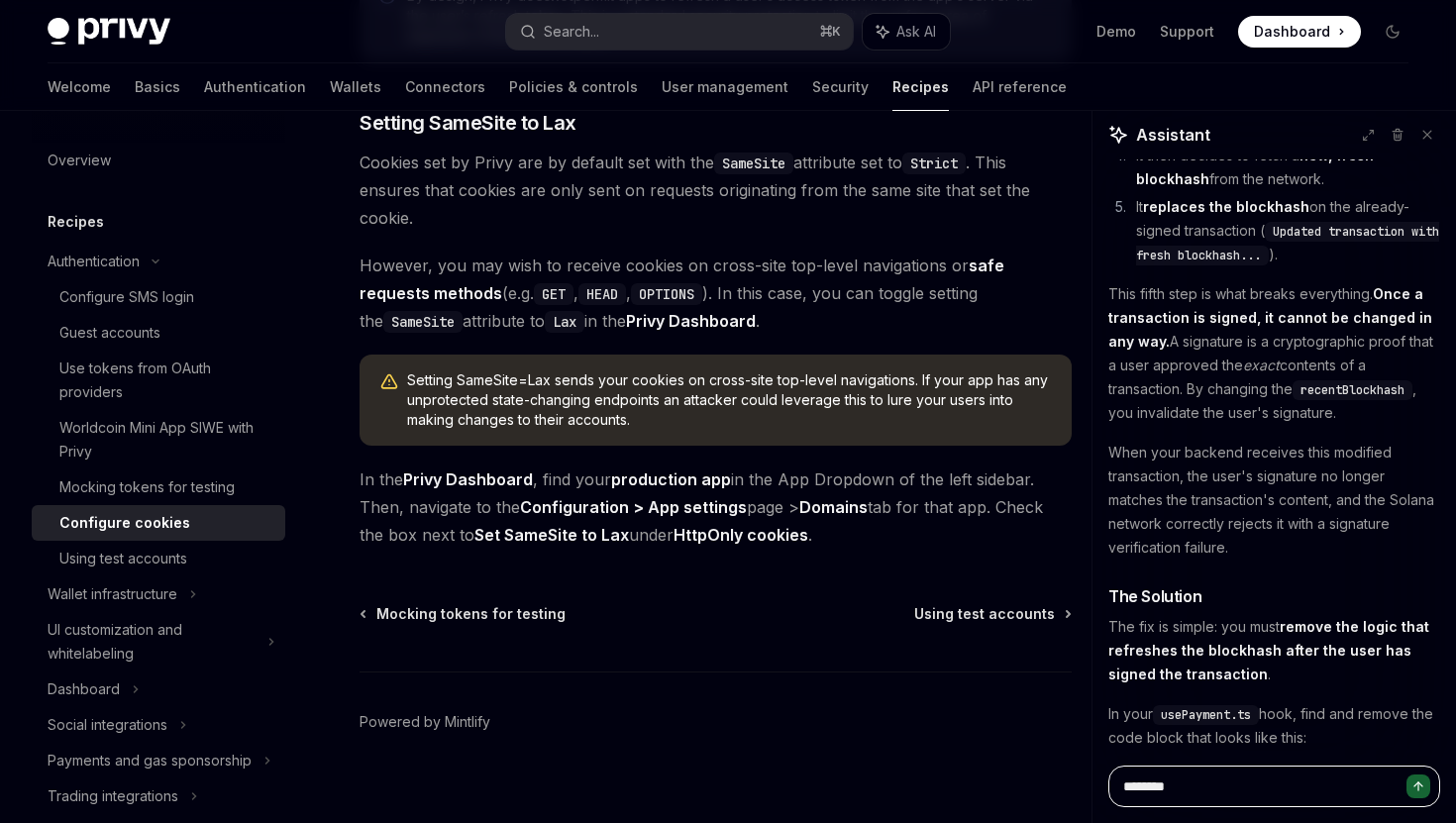 type on "*********" 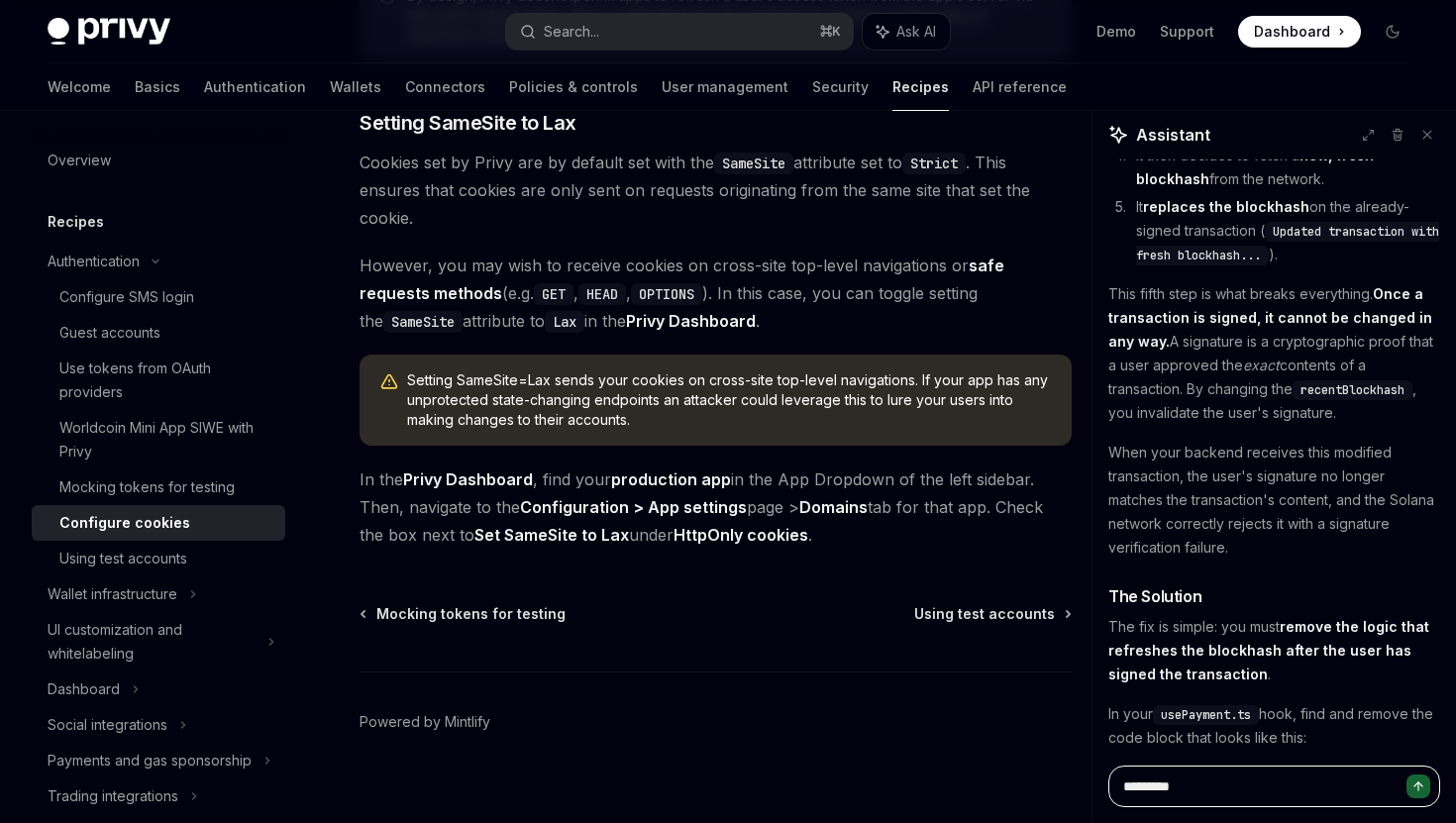 type on "********" 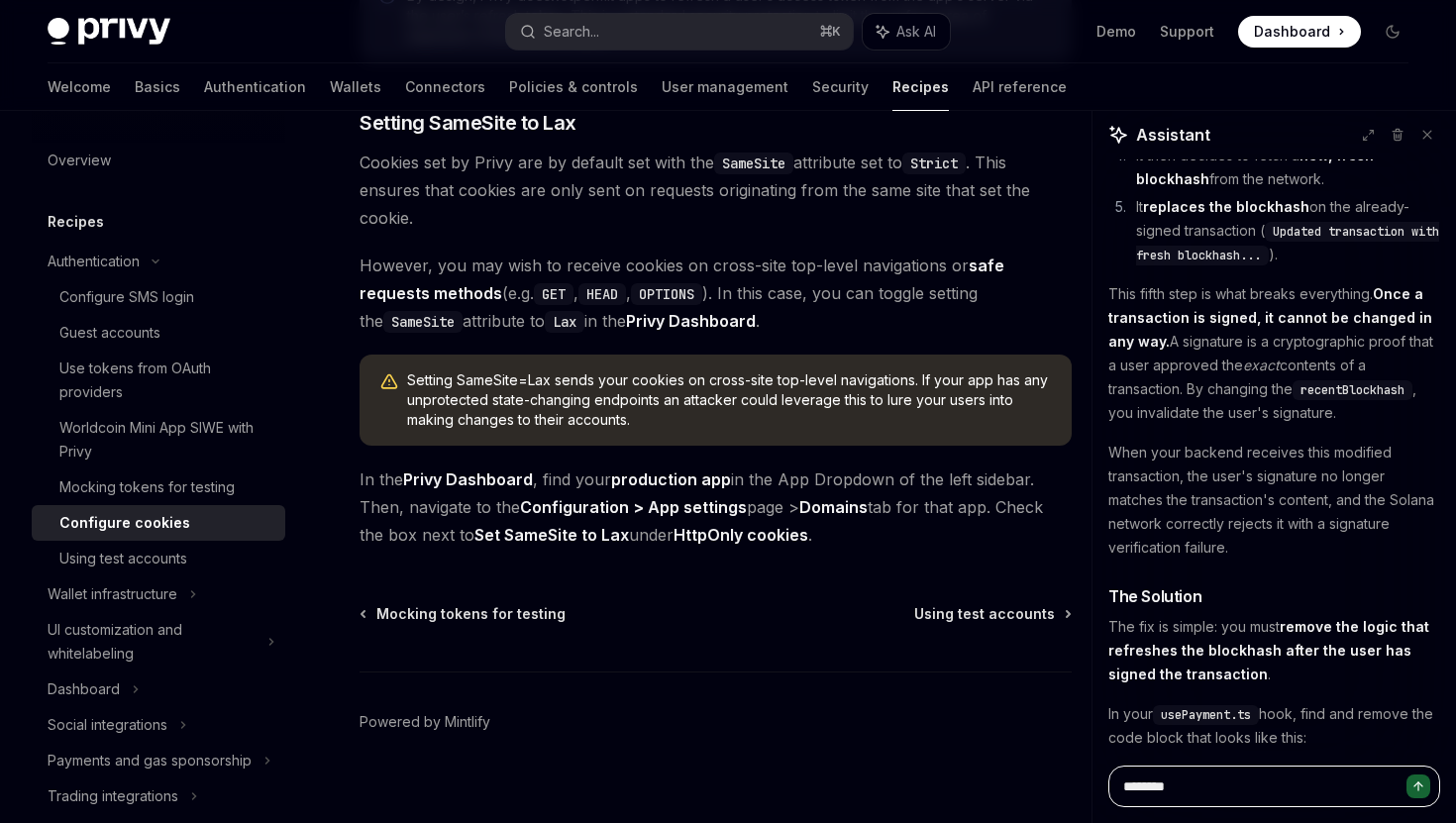 type on "*********" 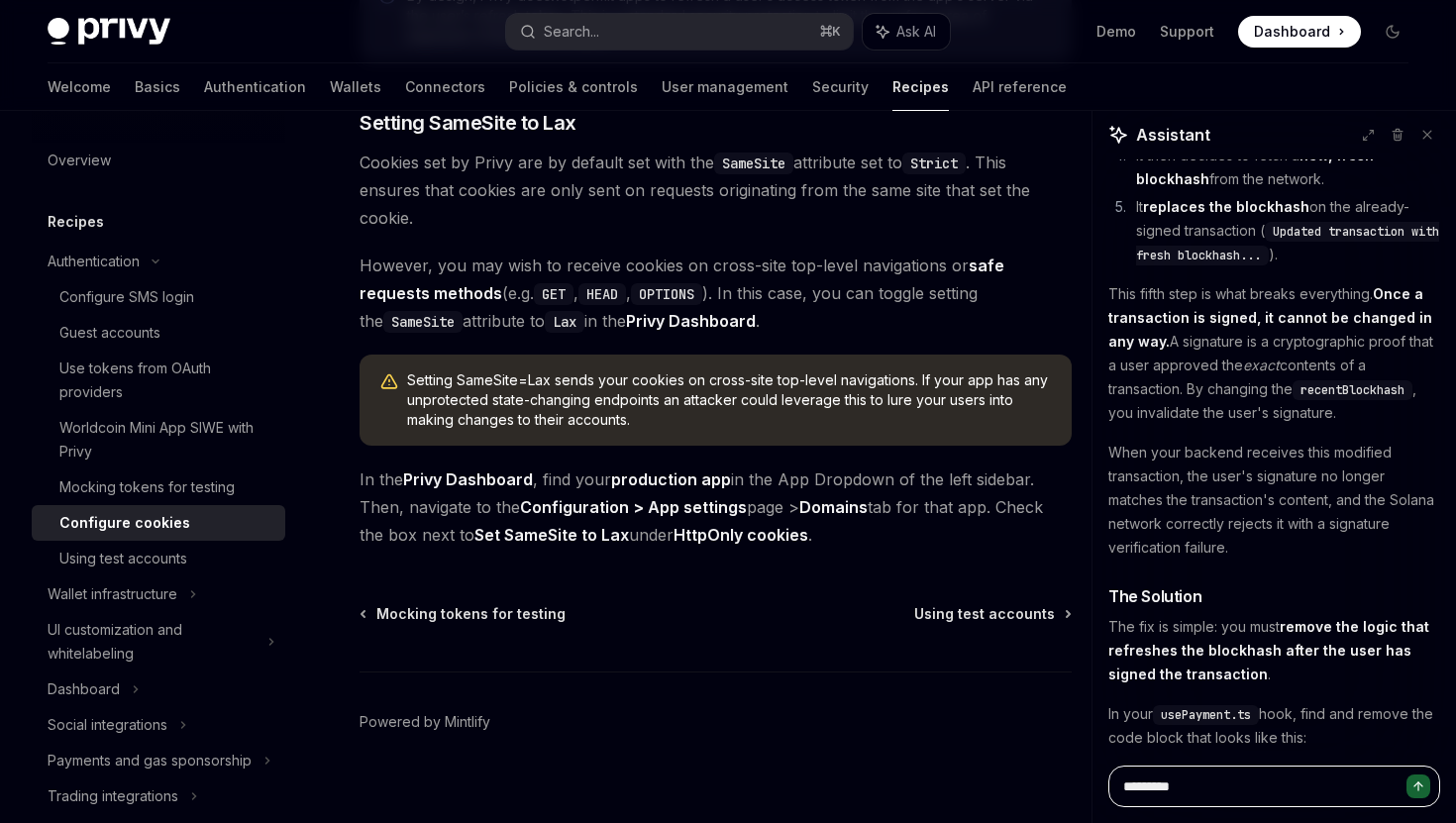 type on "**********" 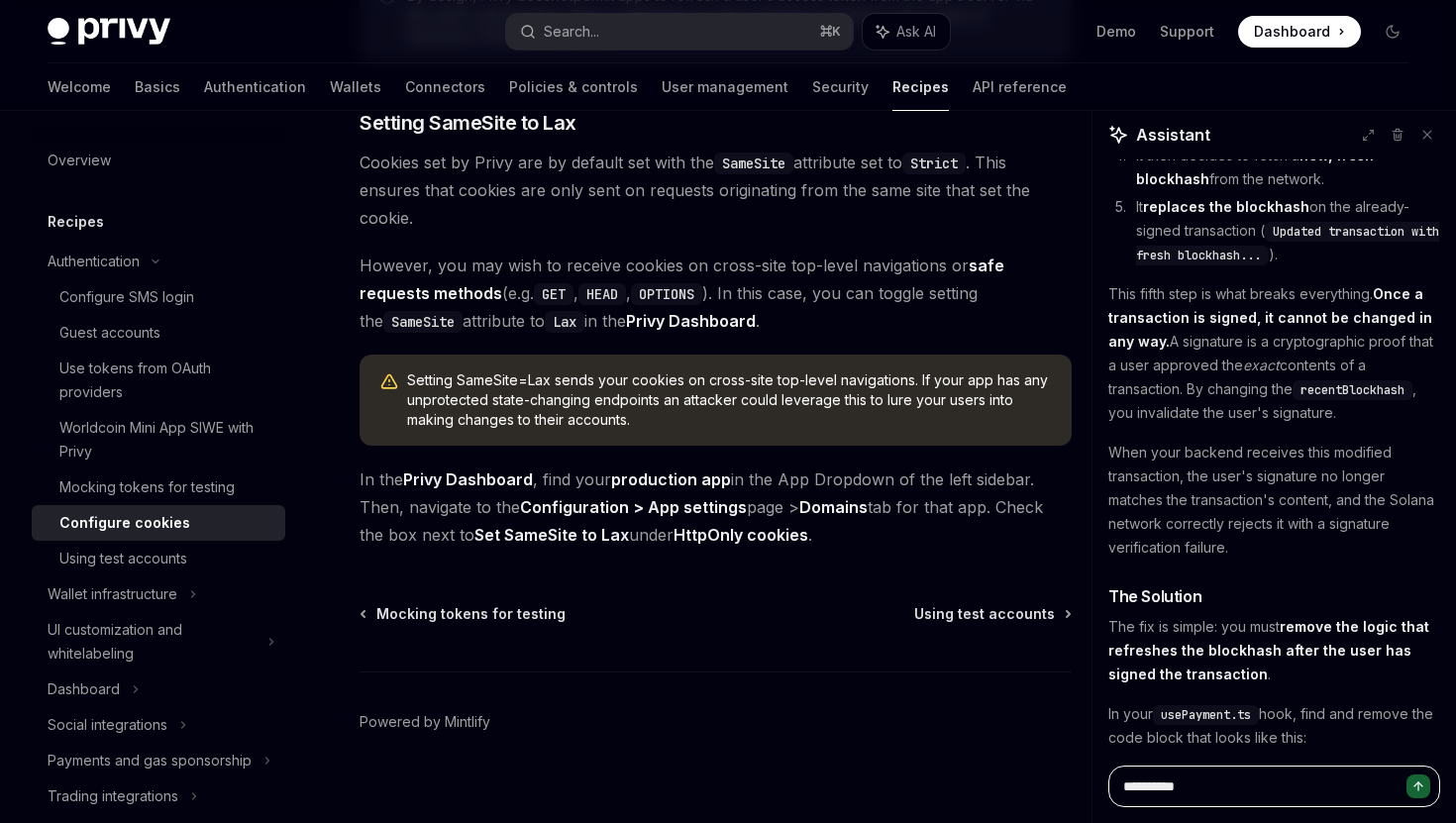 type on "**********" 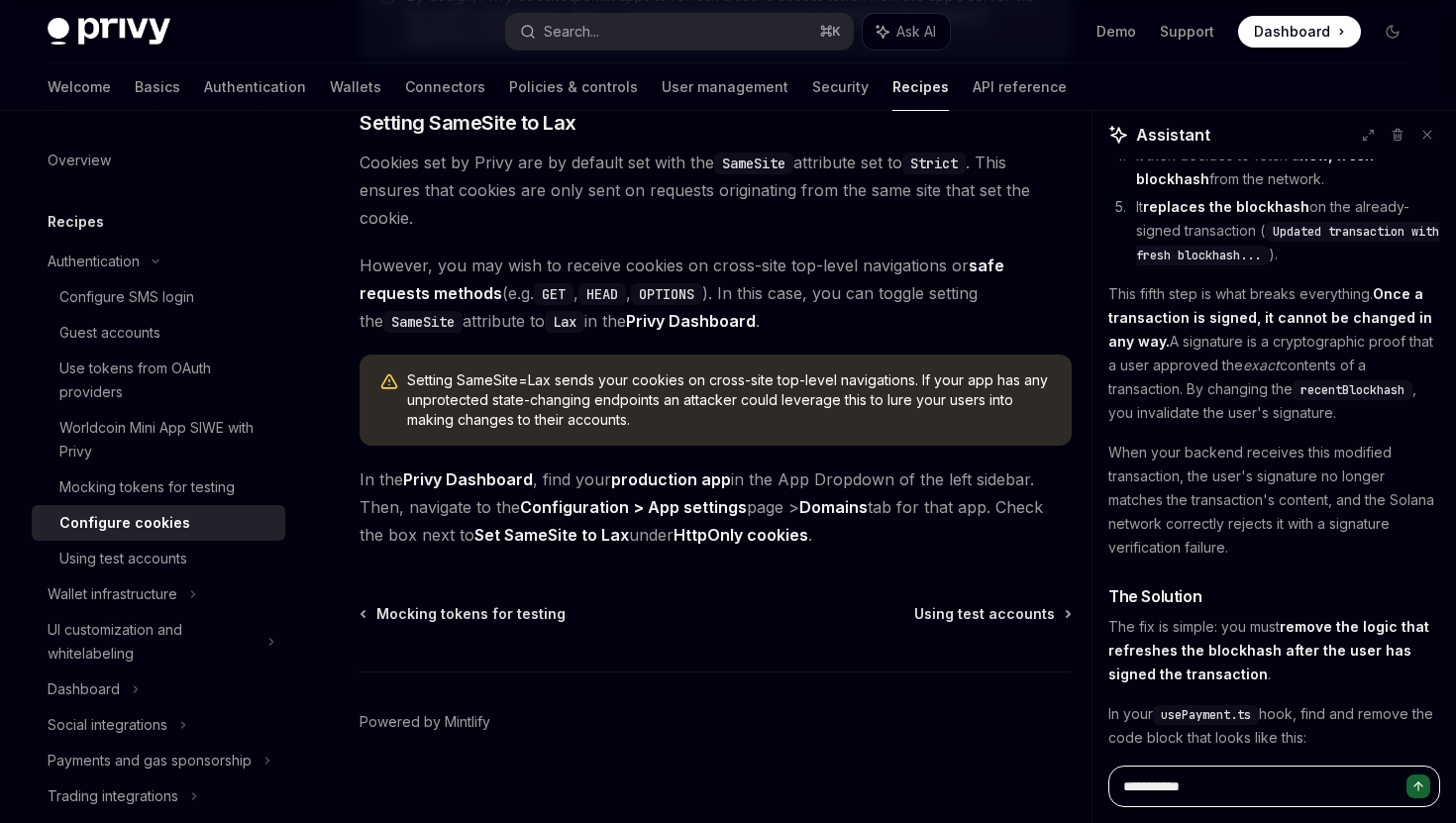 type on "**********" 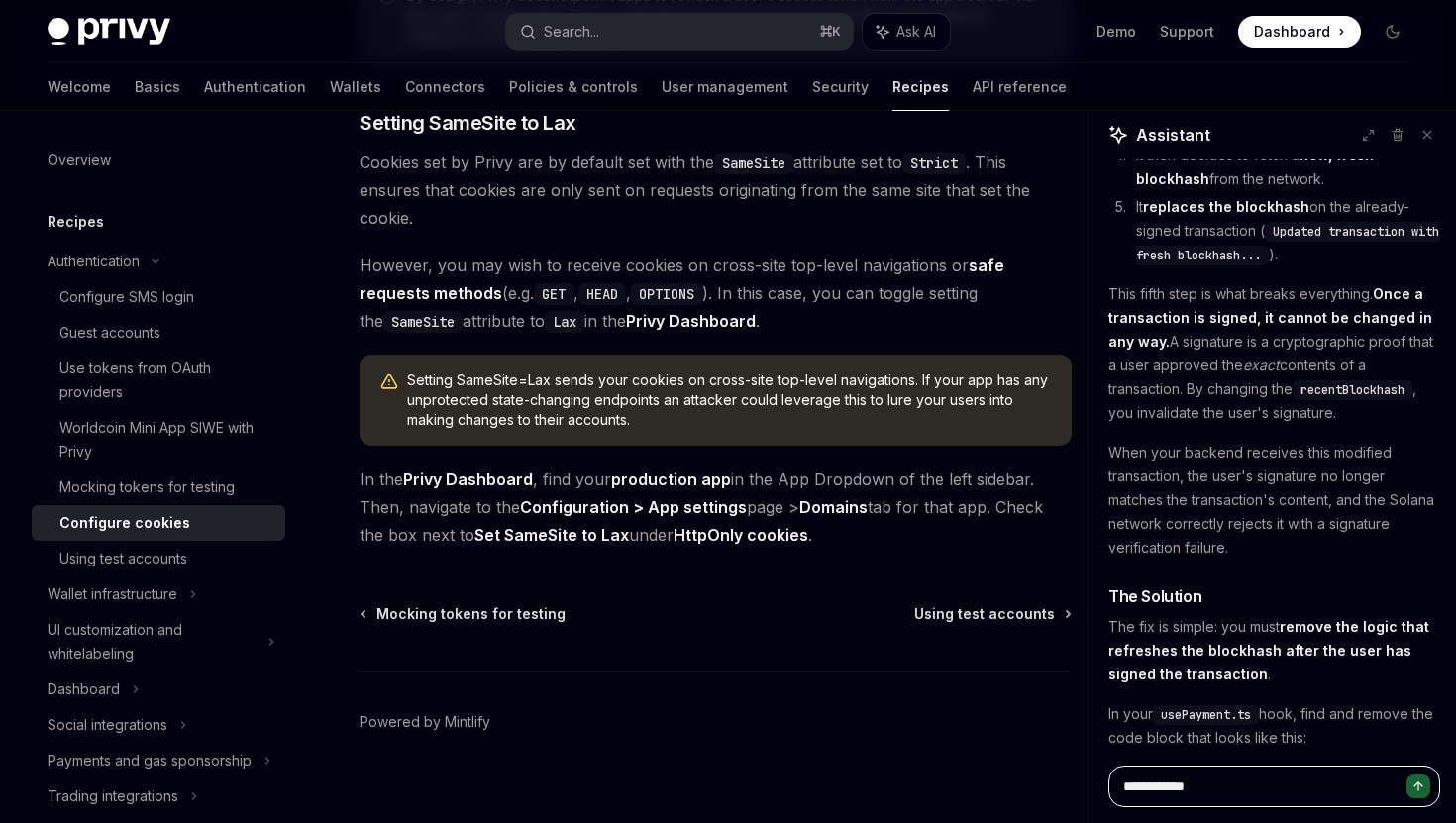 type on "**********" 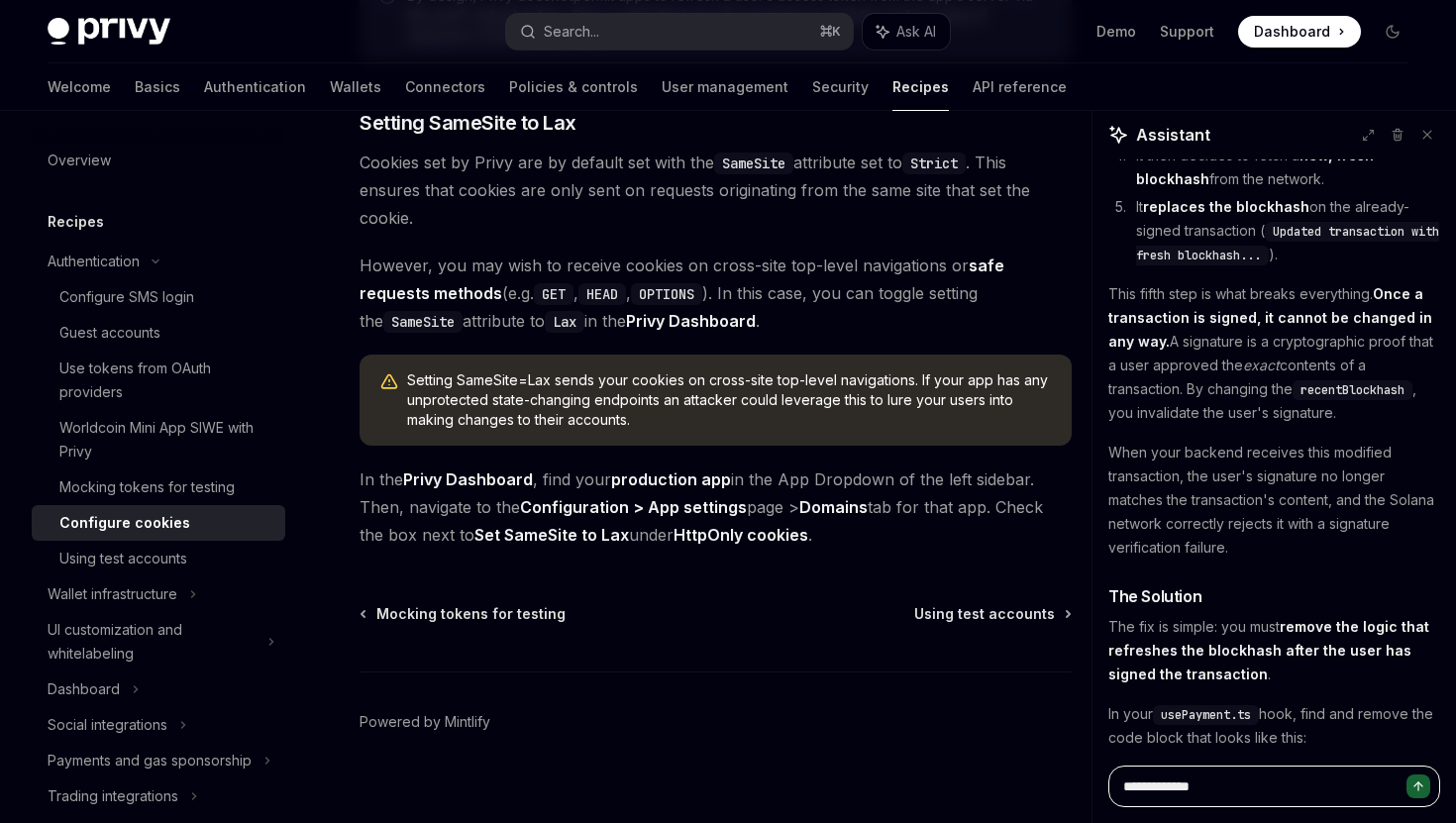 type on "**********" 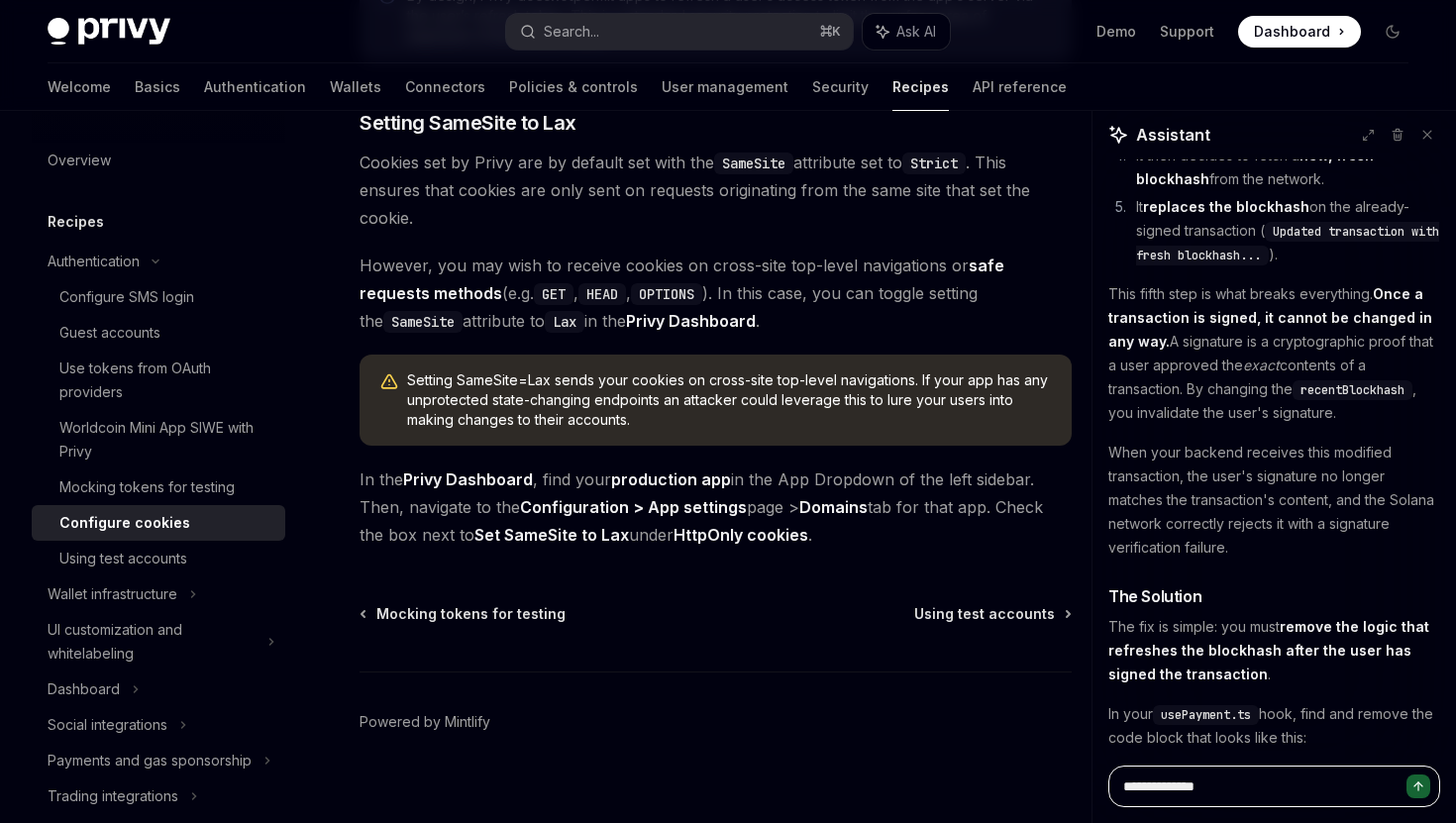 type on "**********" 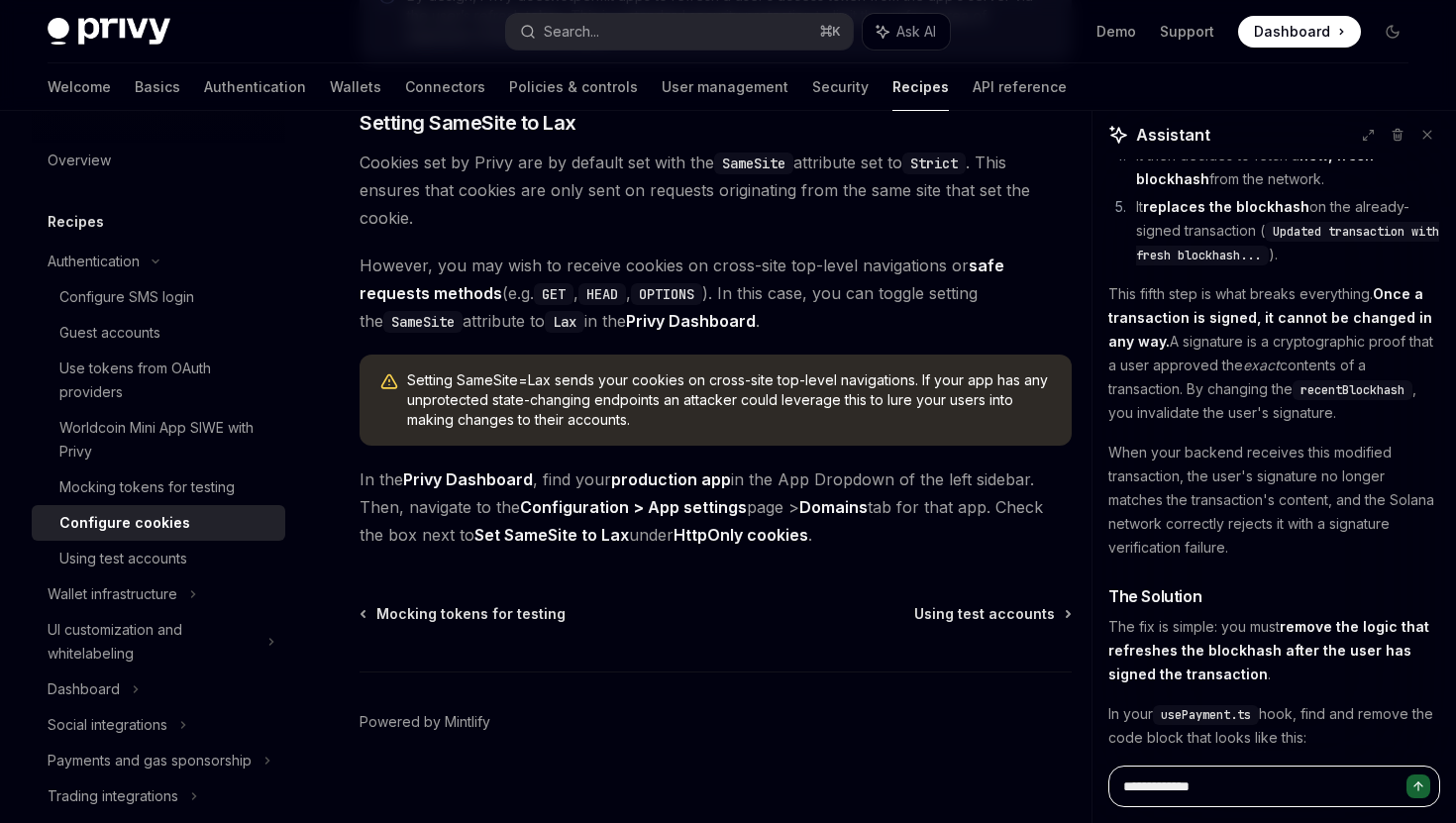 type on "**********" 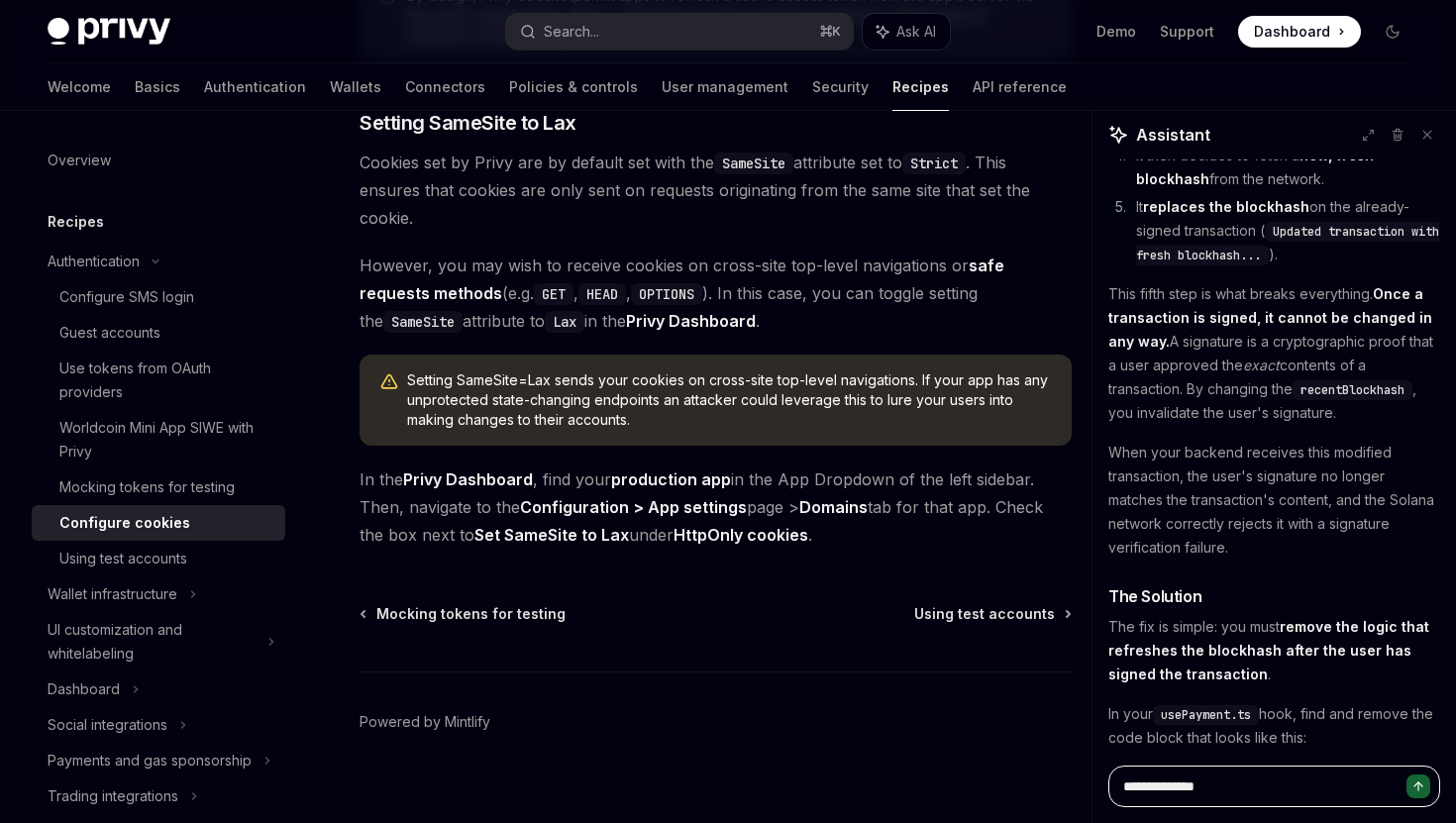 type on "**********" 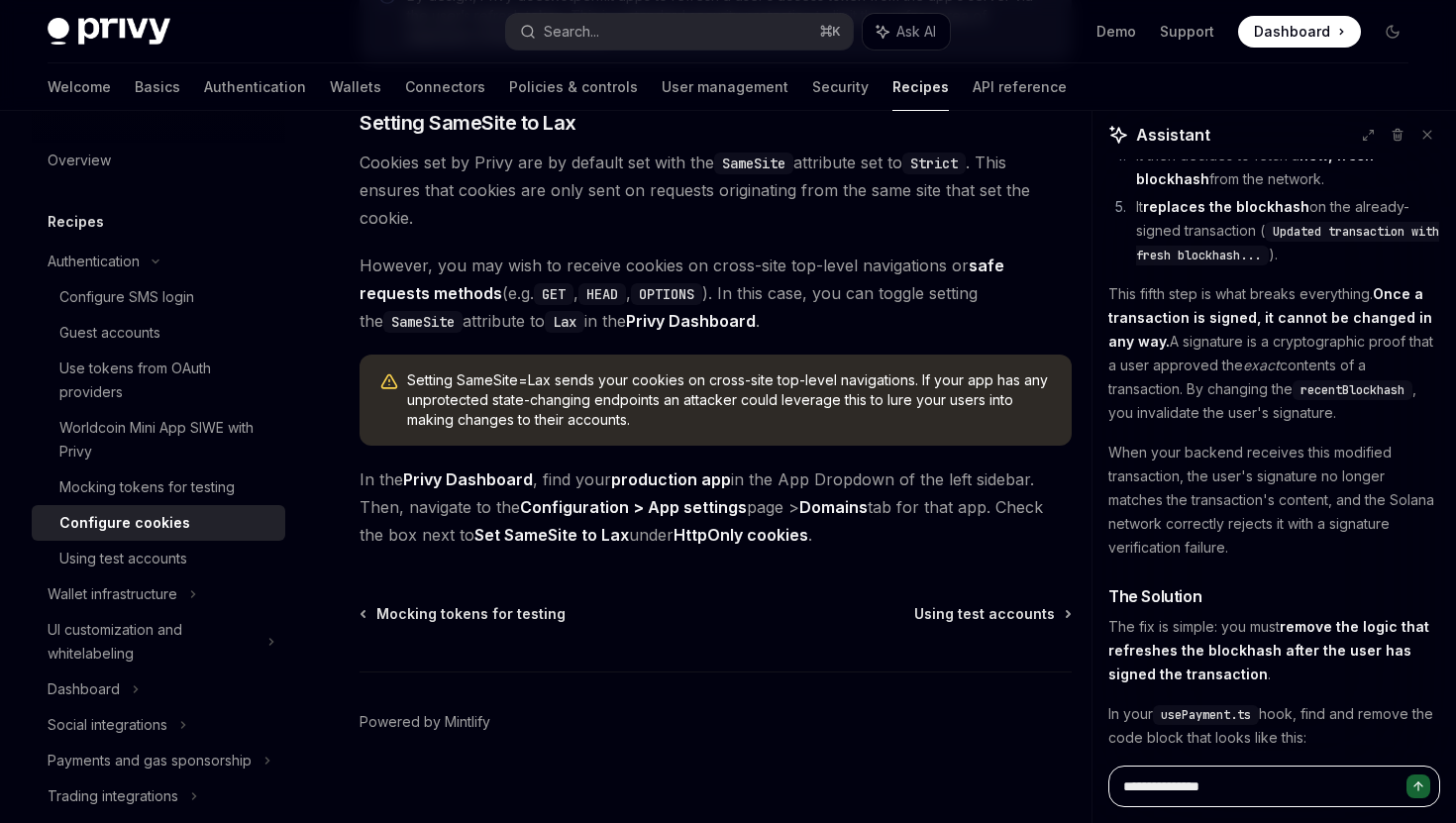 type on "**********" 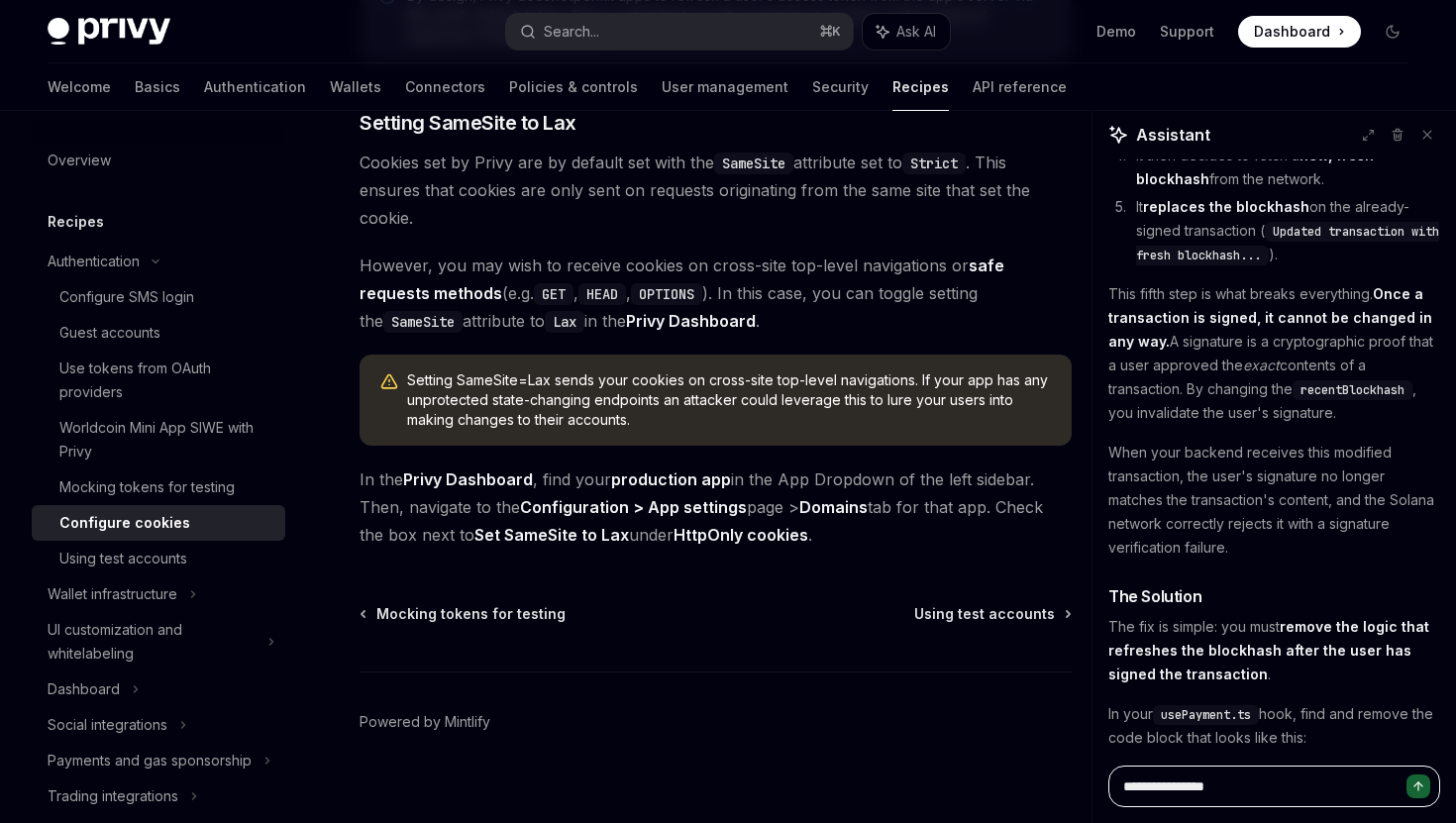 type on "**********" 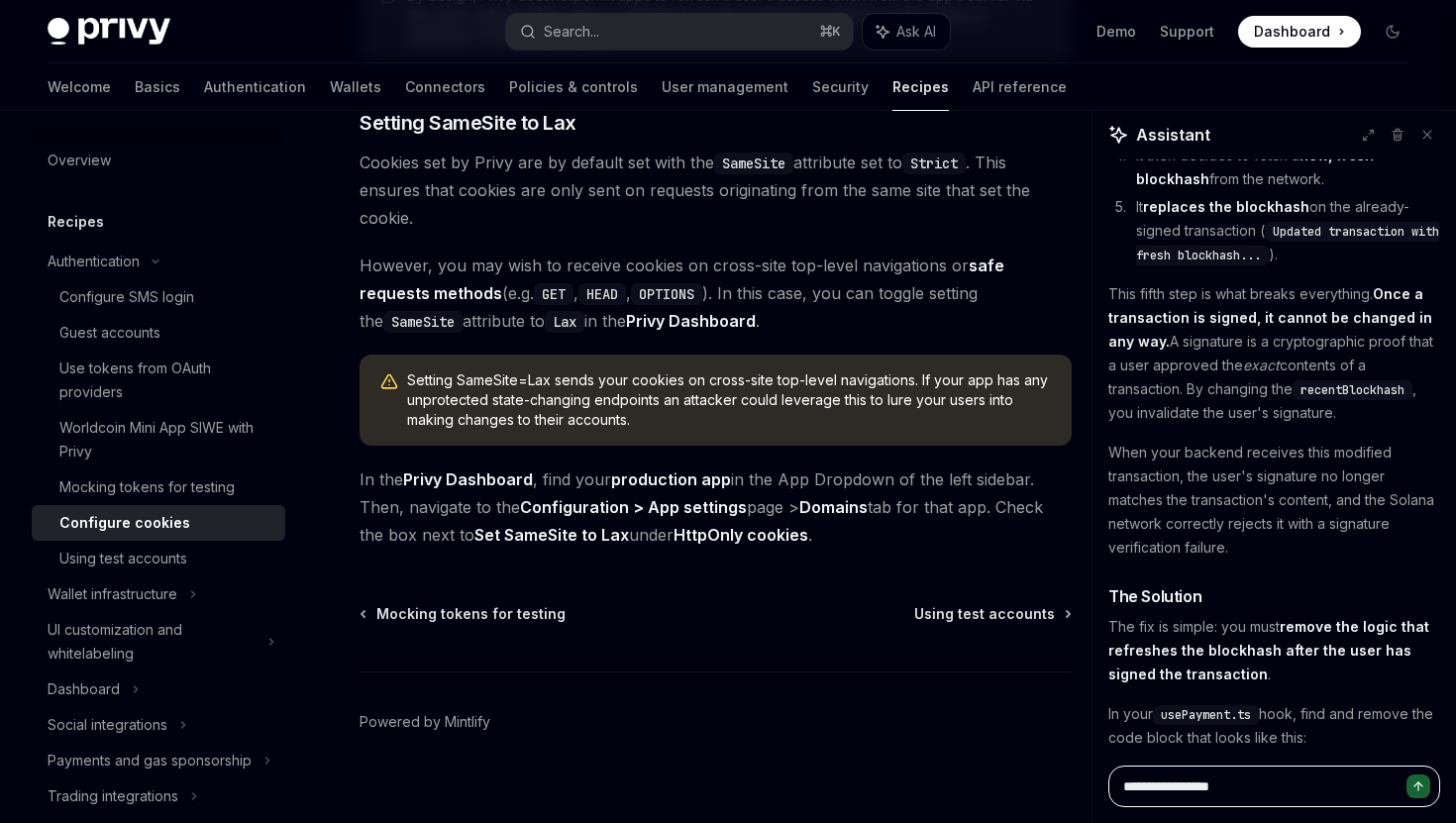 type on "**********" 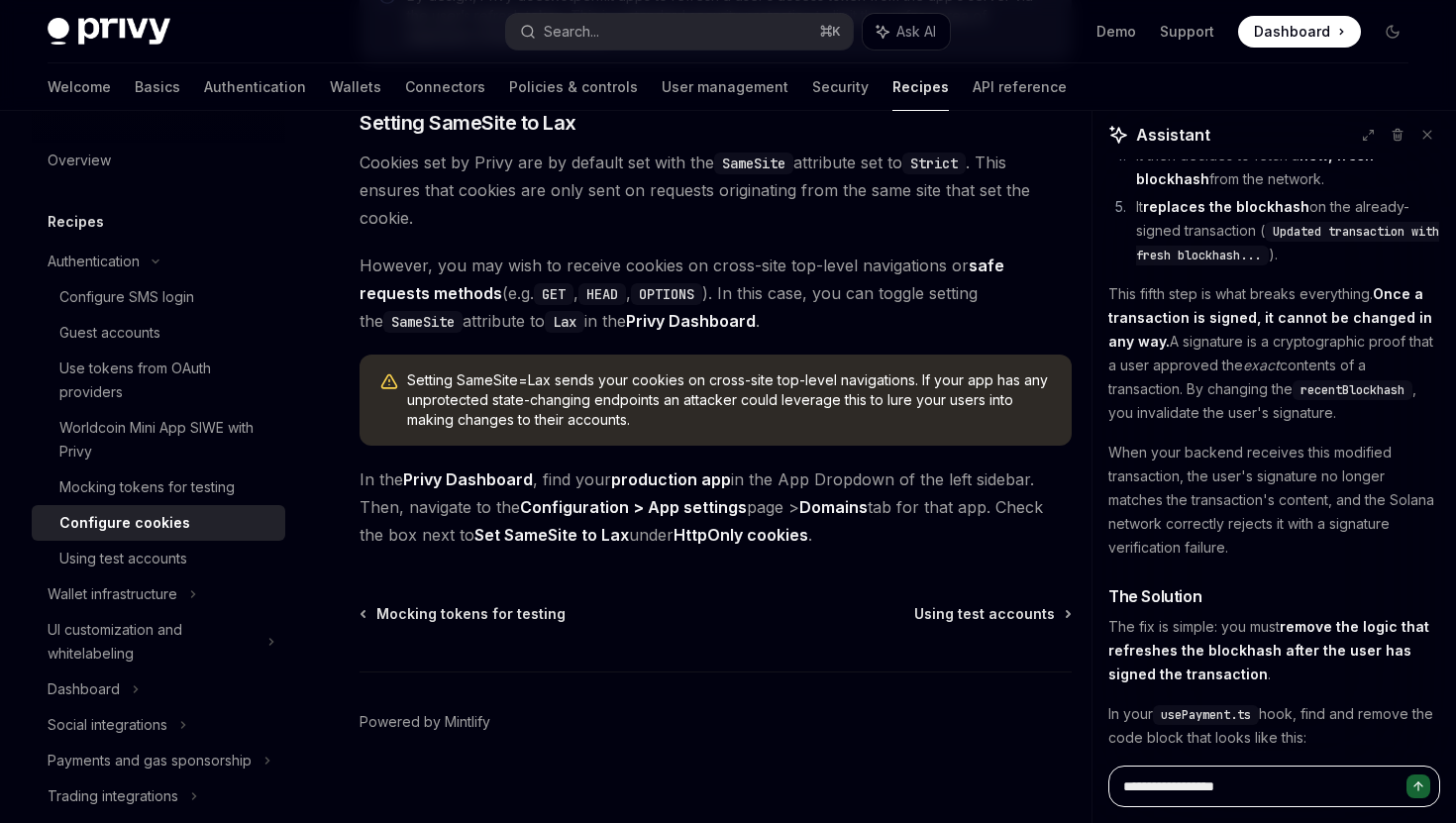 type on "**********" 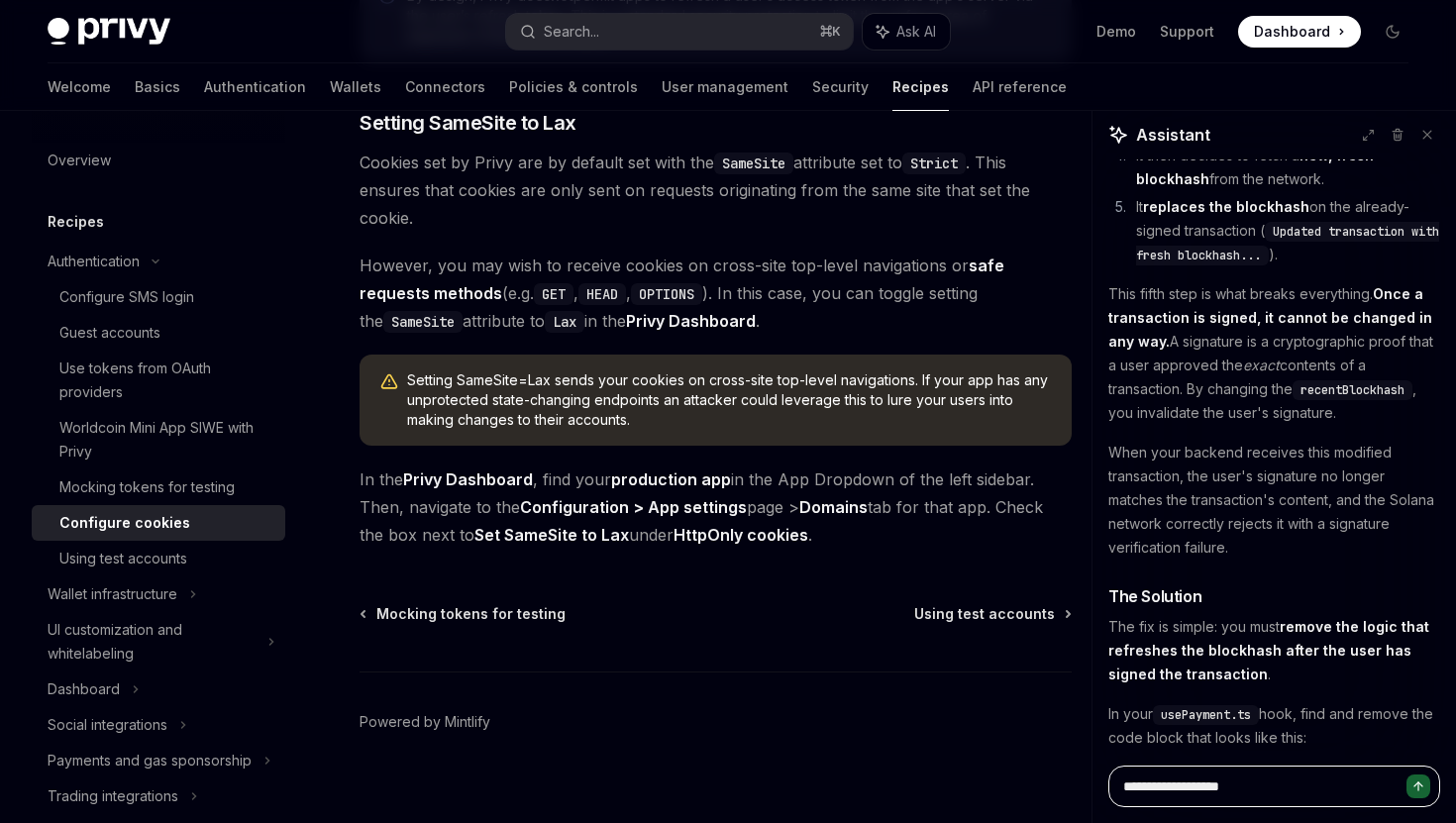 type on "**********" 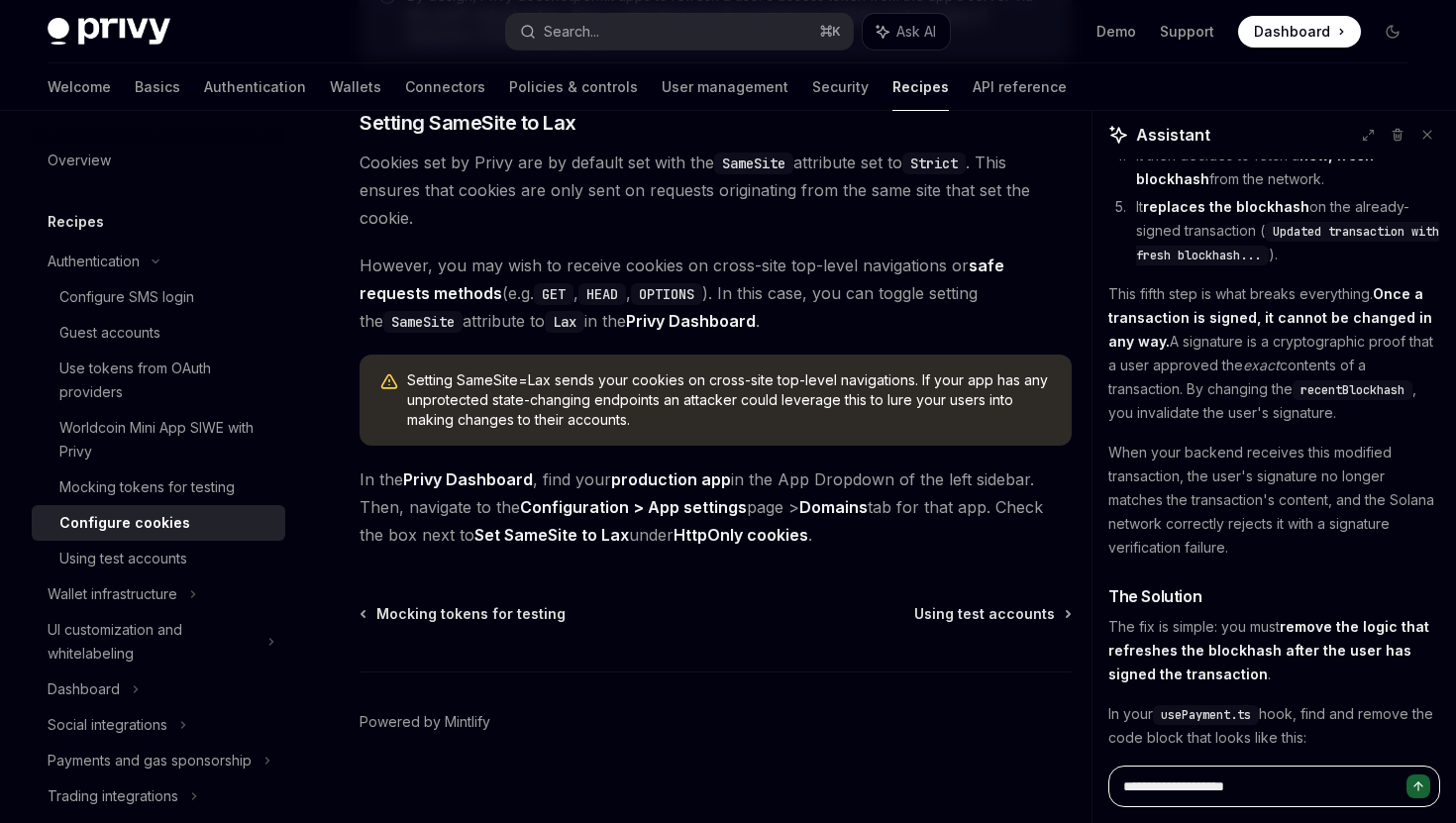 type on "**********" 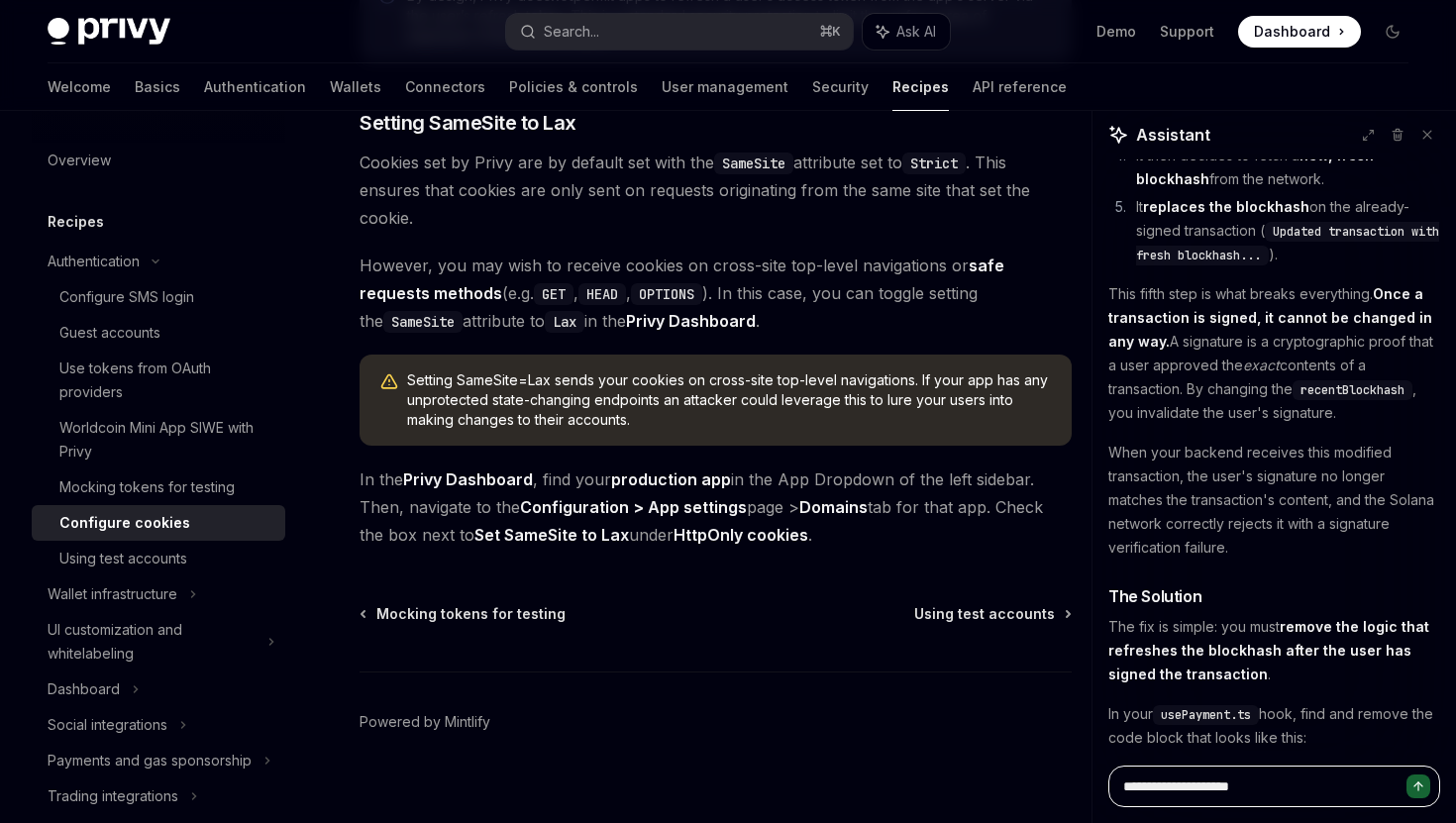 type on "*" 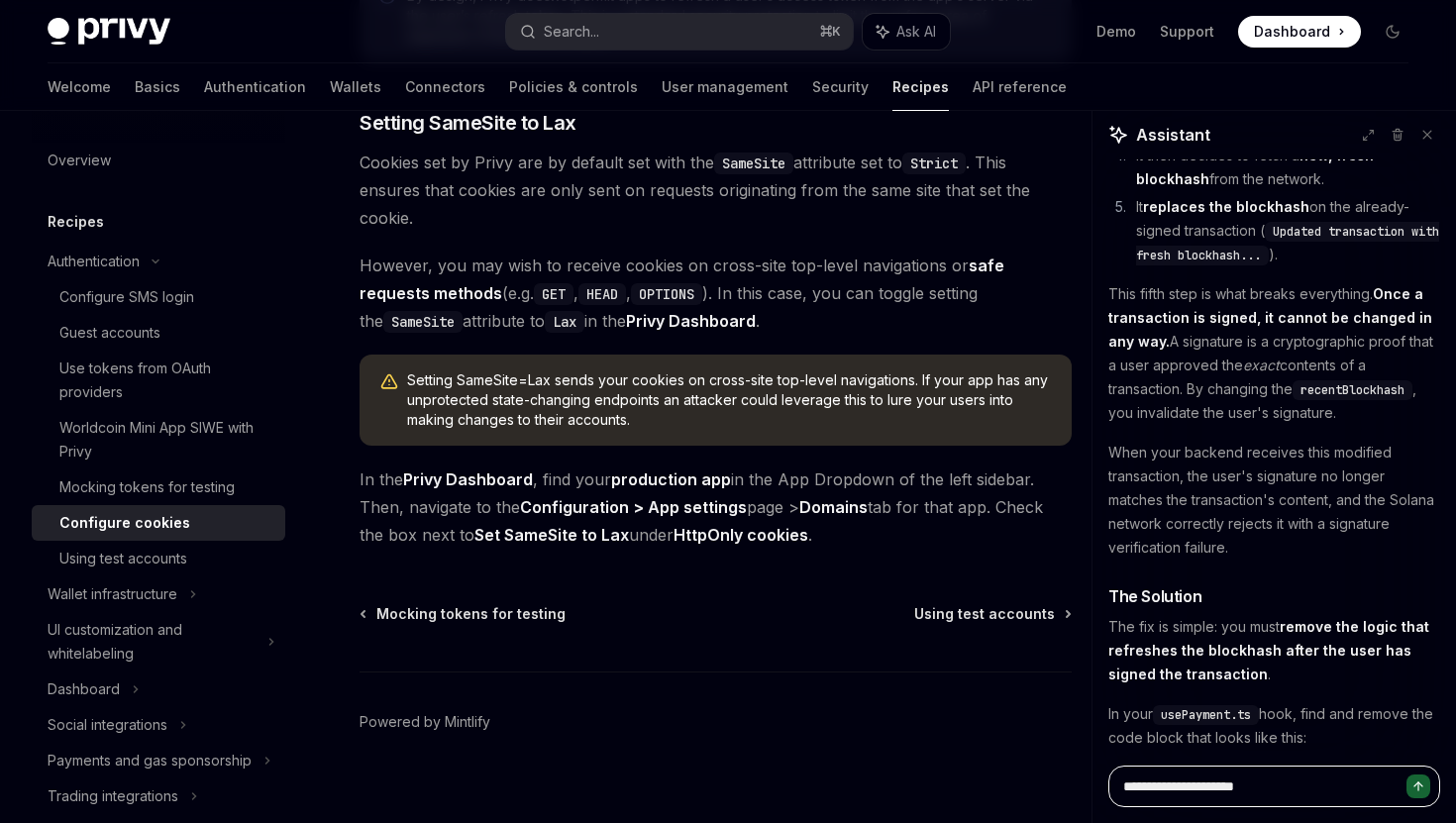 type on "**********" 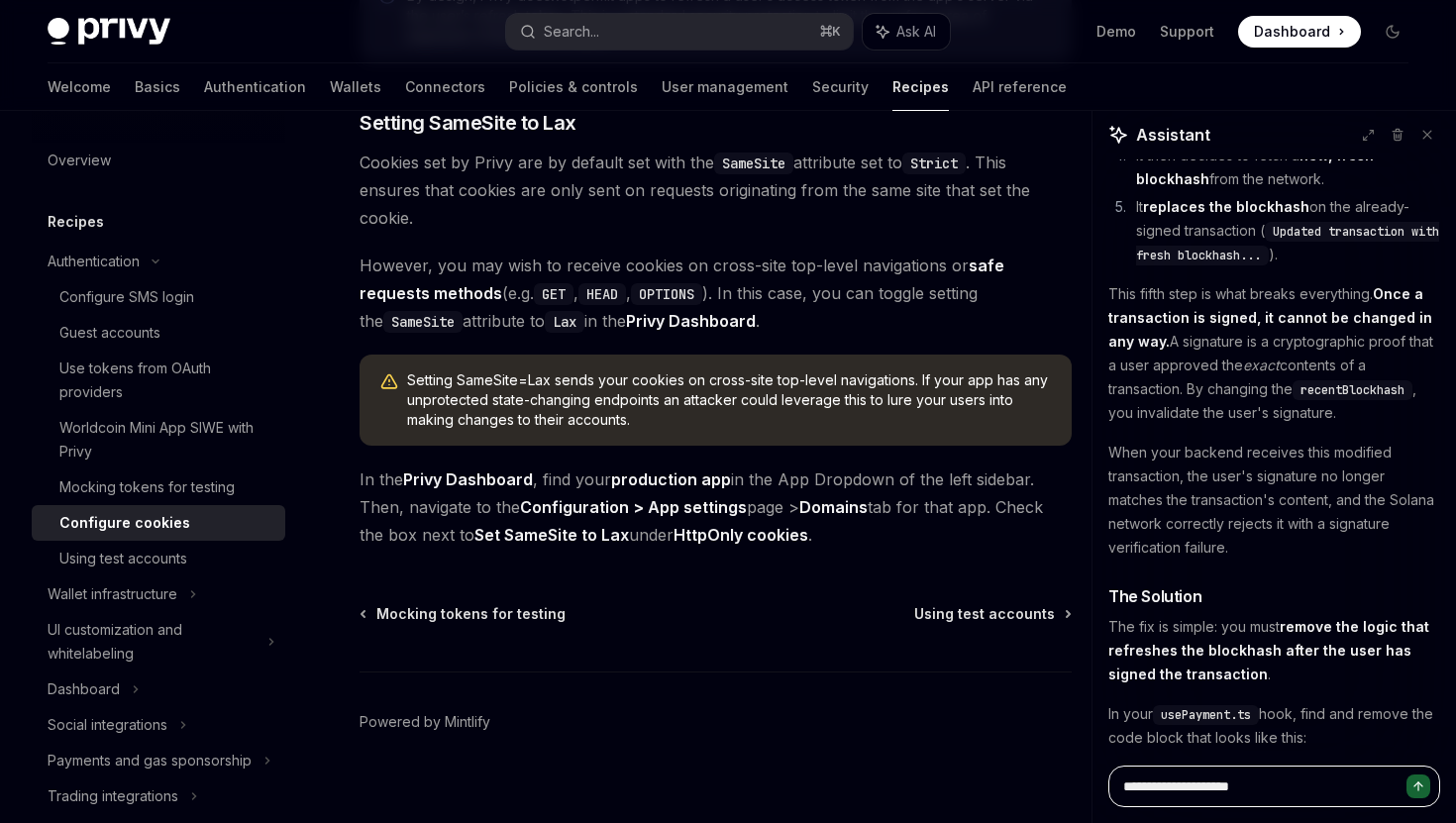 type on "**********" 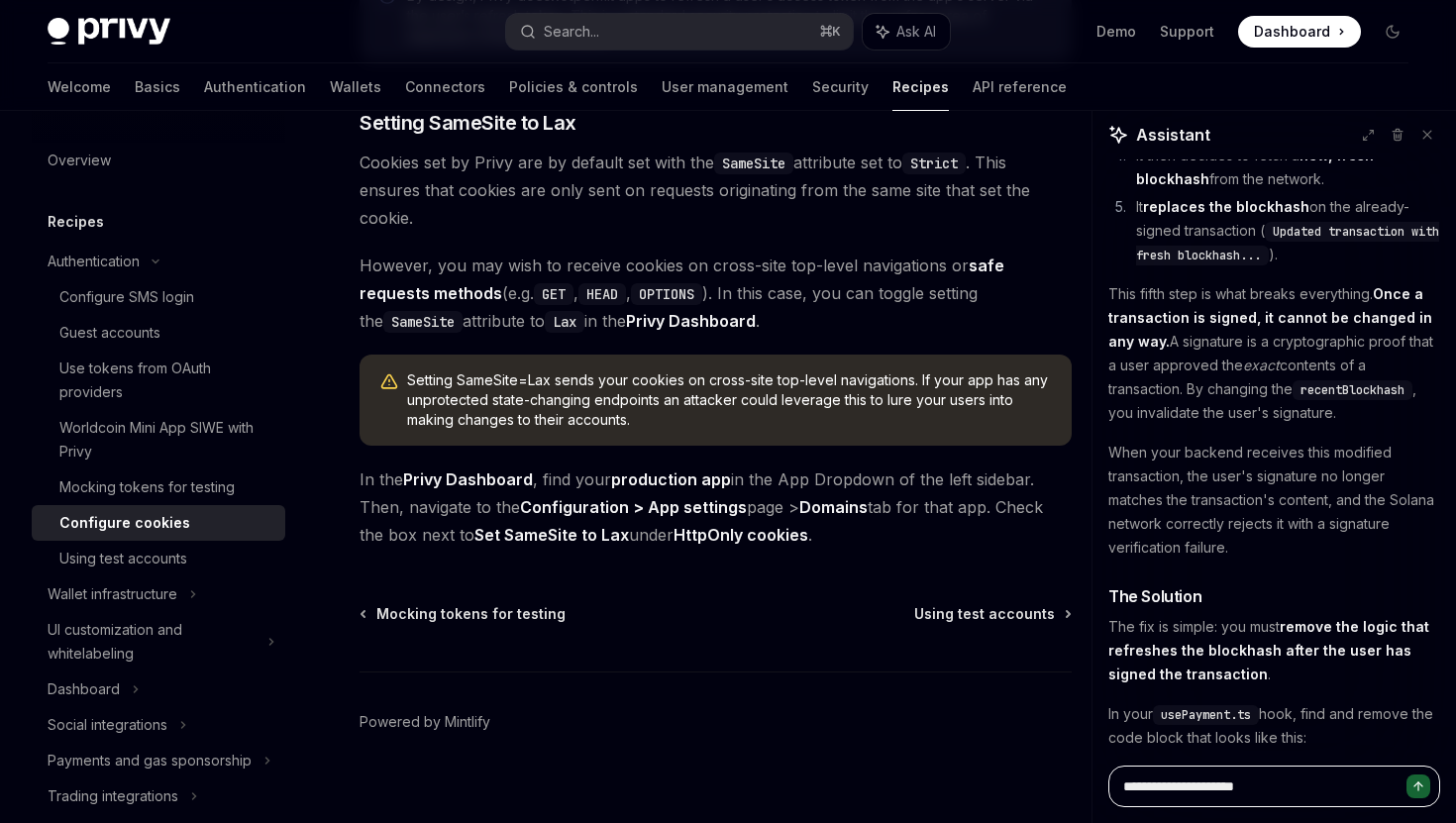 type on "**********" 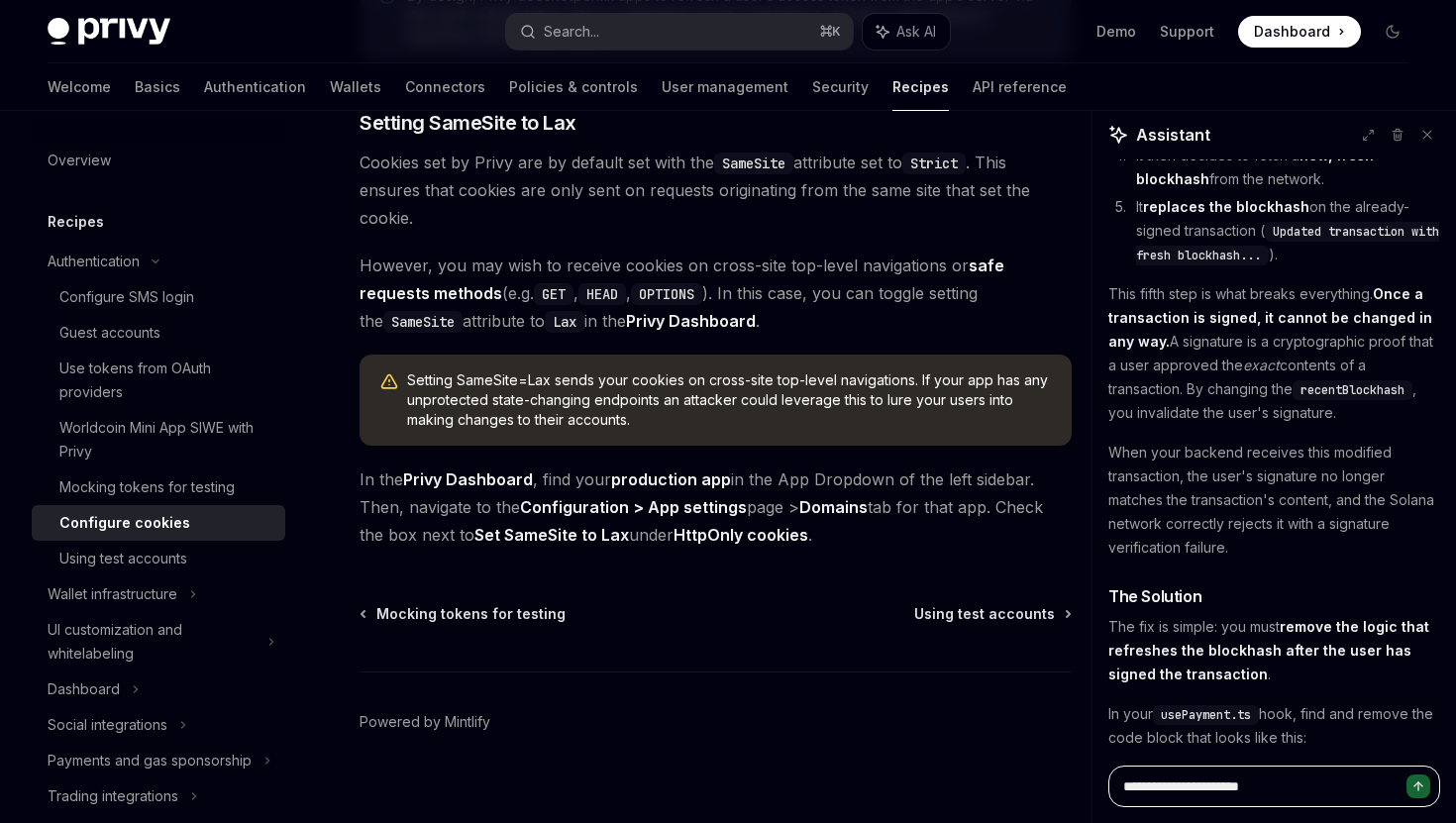type on "**********" 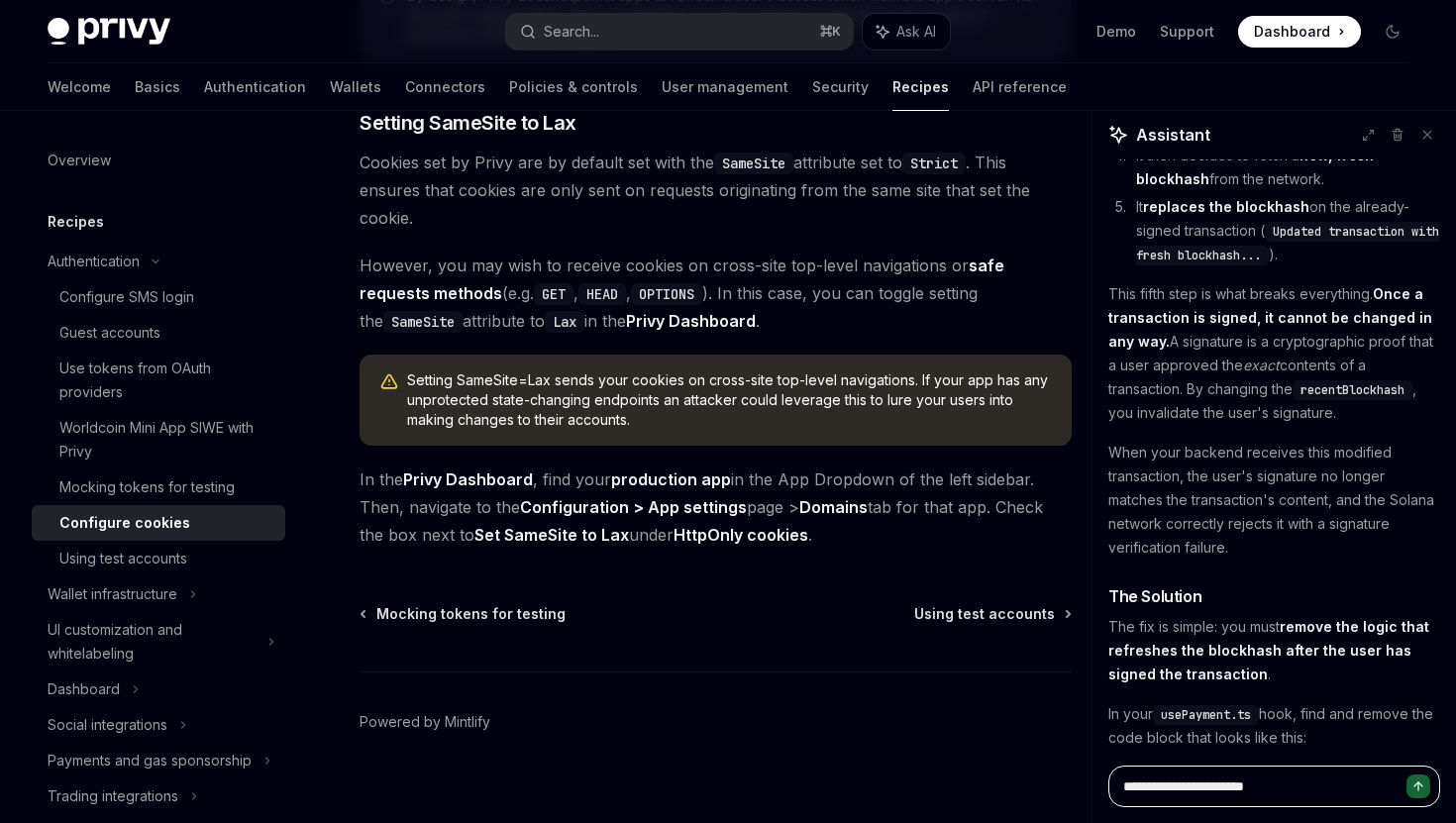 type on "*" 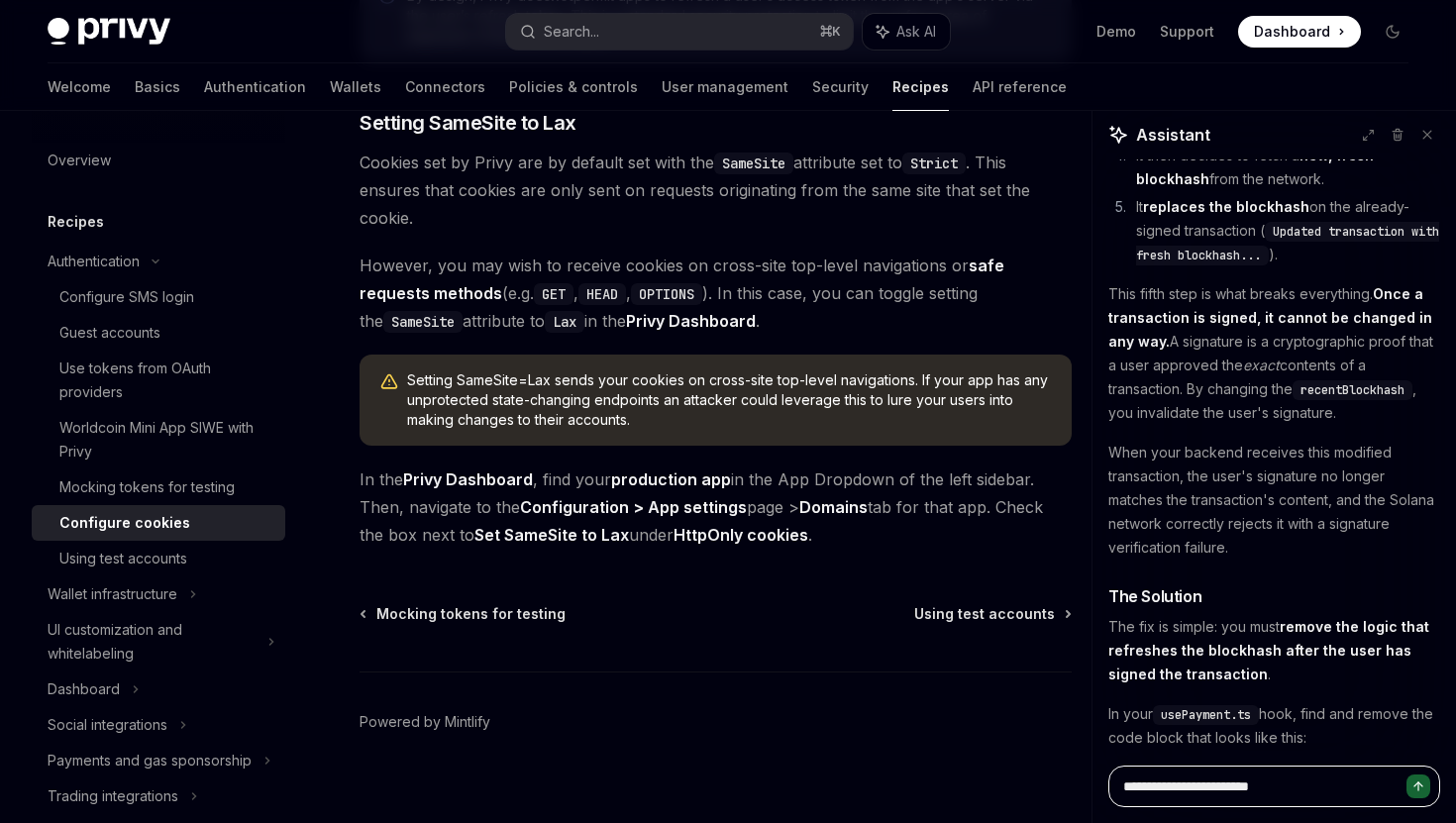 type on "**********" 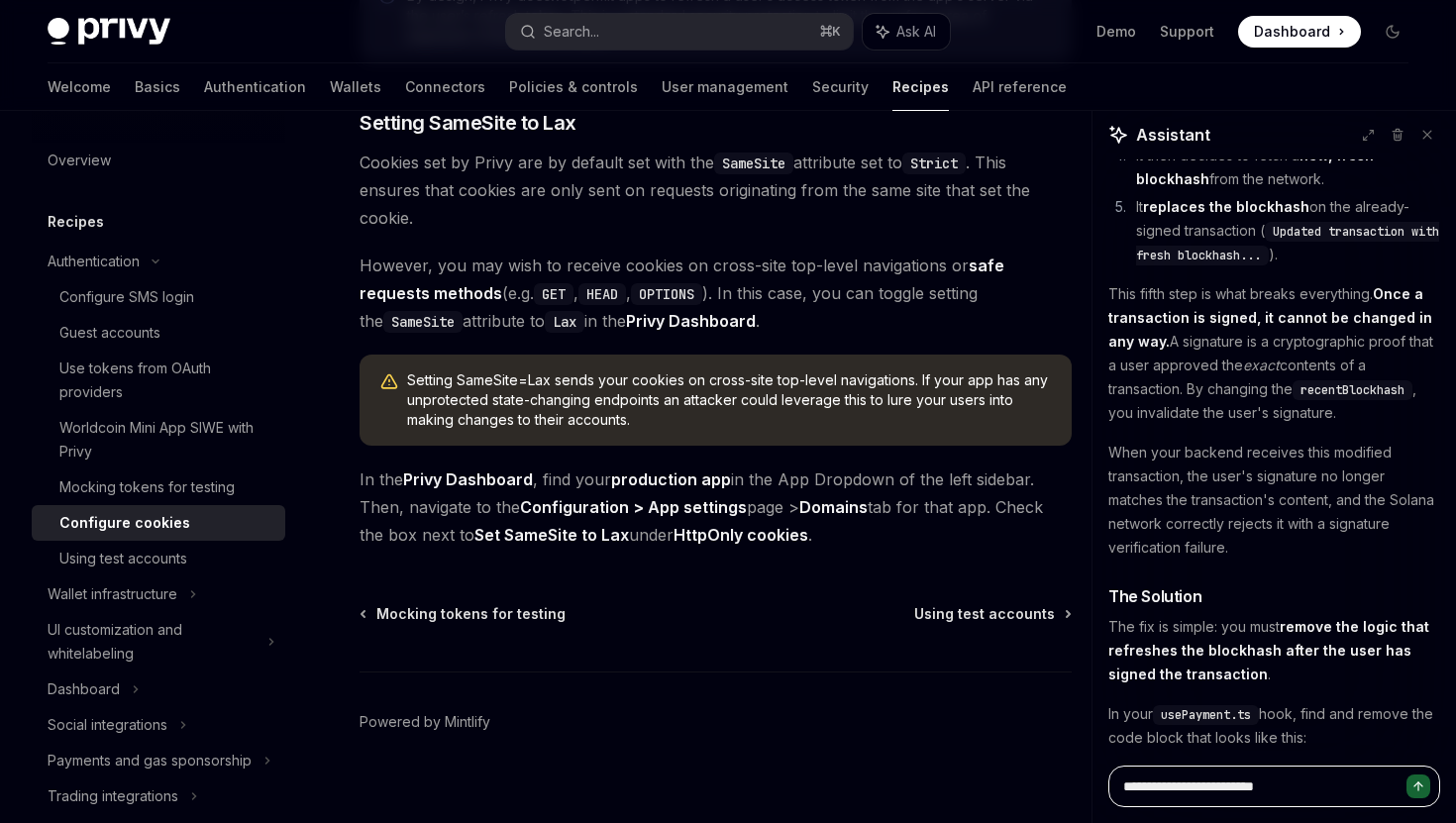type on "**********" 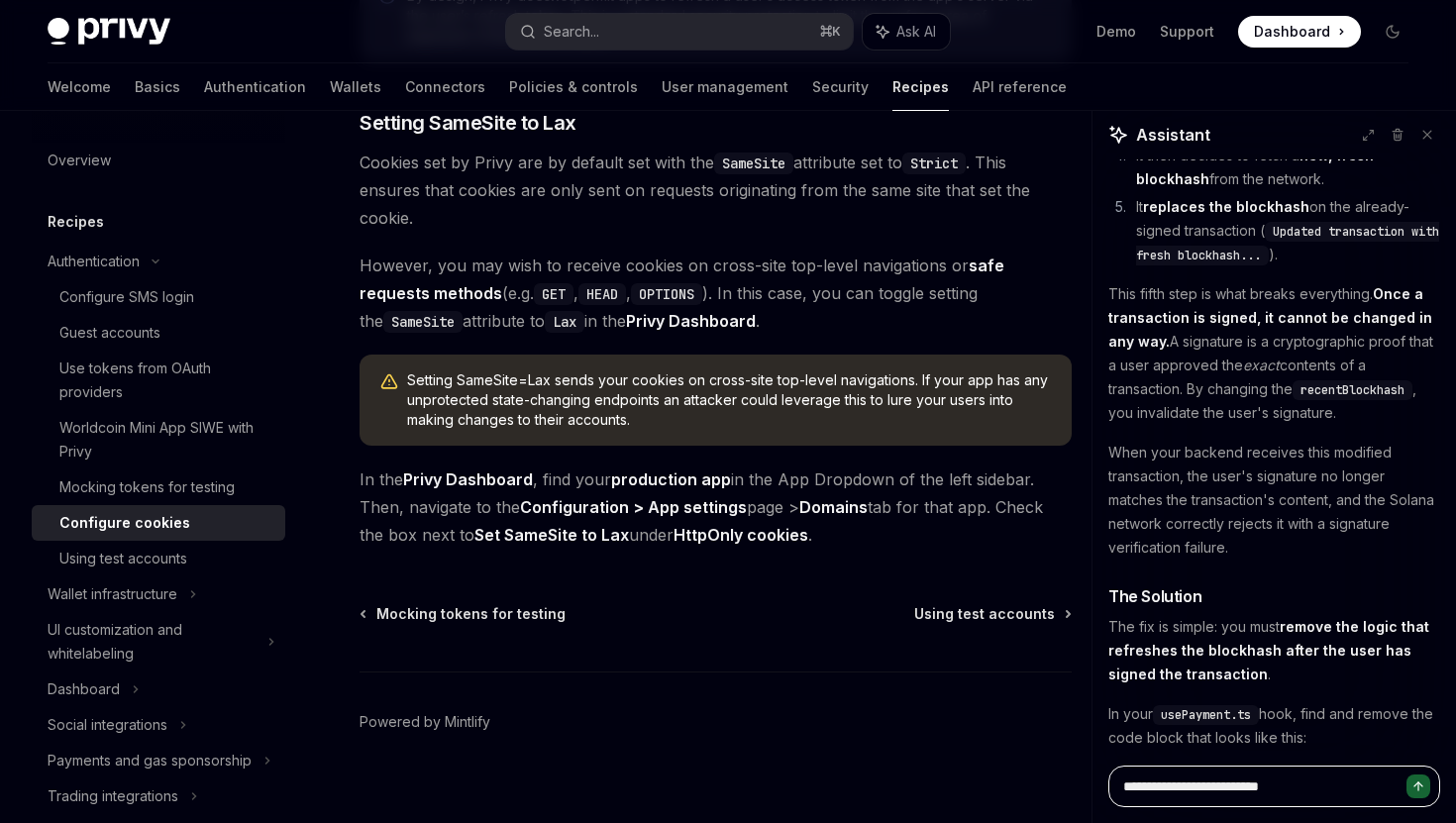 type on "**********" 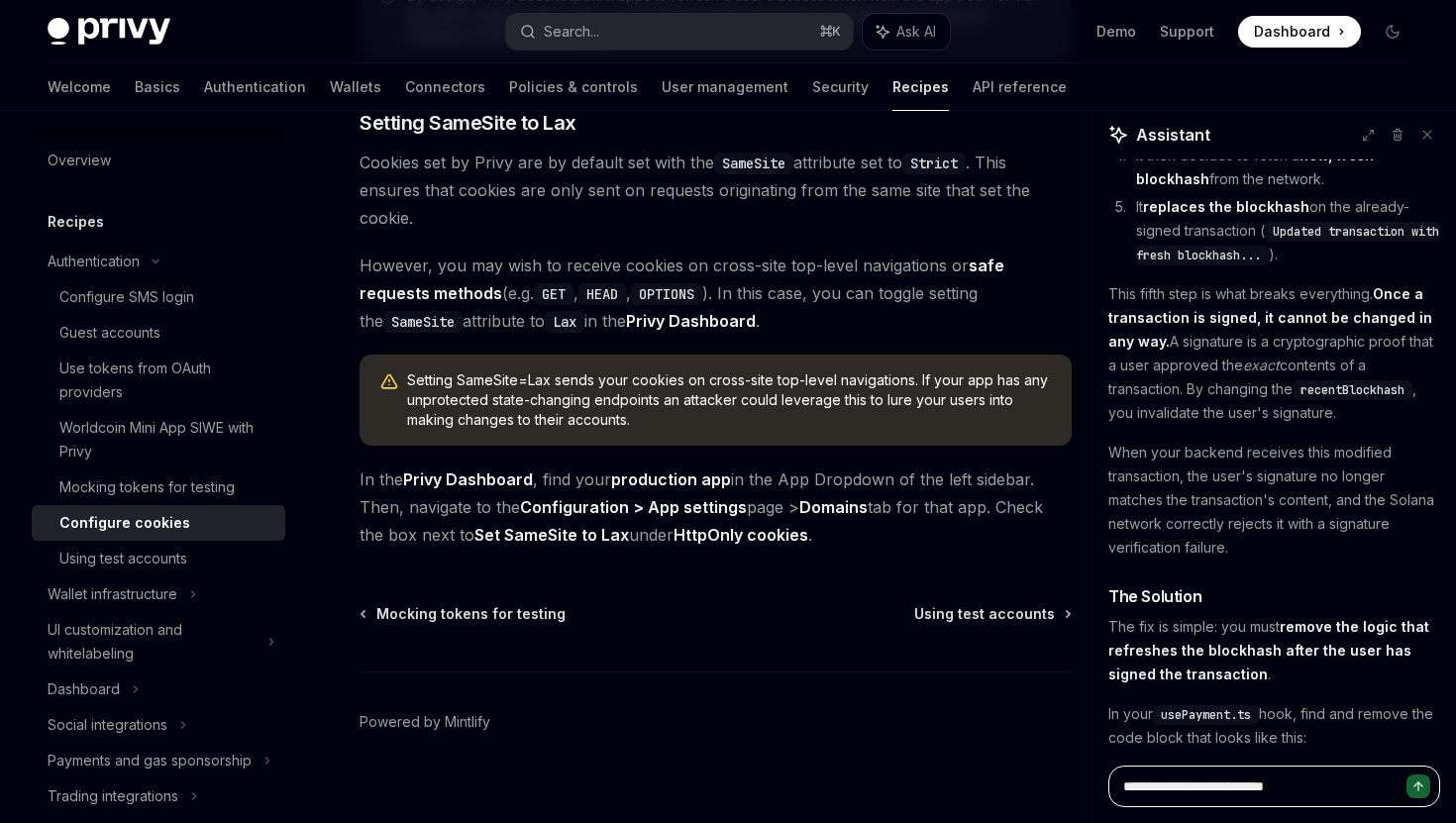 type on "**********" 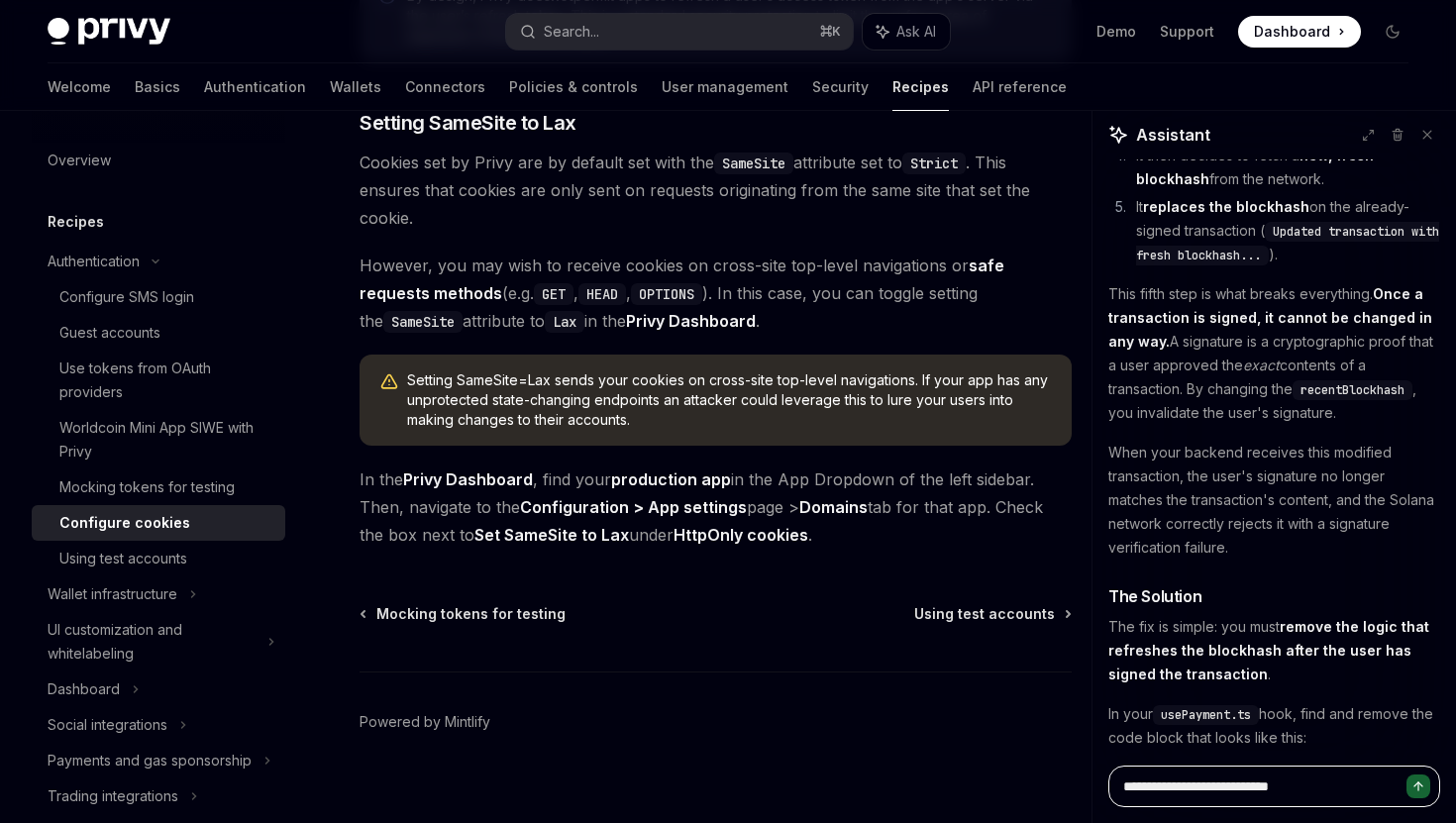 type on "**********" 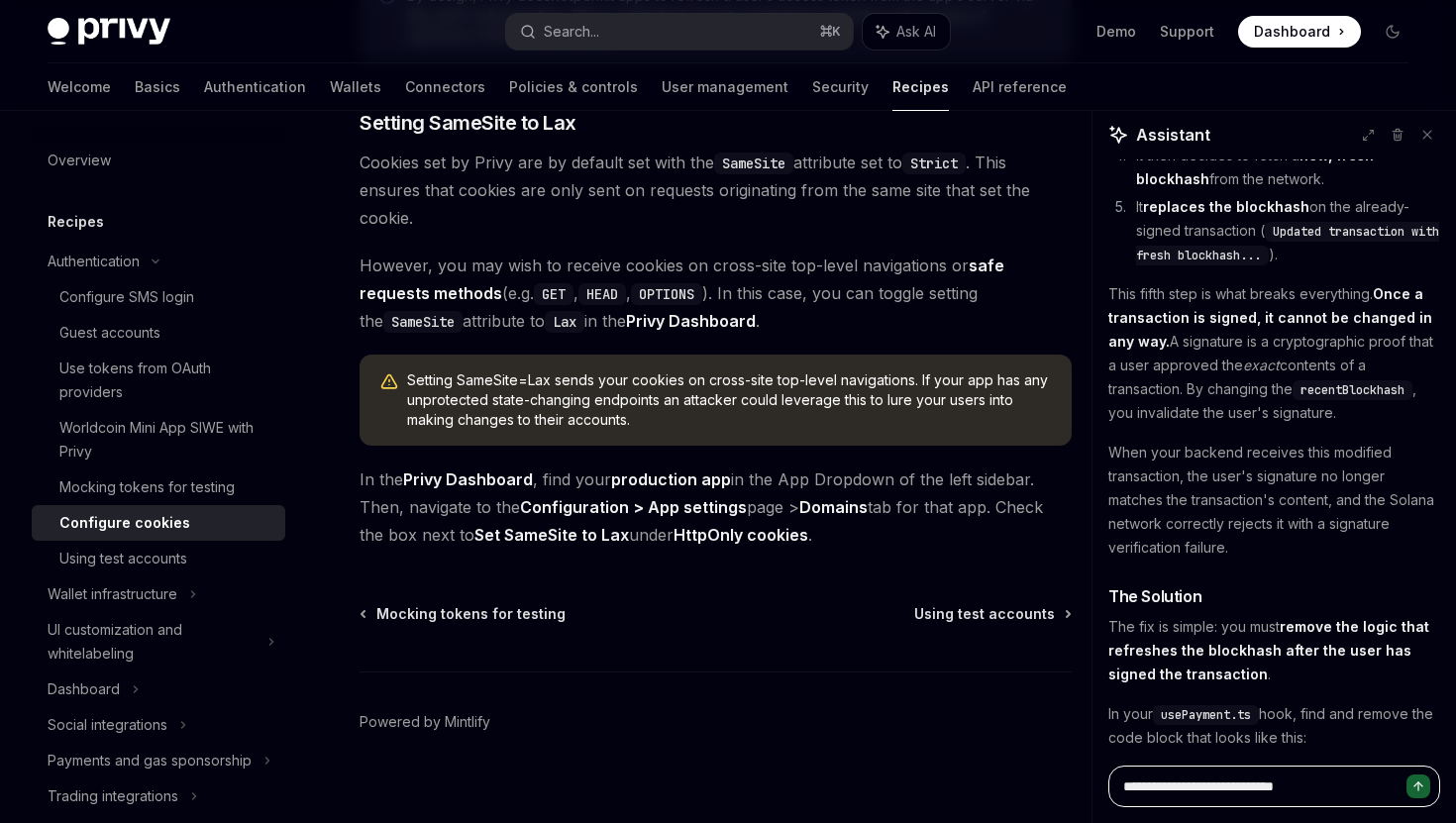 type on "**********" 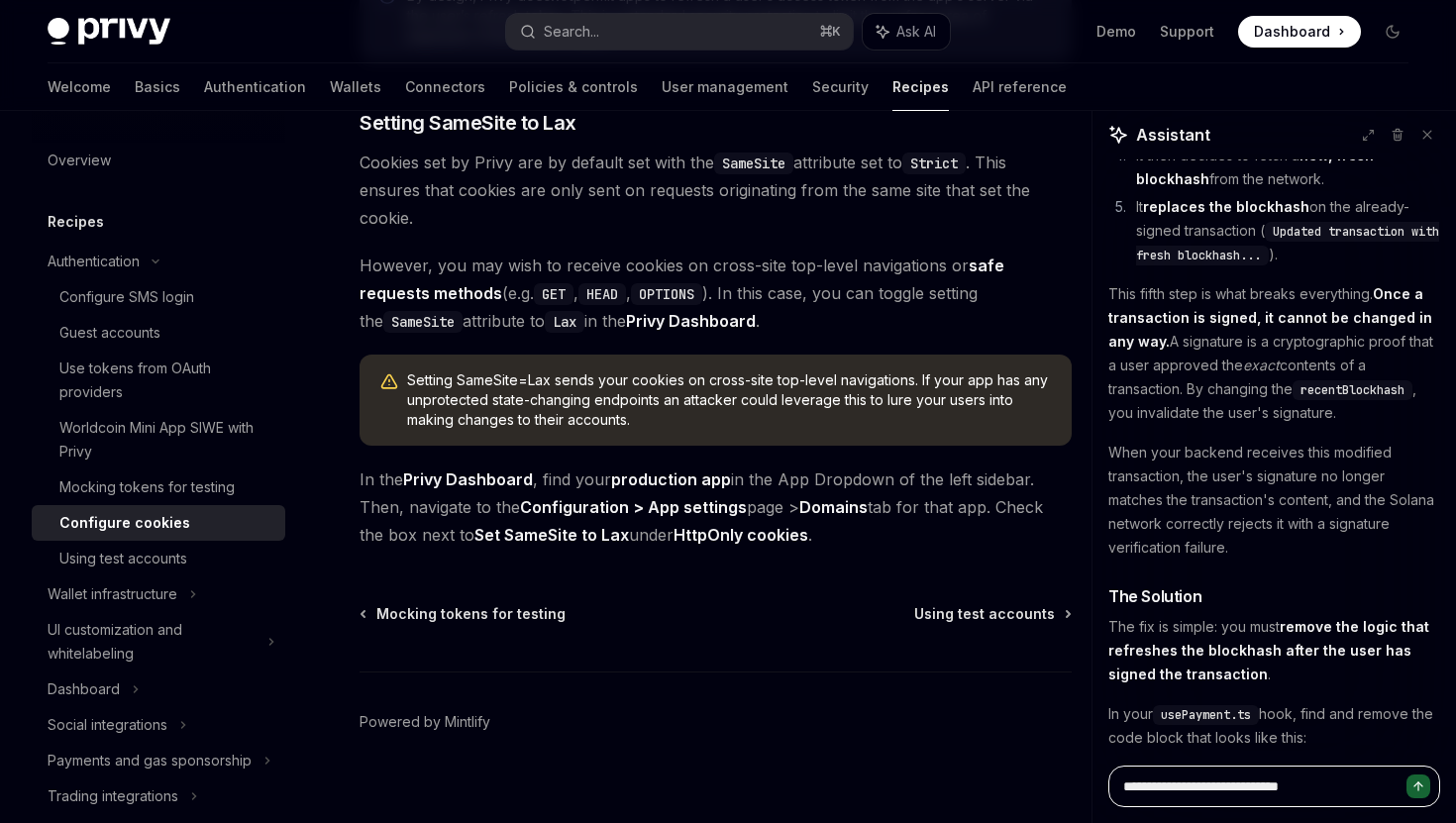 type on "**********" 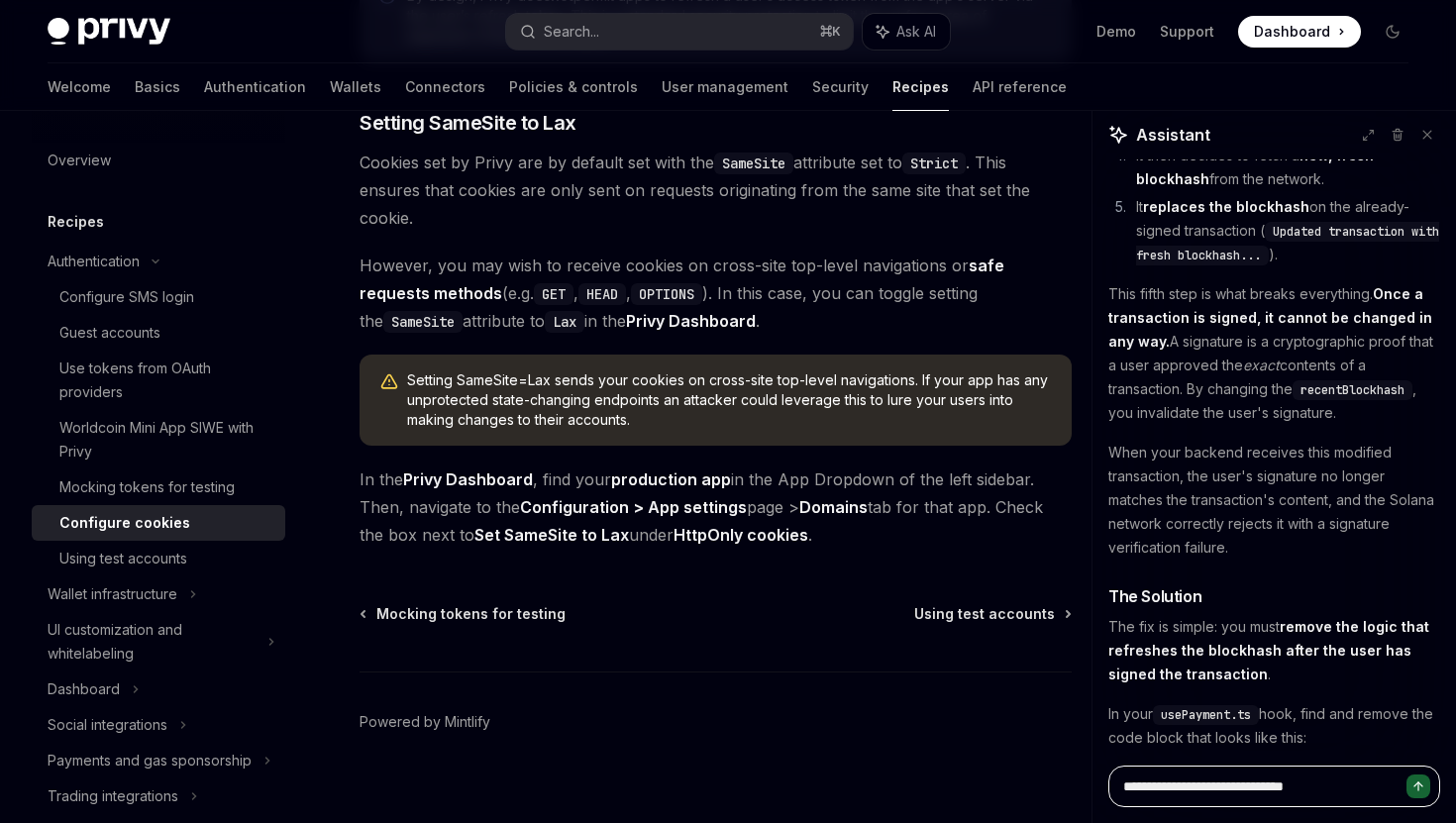 type on "**********" 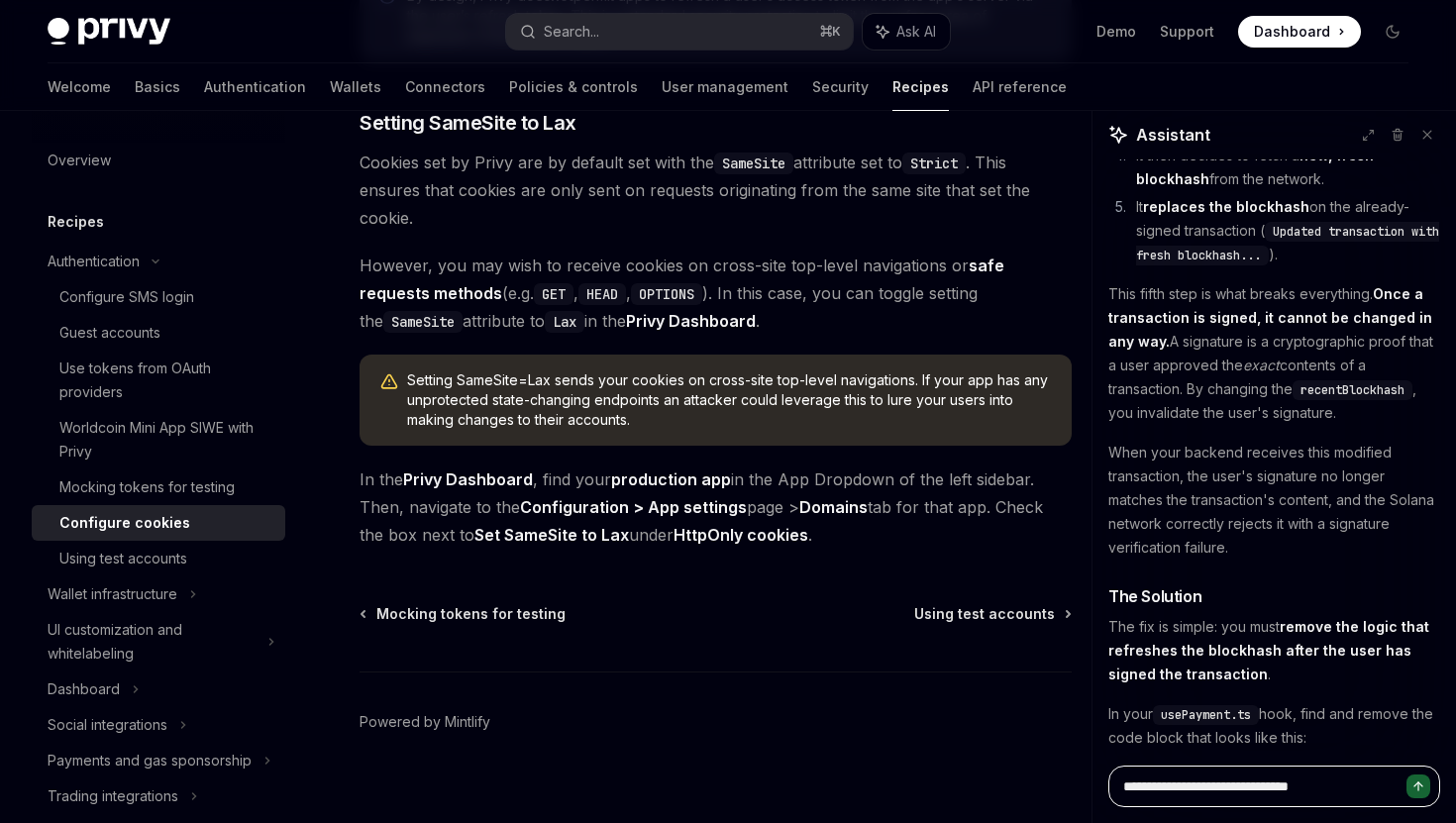 type on "**********" 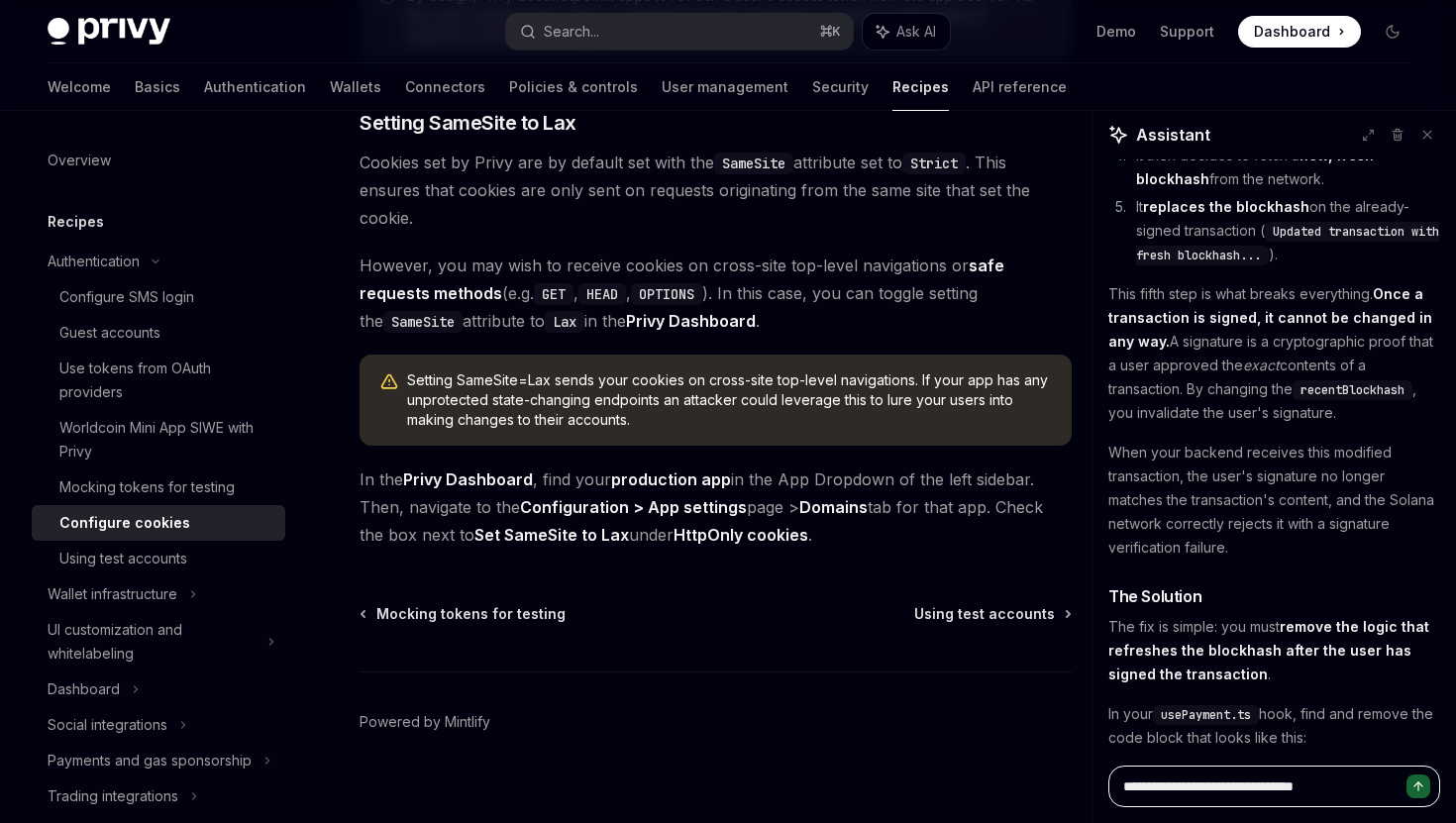 type on "**********" 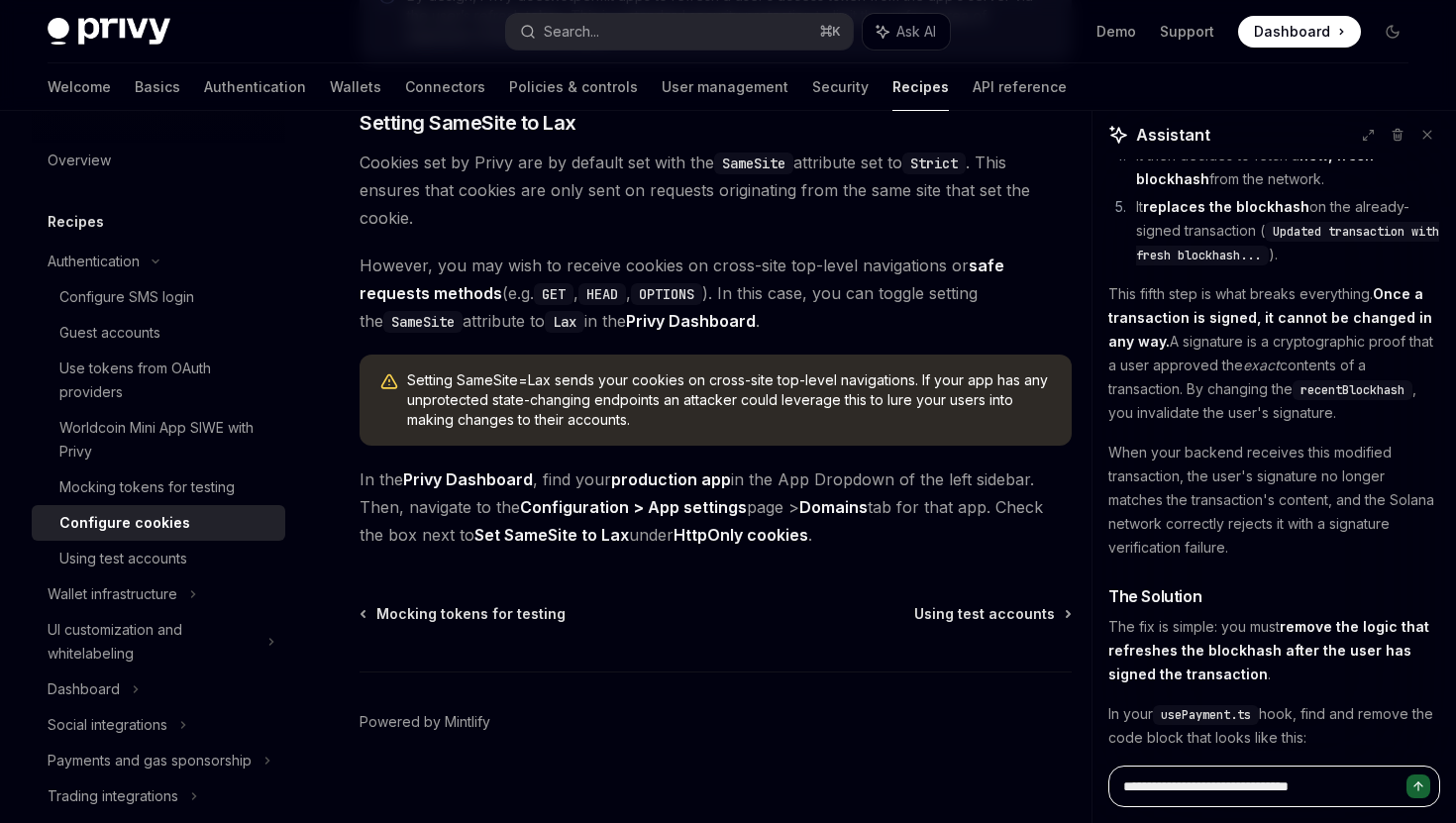 type on "**********" 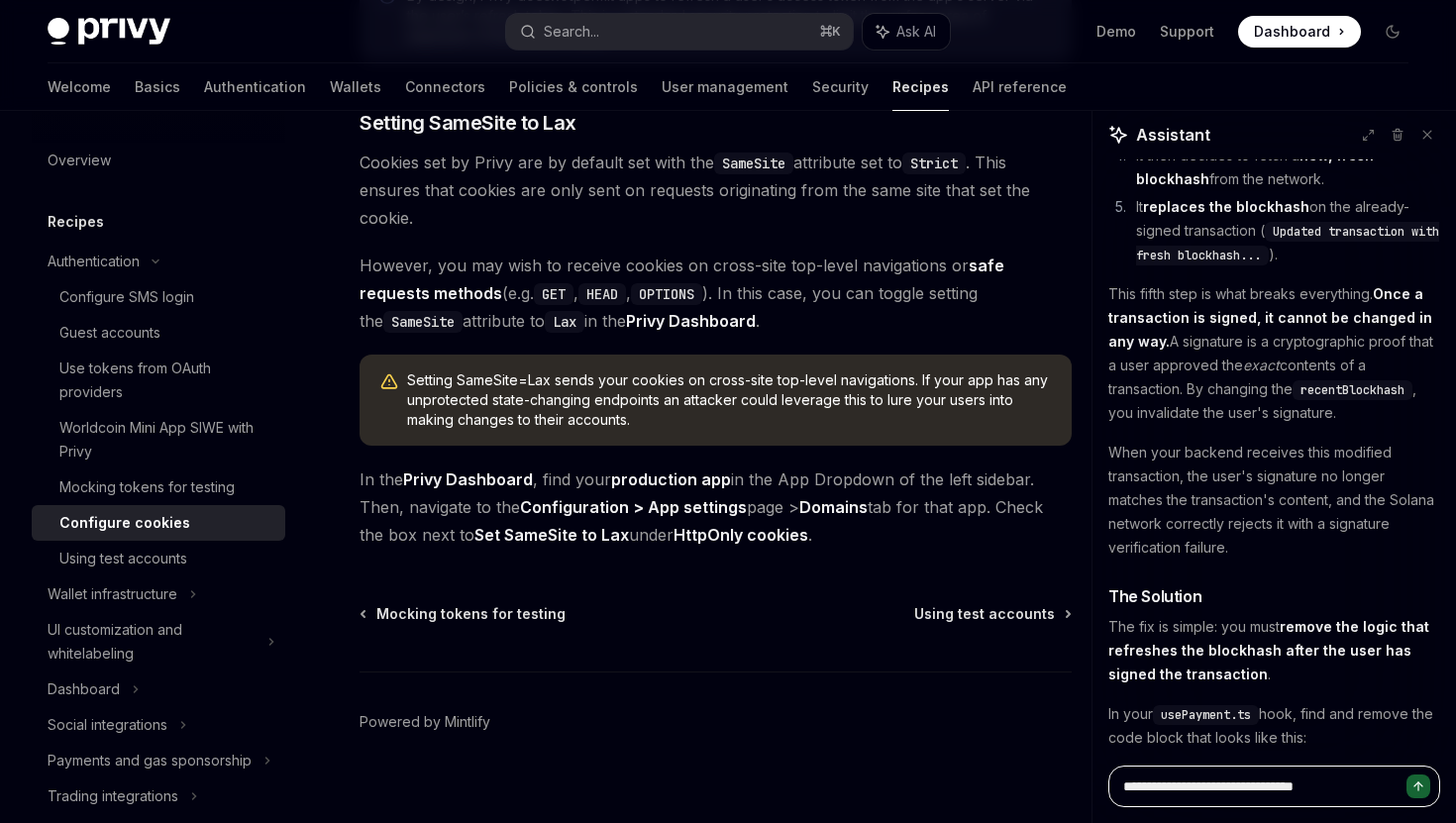 type on "**********" 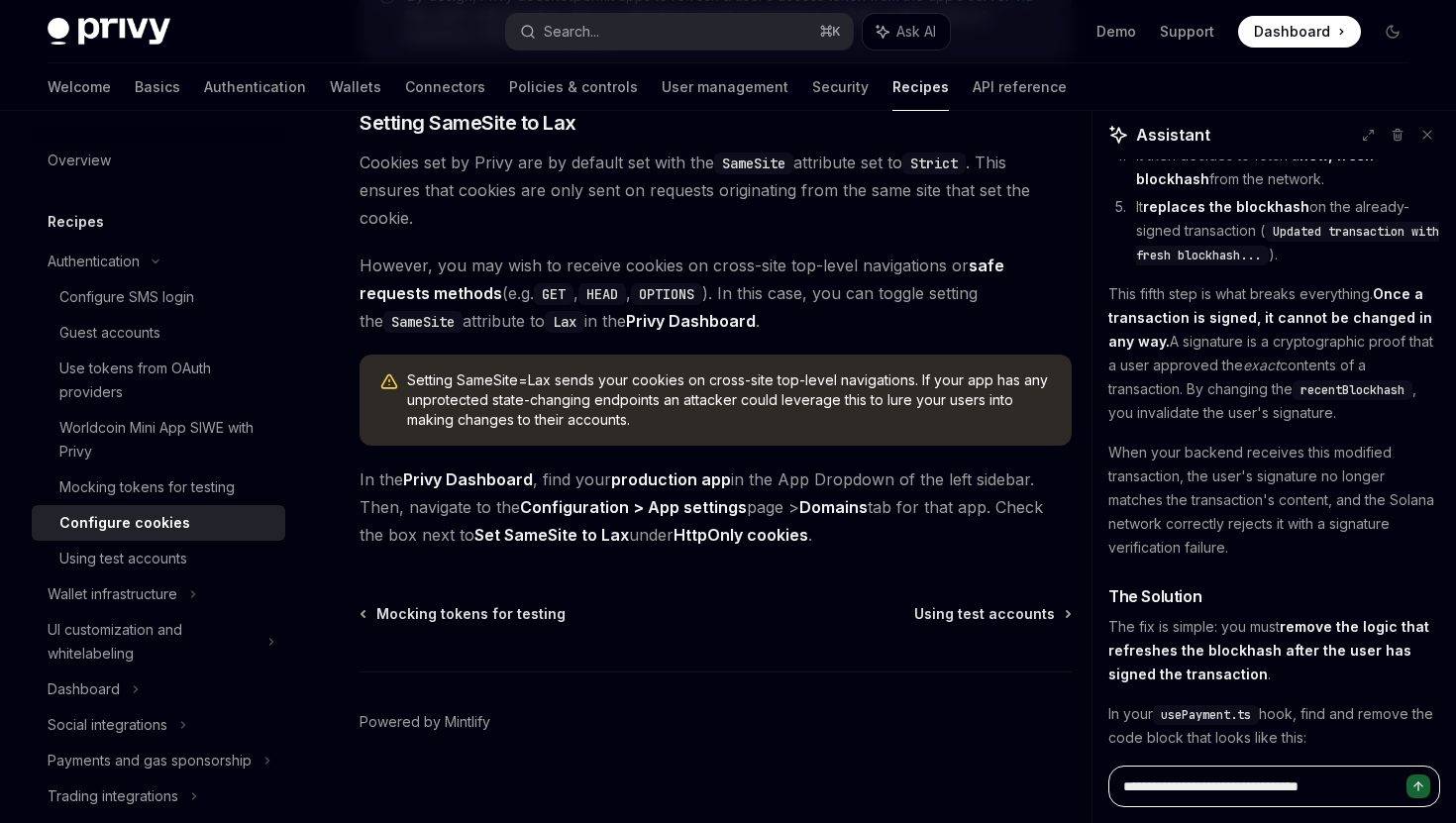 type on "**********" 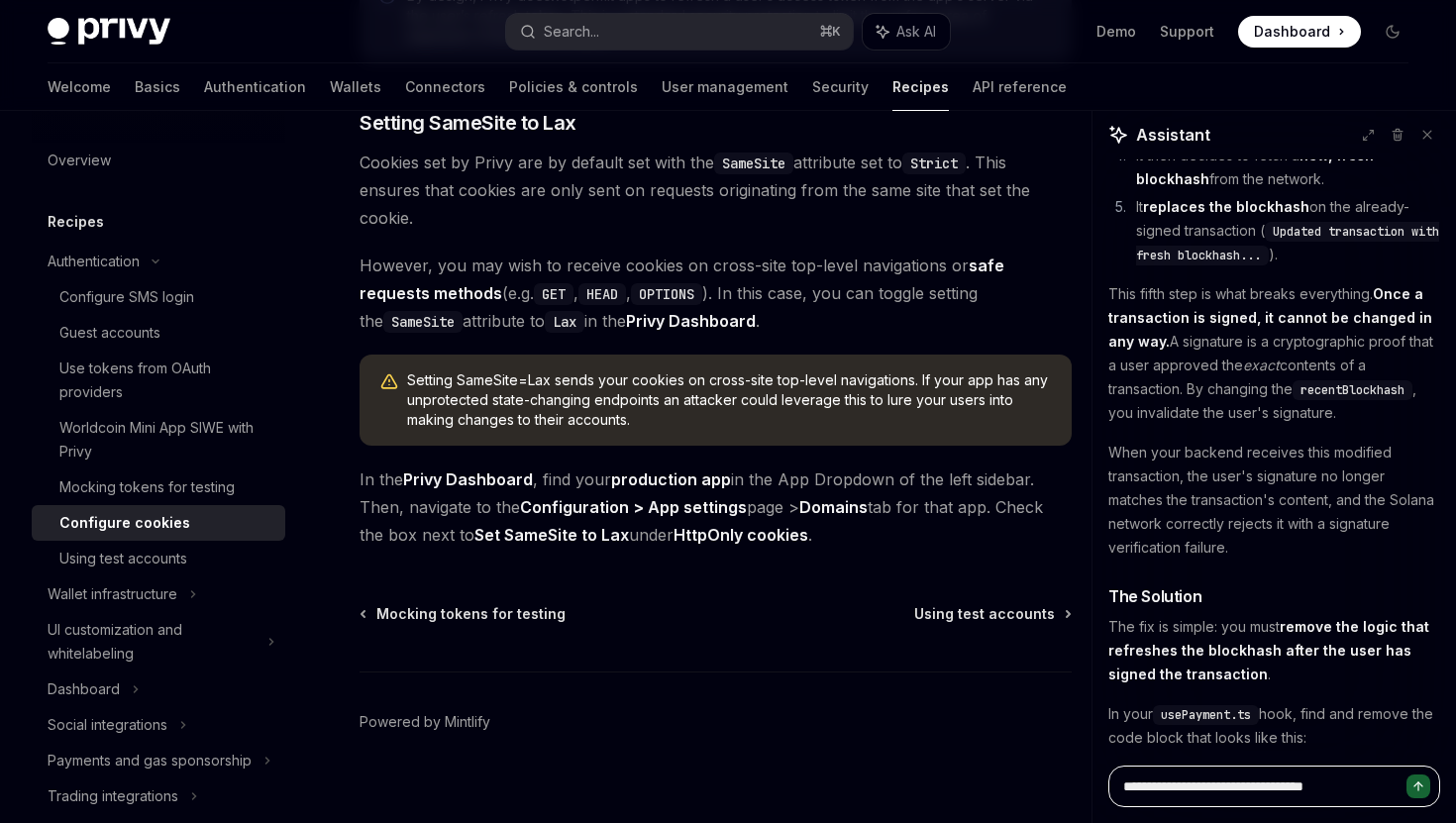type on "**********" 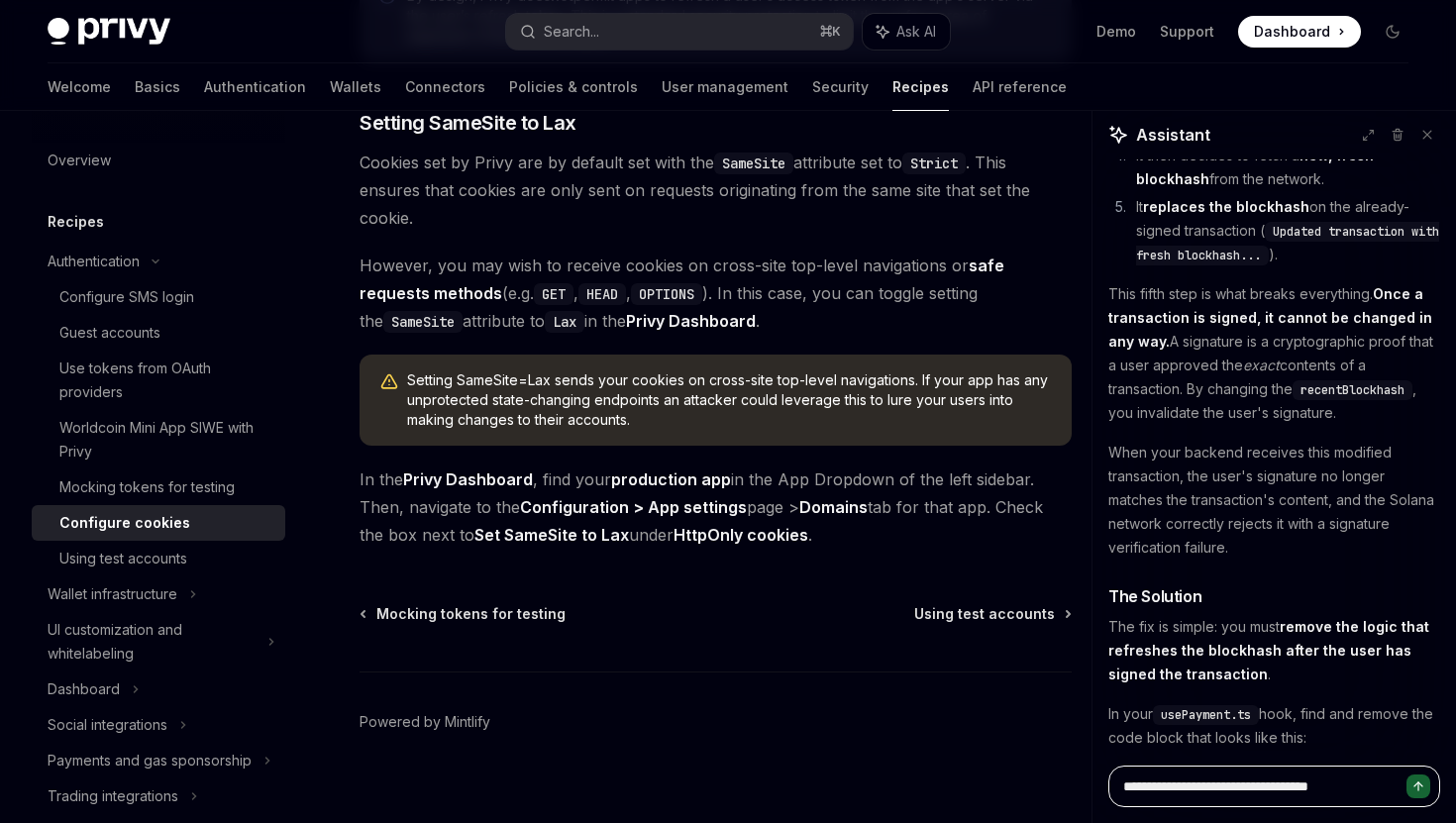 type on "*" 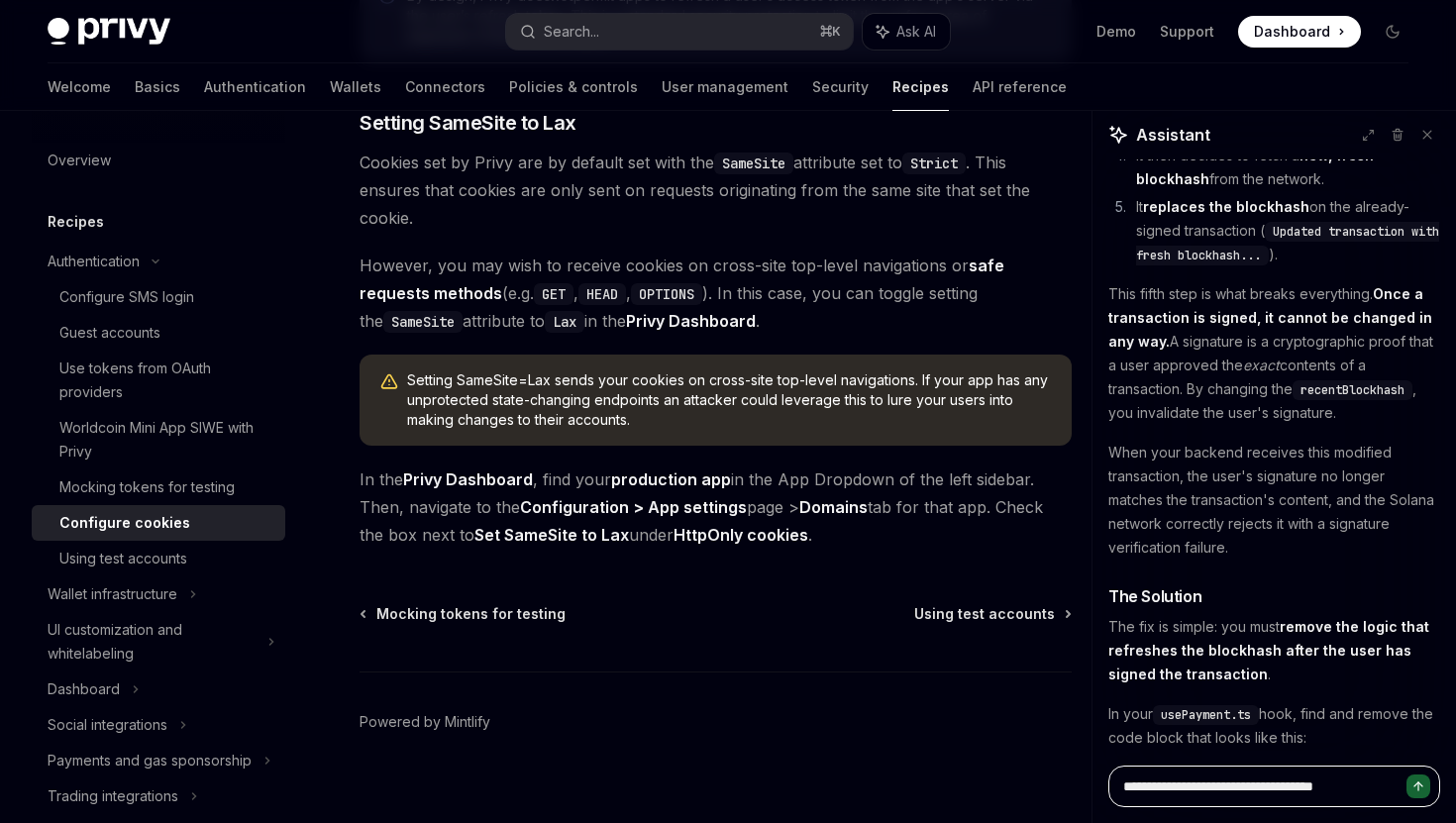 type on "**********" 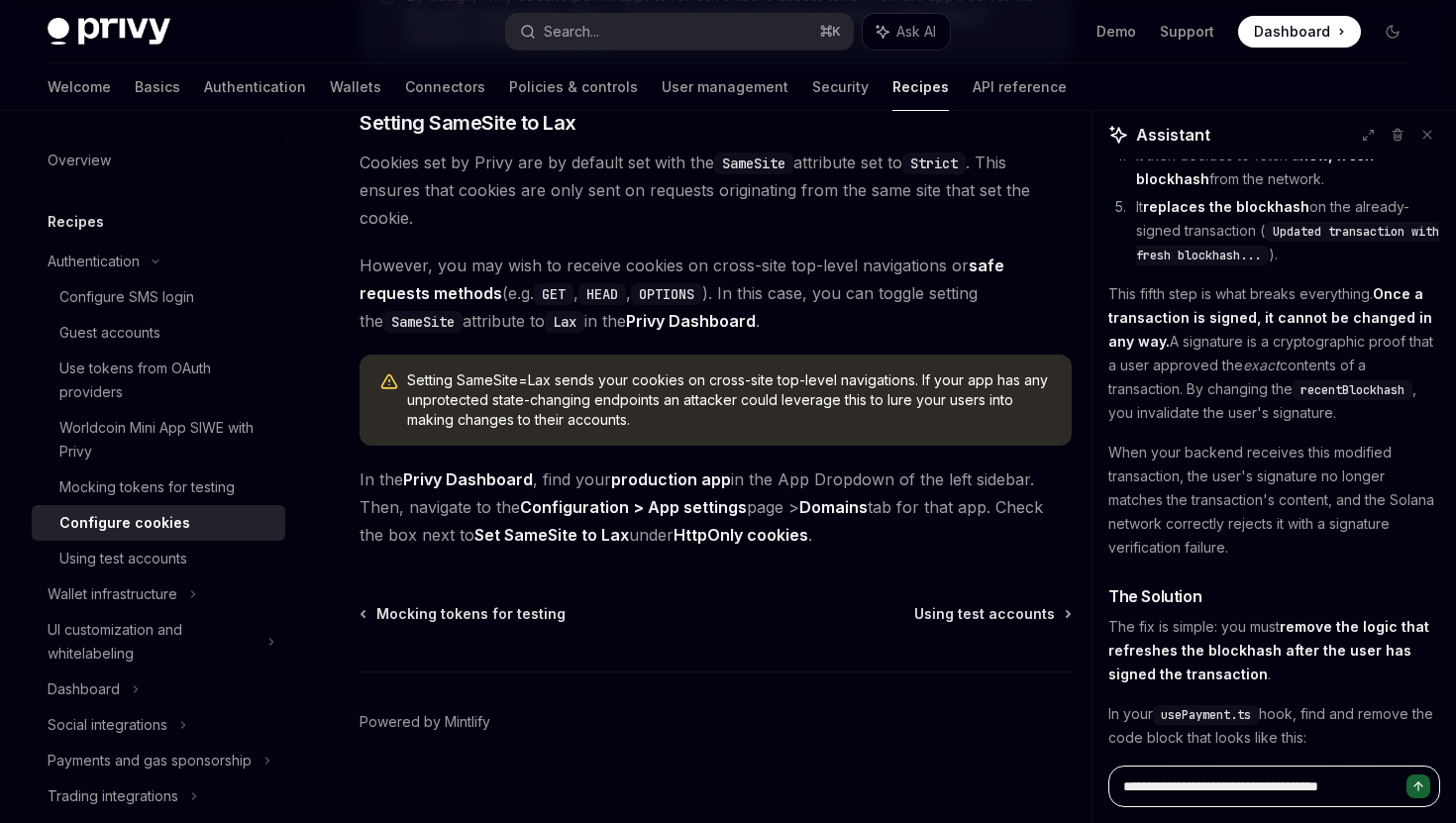 type on "**********" 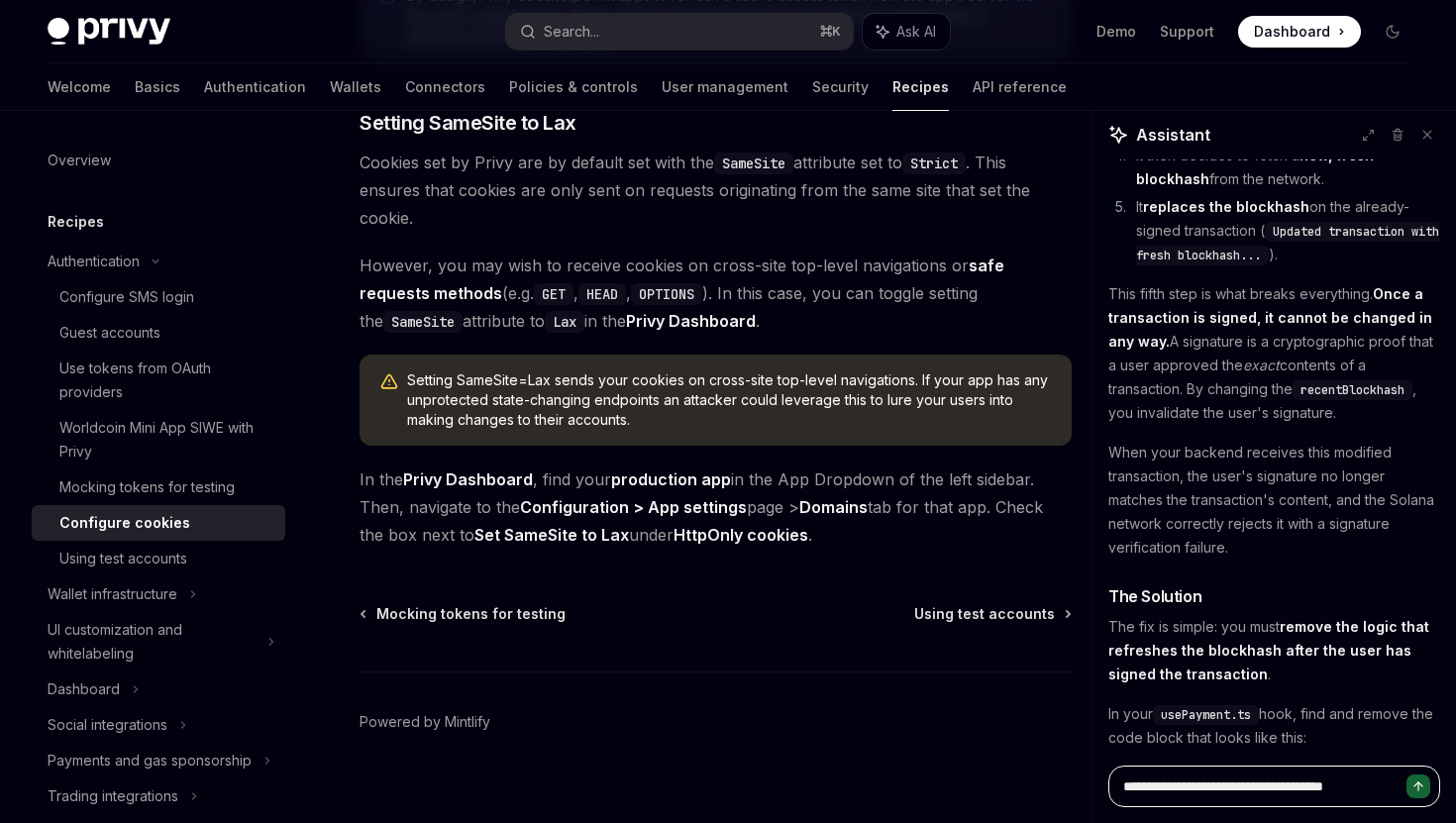 type on "**********" 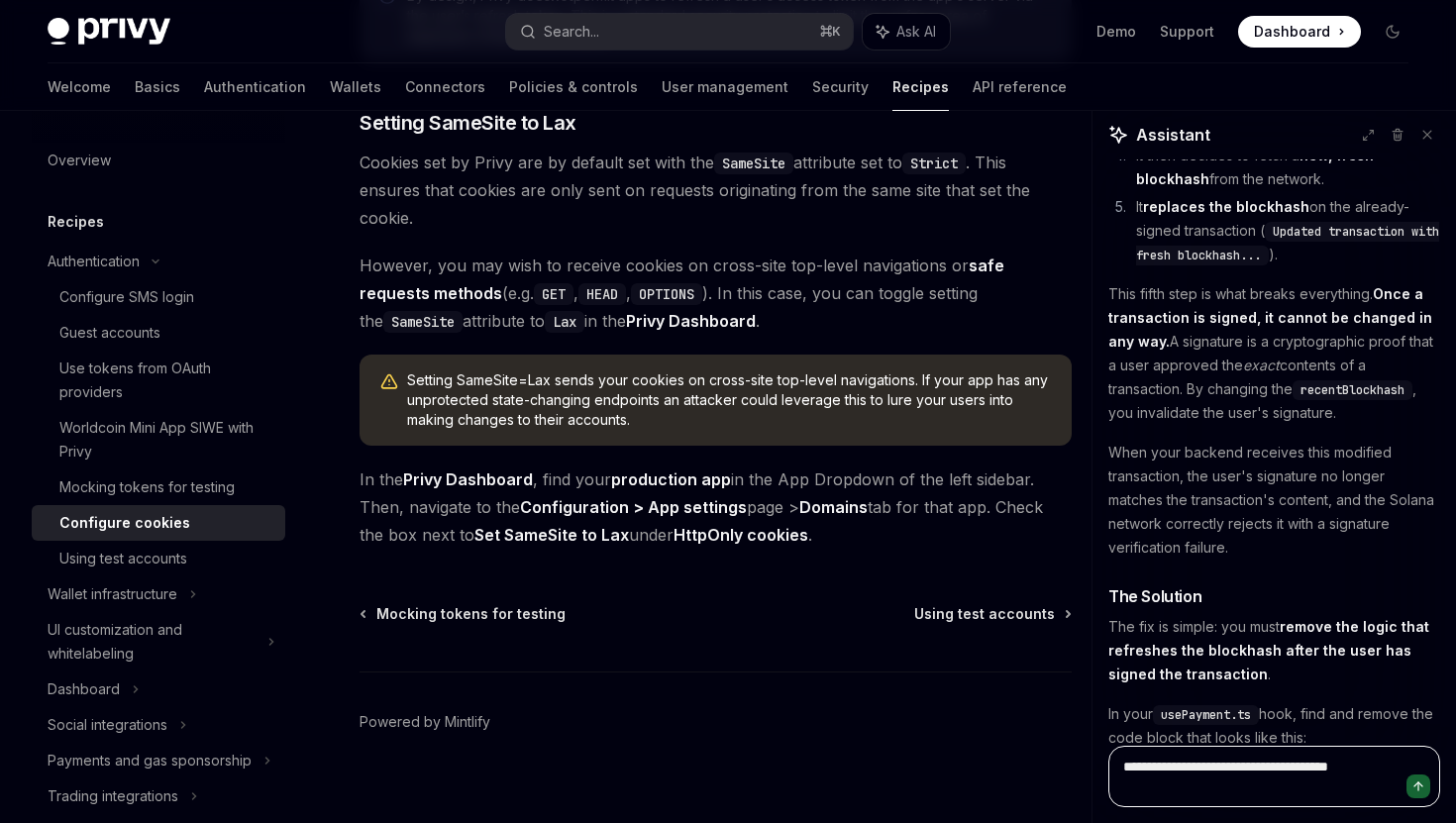 type on "**********" 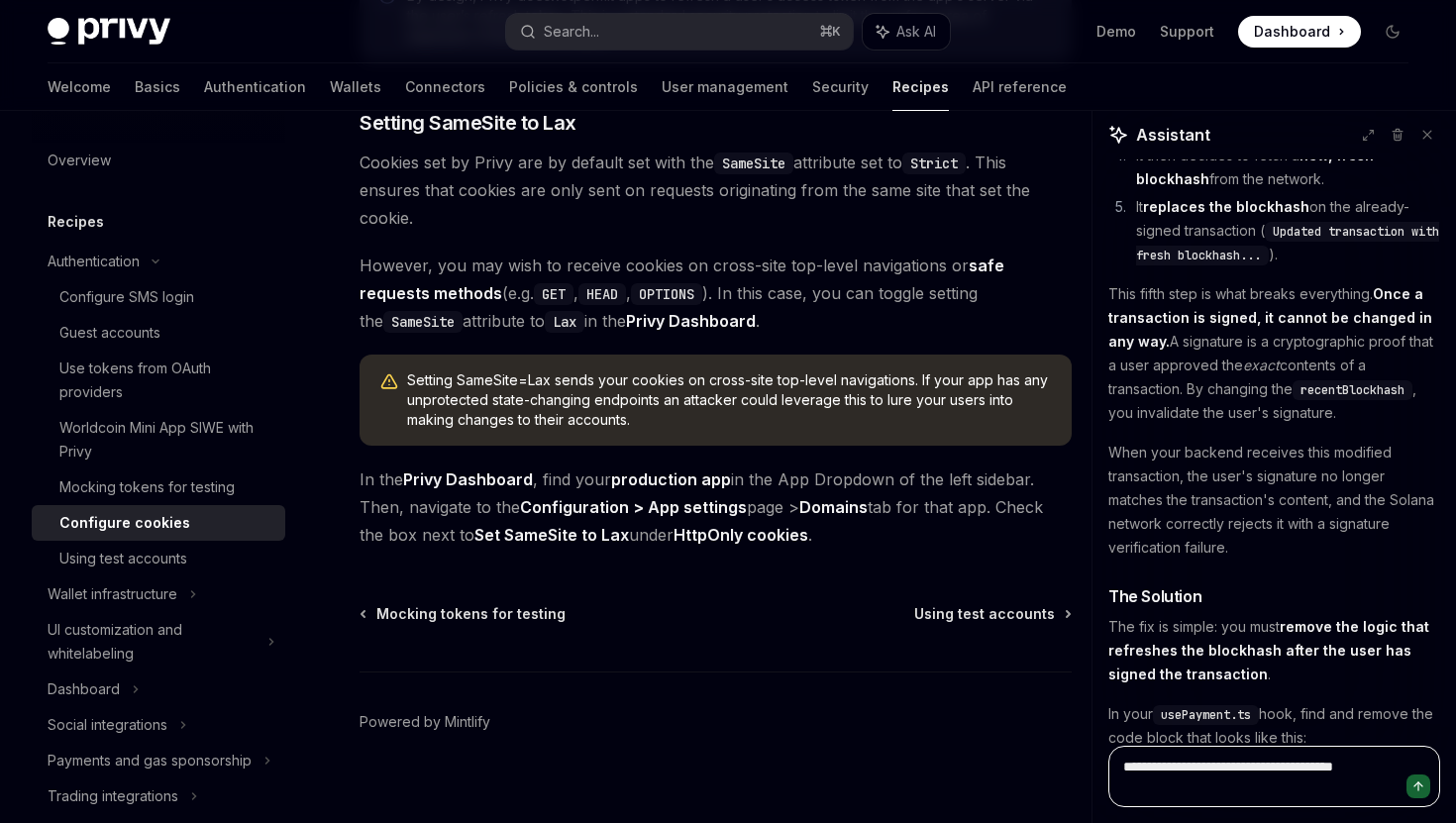 type on "**********" 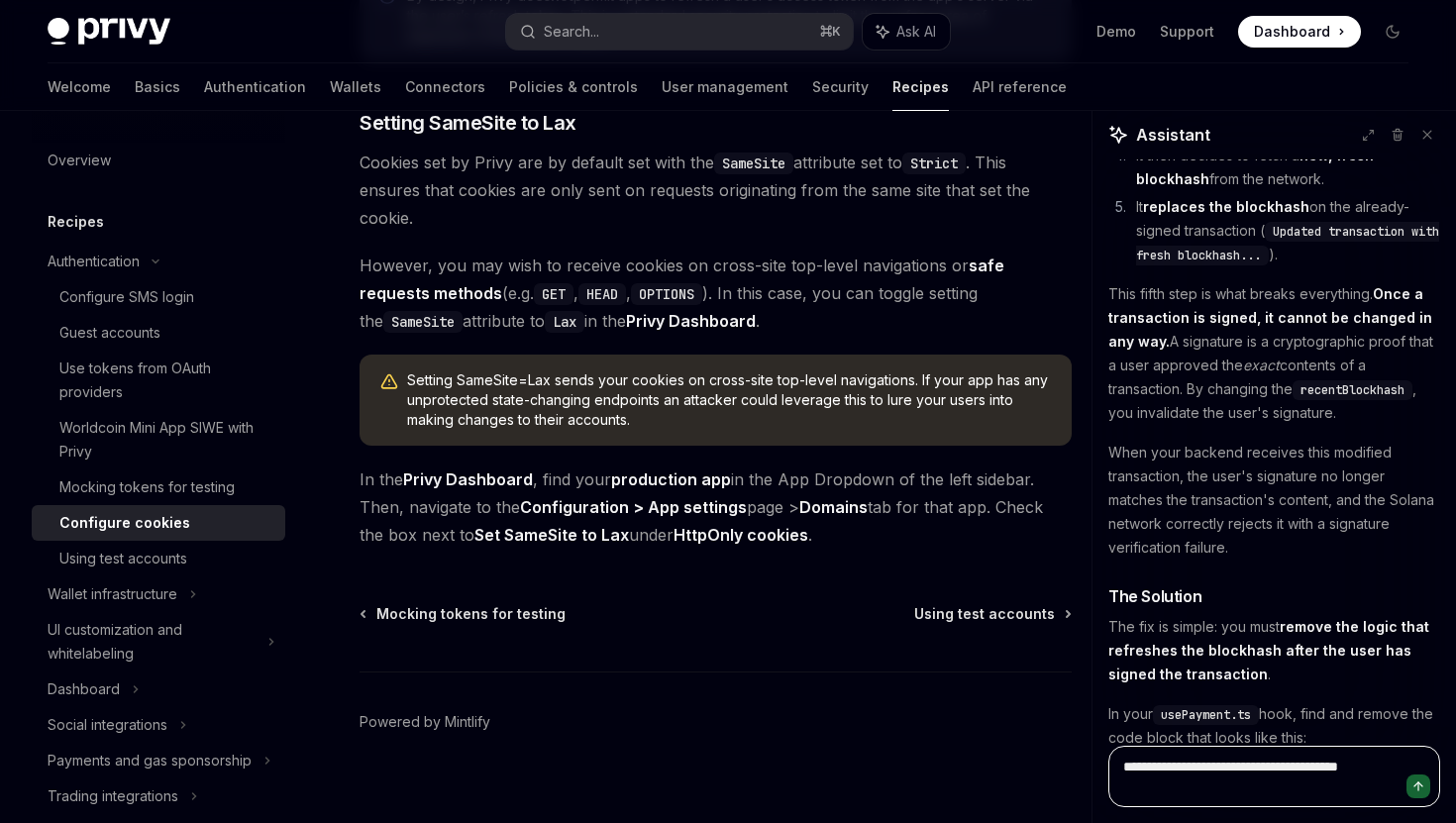 type on "**********" 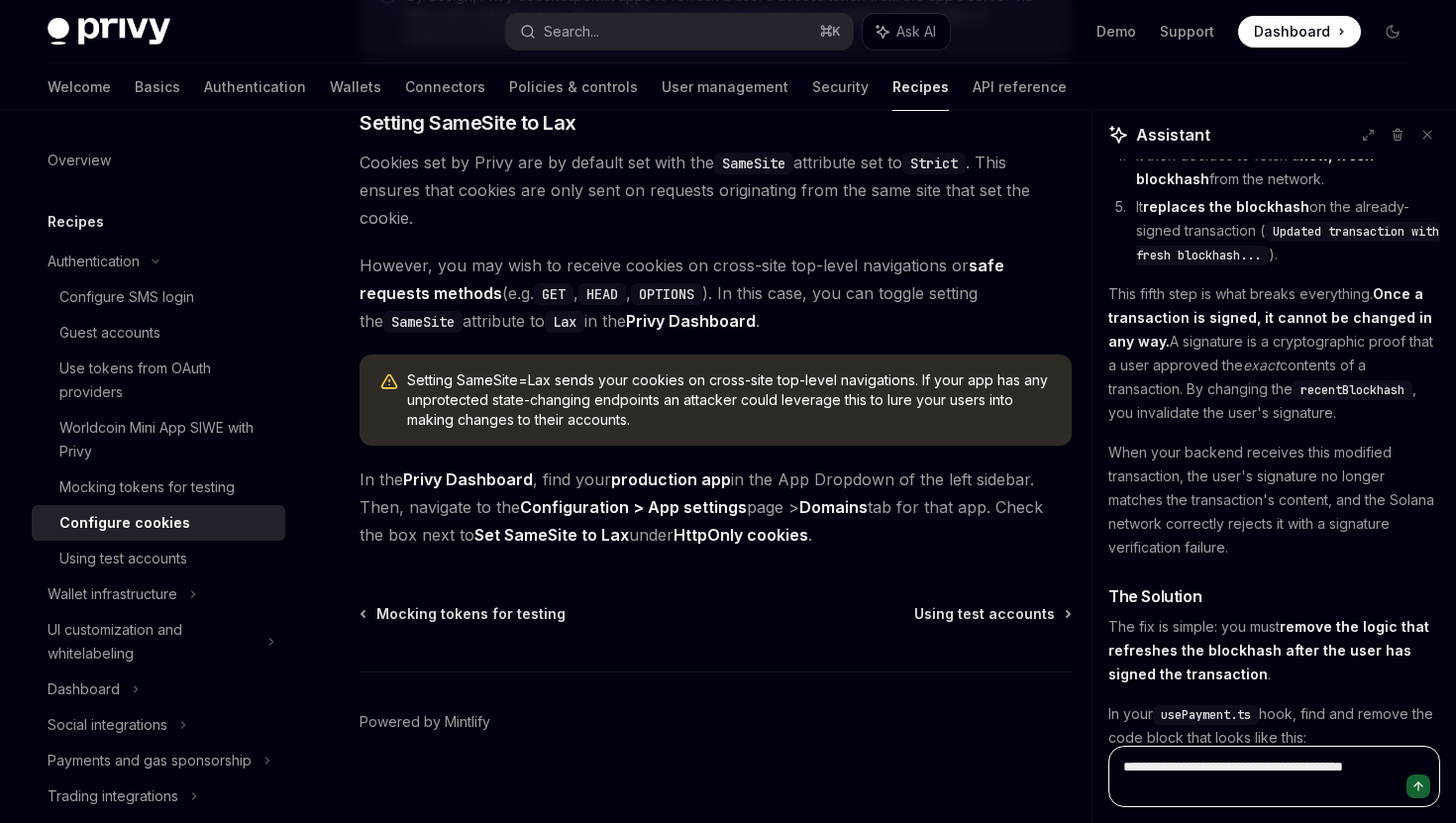 type on "**********" 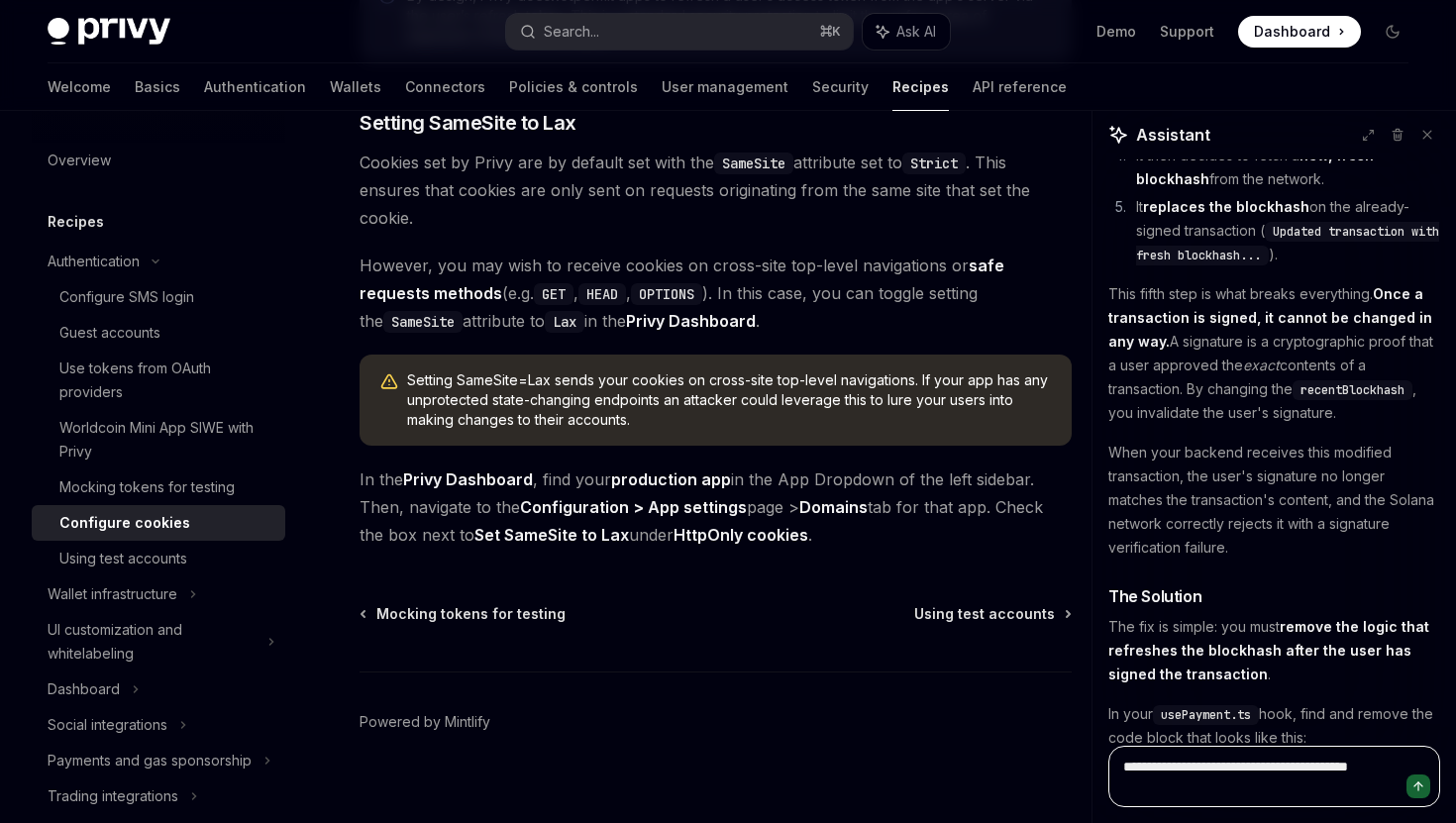 type on "**********" 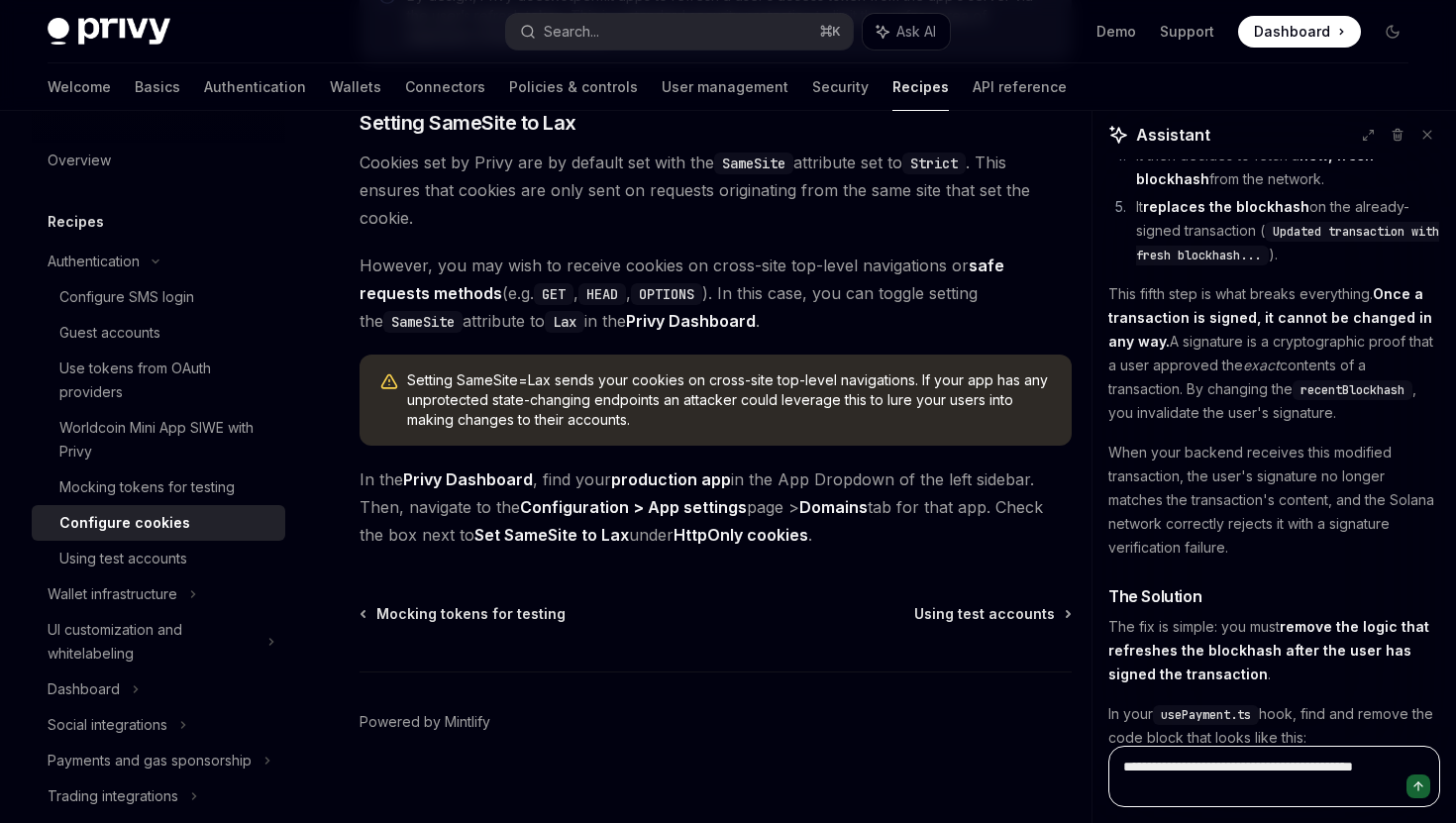 type on "**********" 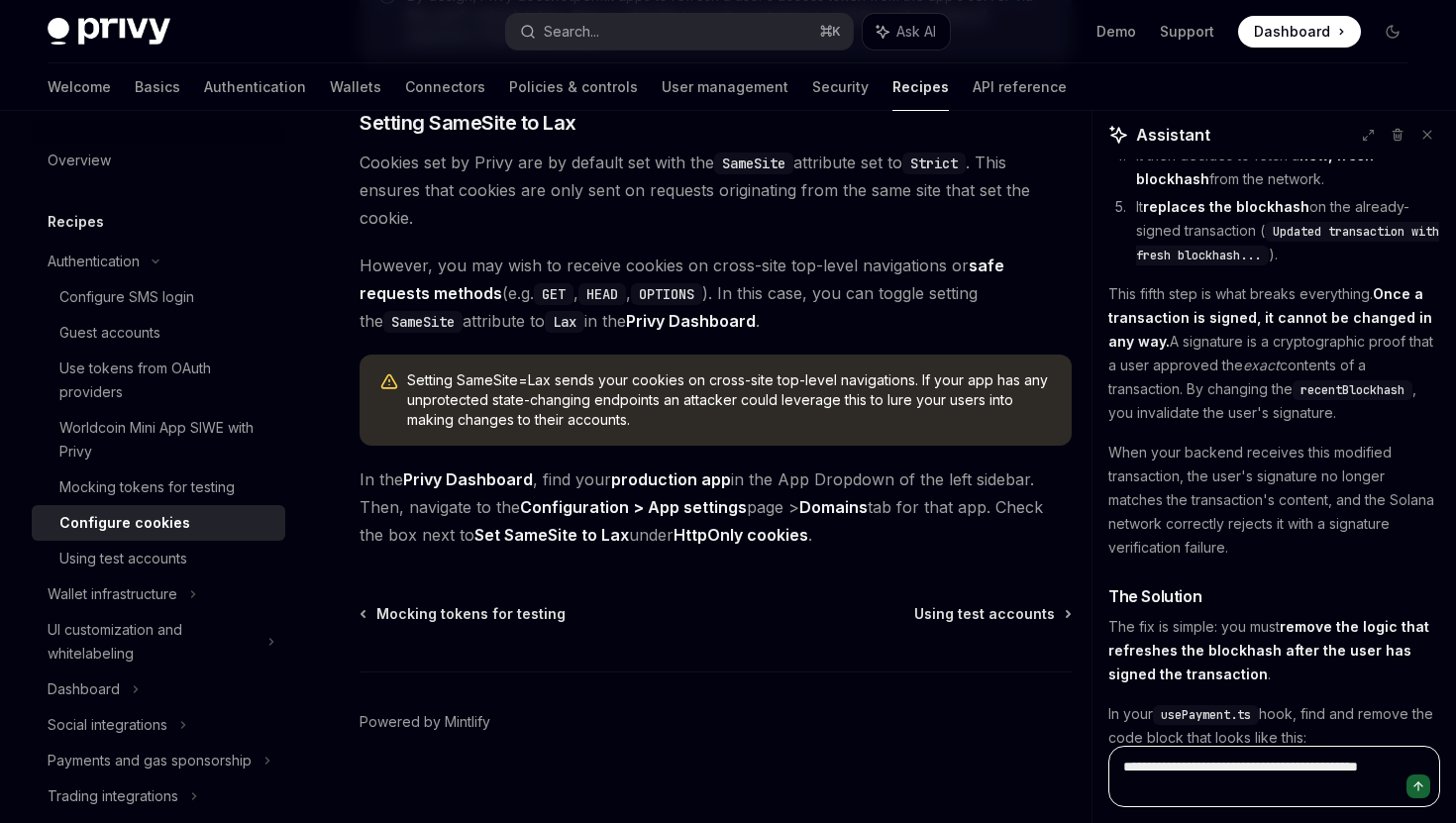 type on "**********" 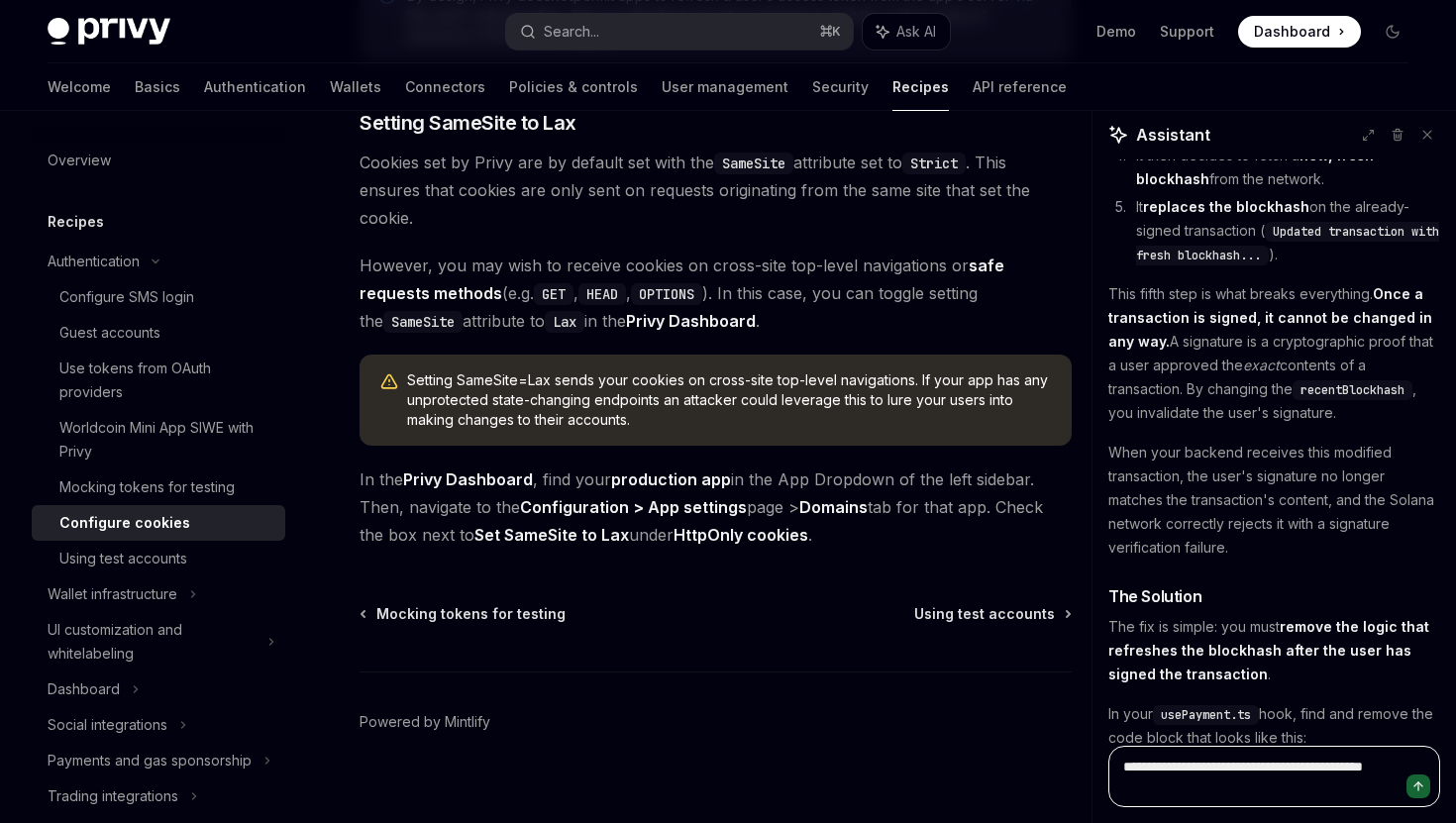 type on "**********" 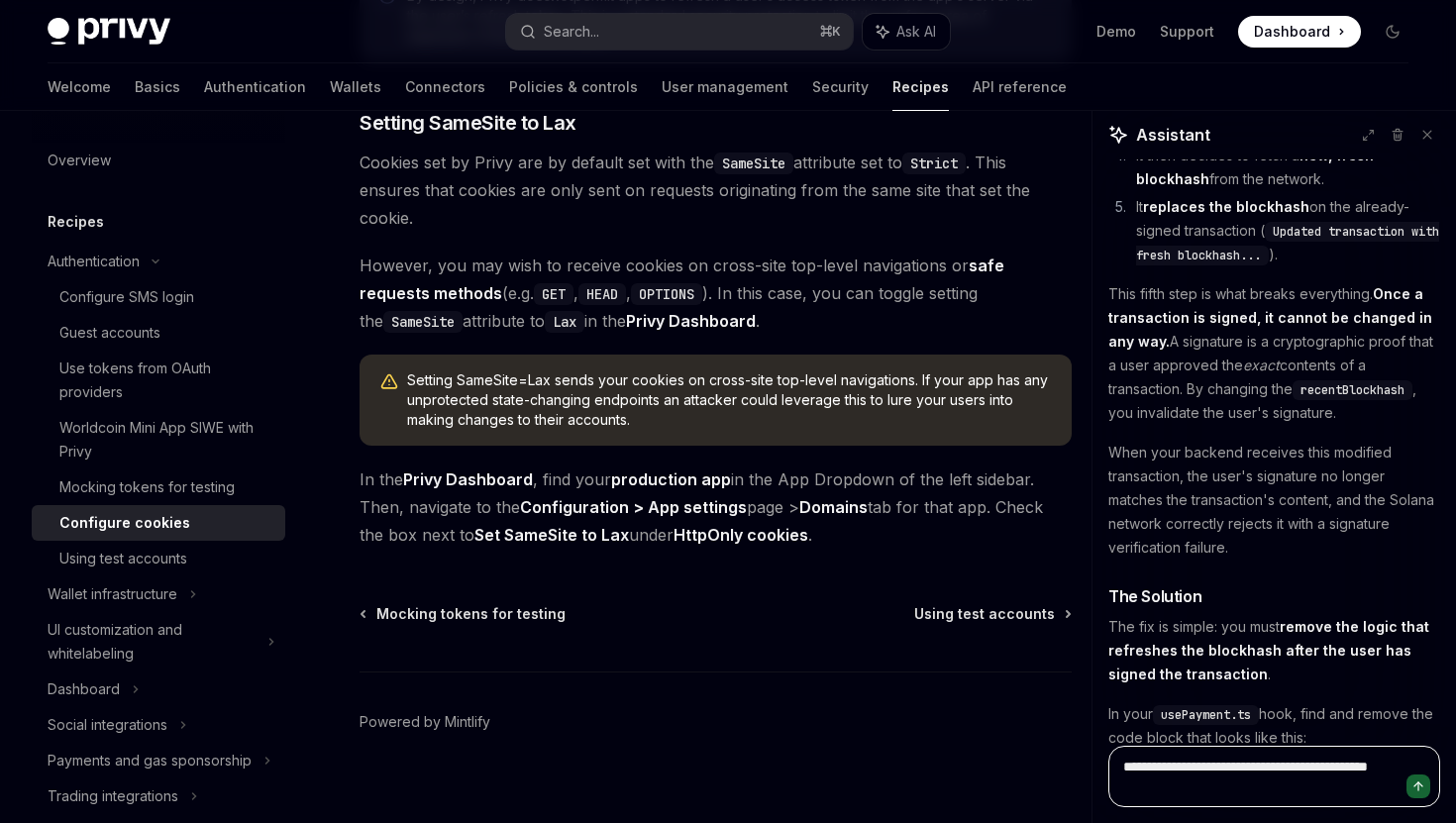 type on "**********" 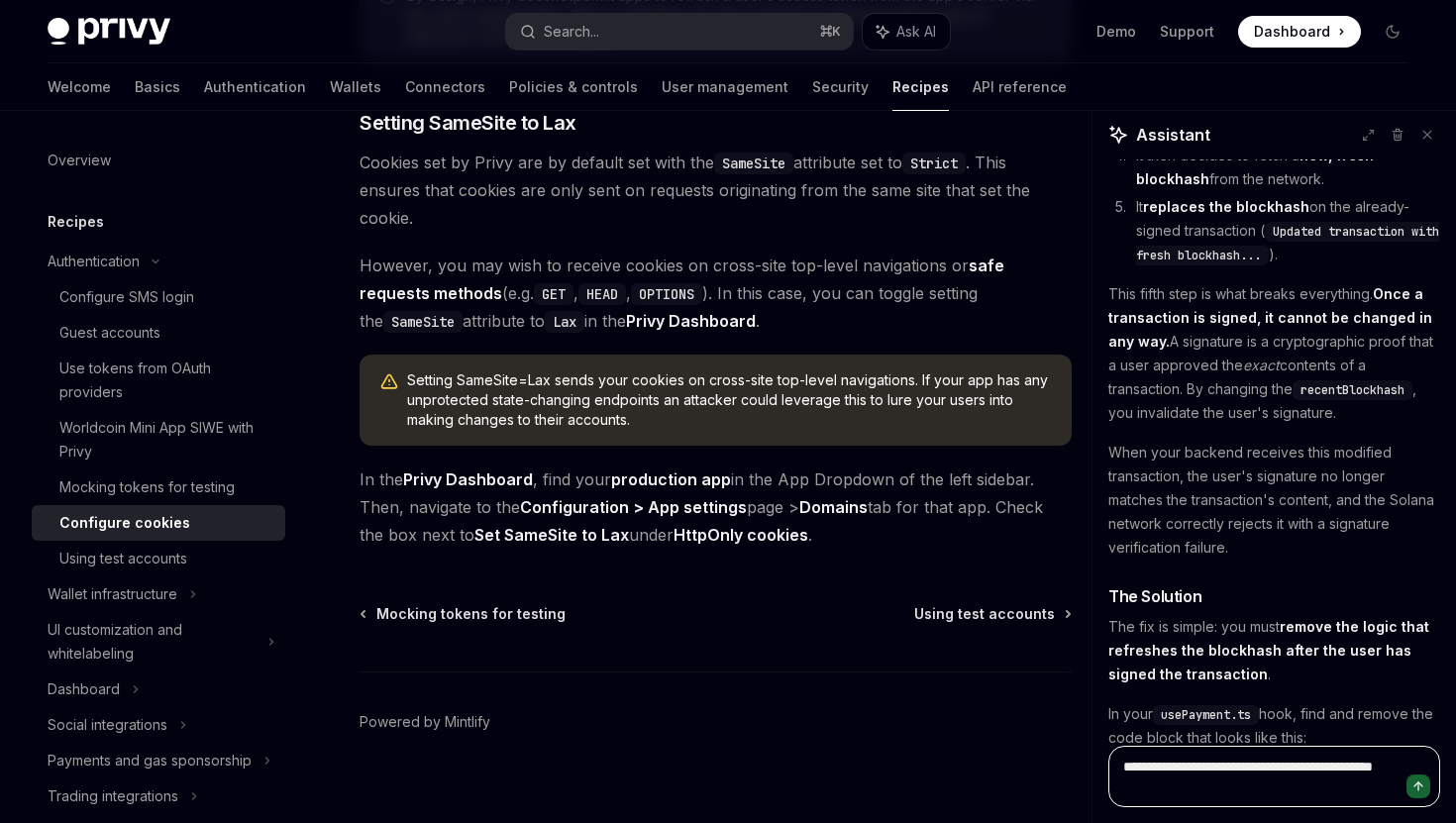 type on "**********" 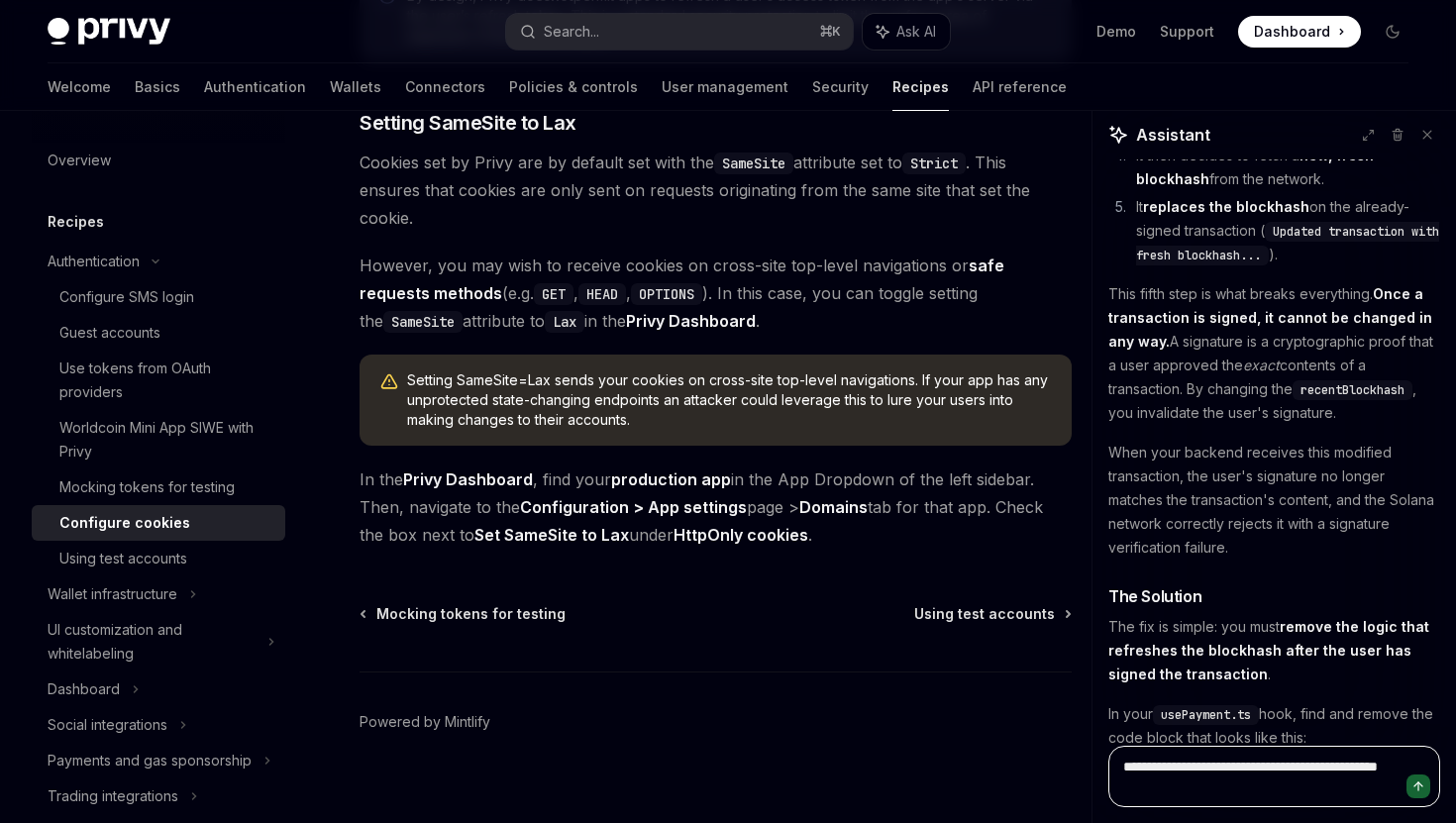 type on "**********" 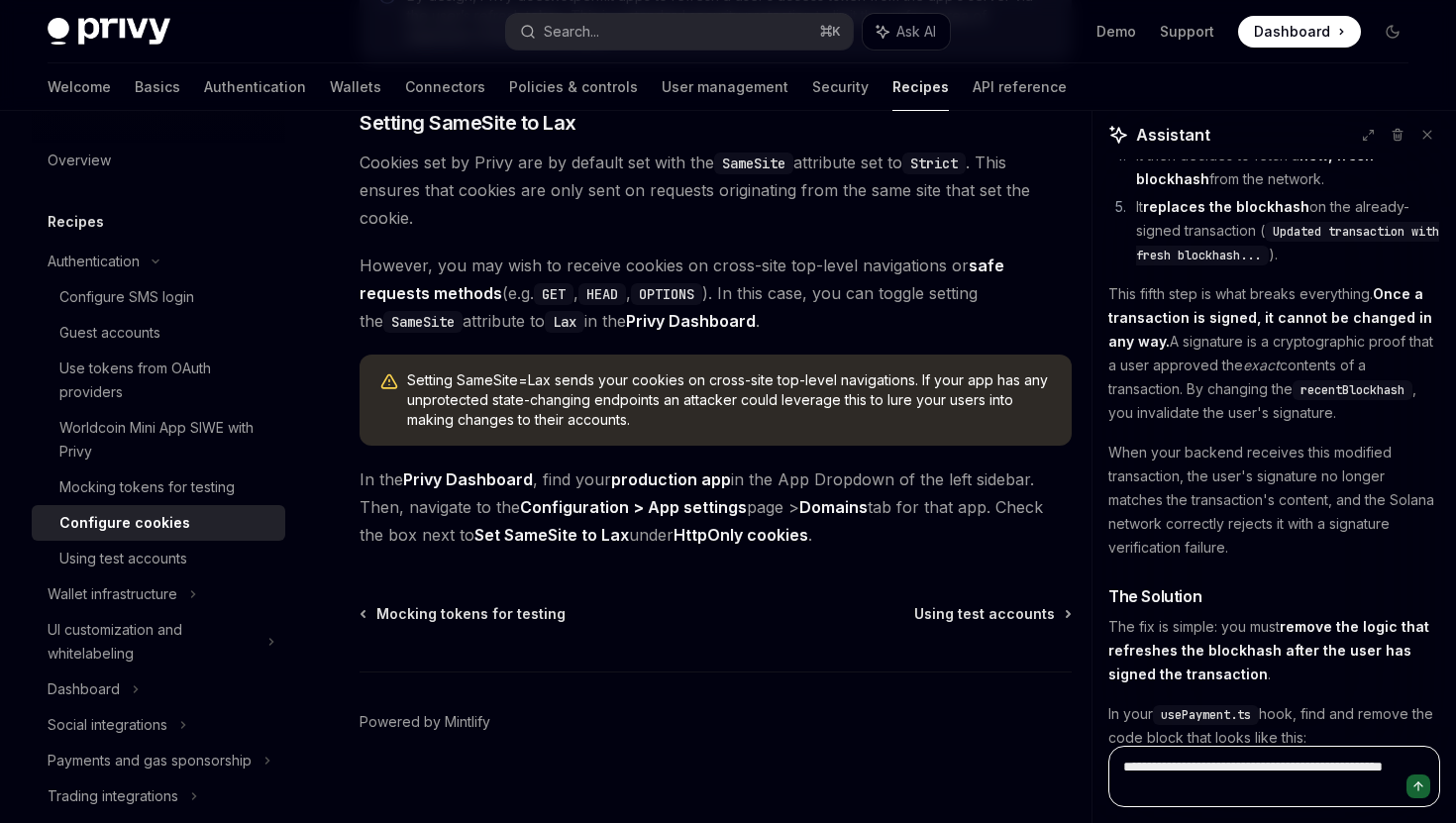 type 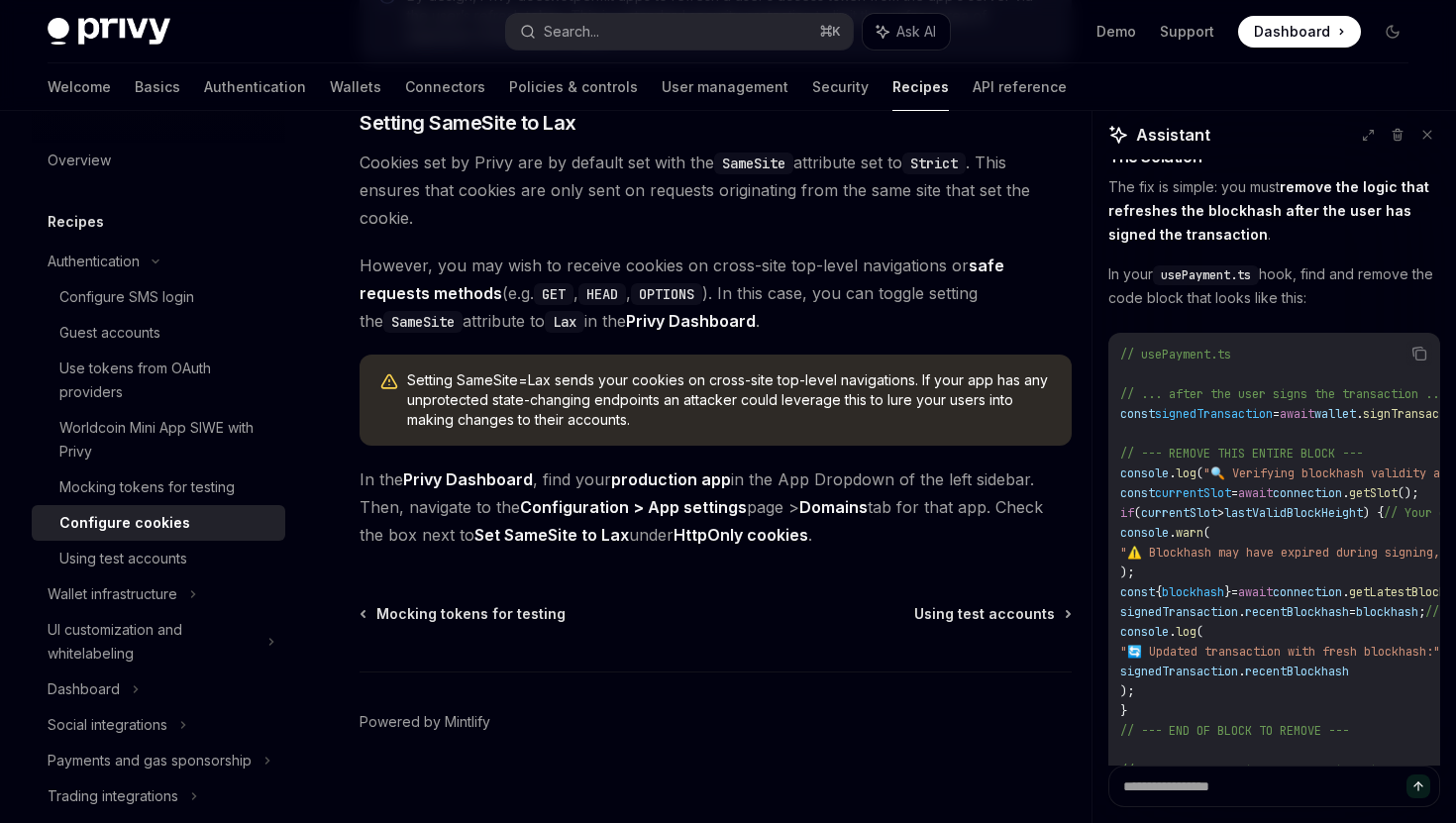 scroll, scrollTop: 36707, scrollLeft: 0, axis: vertical 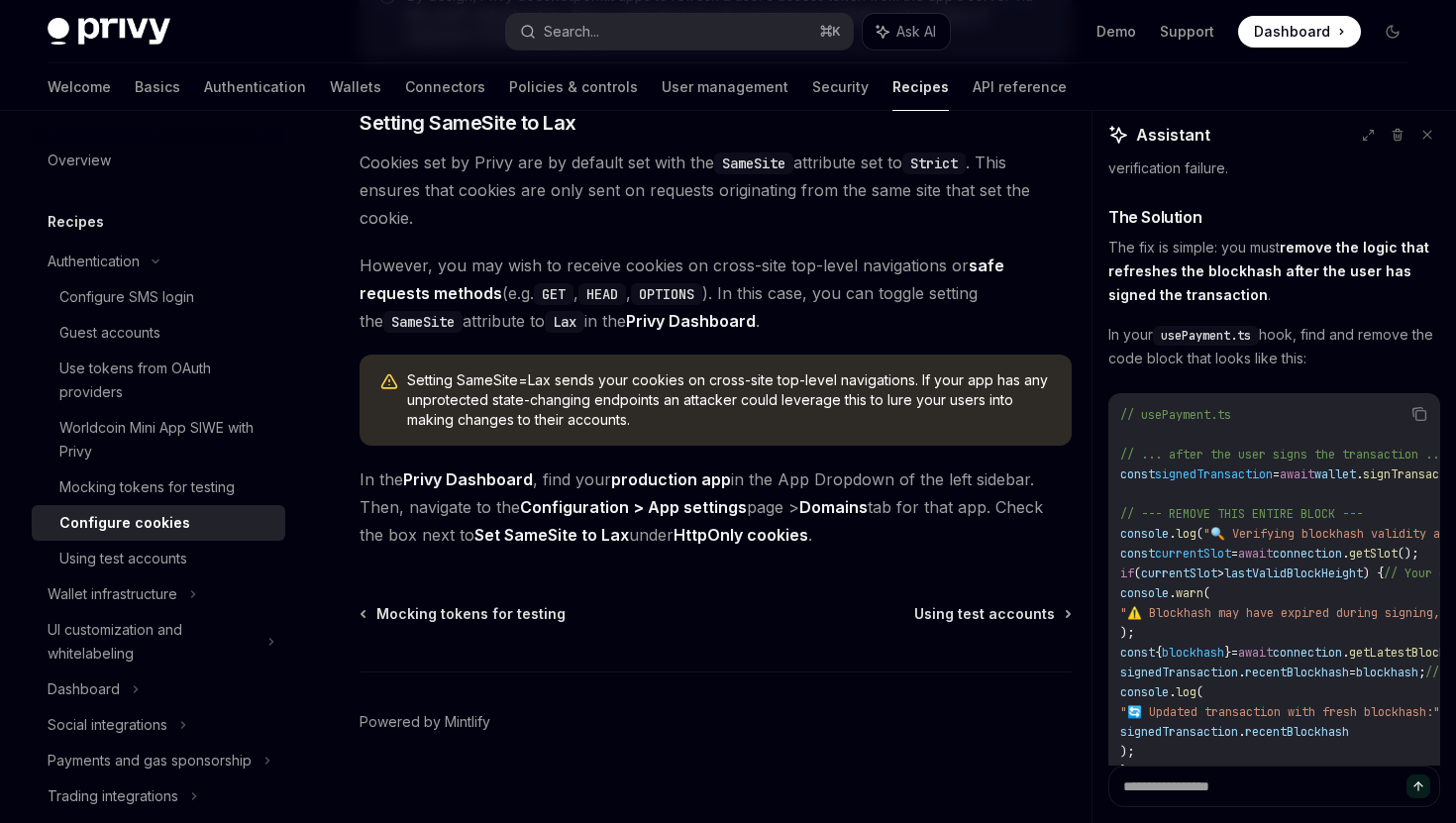 click on "how to display the balance in one's embedded wallet?" at bounding box center (1274, 1375) 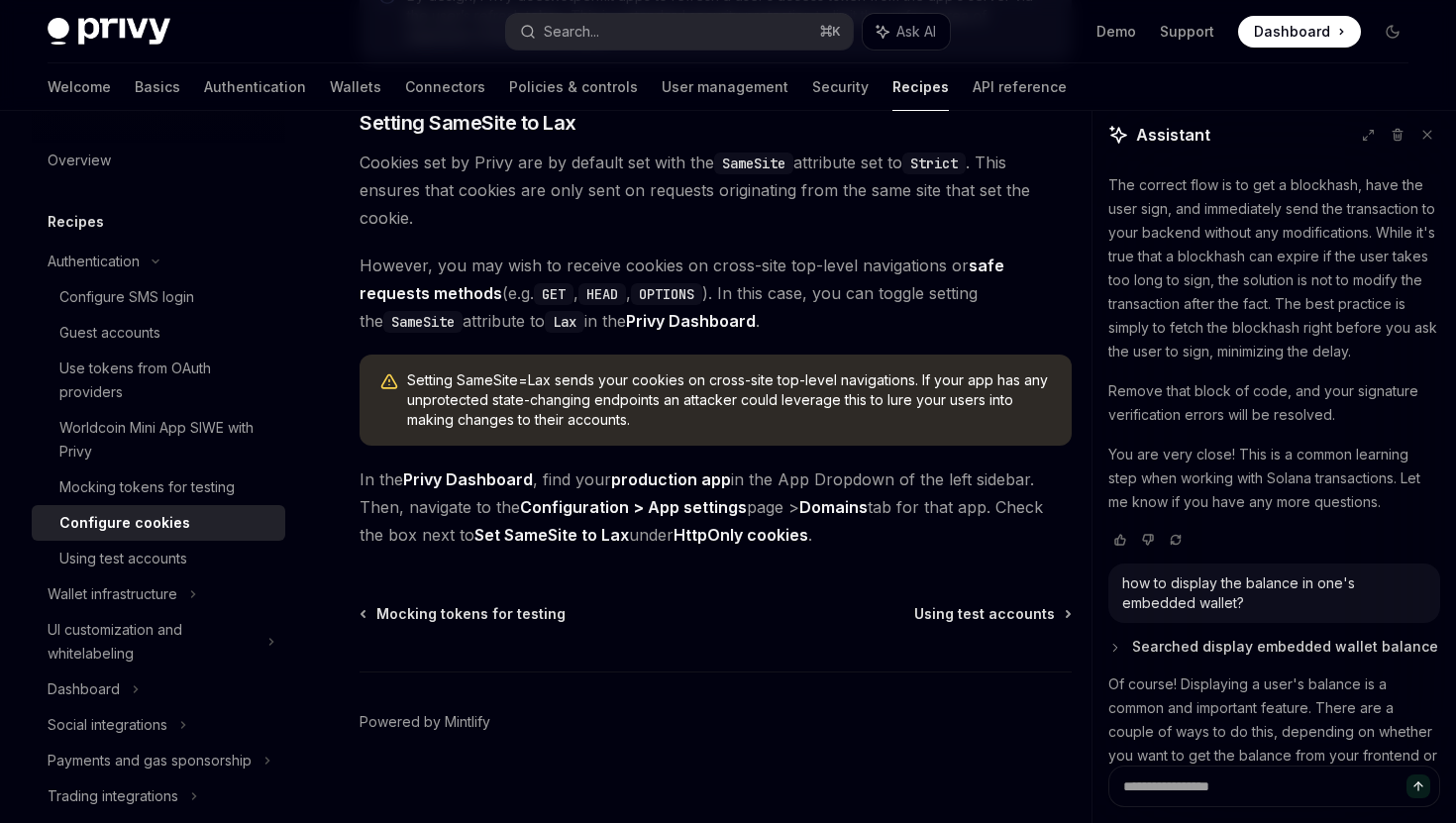 scroll, scrollTop: 37508, scrollLeft: 0, axis: vertical 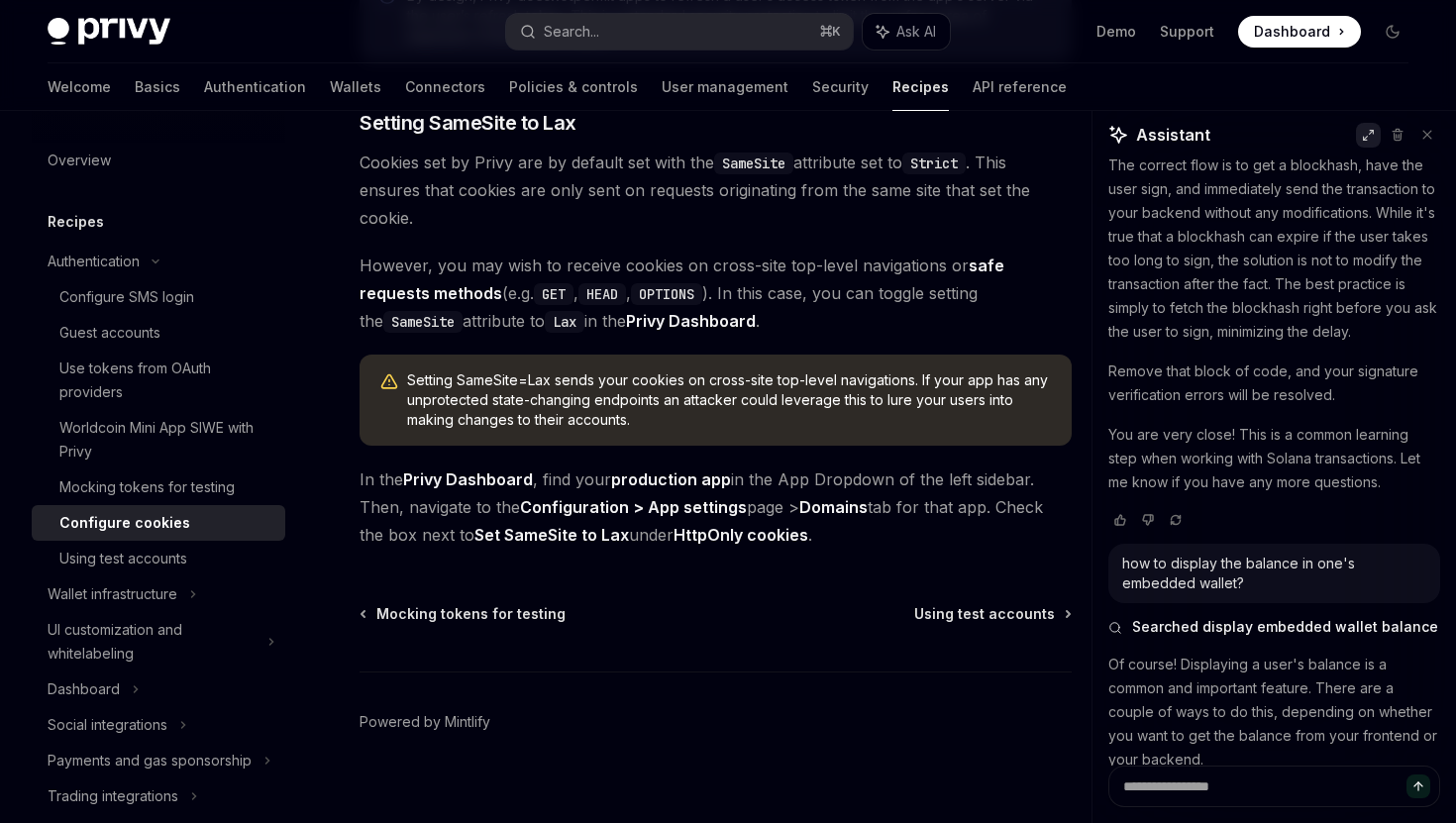 click 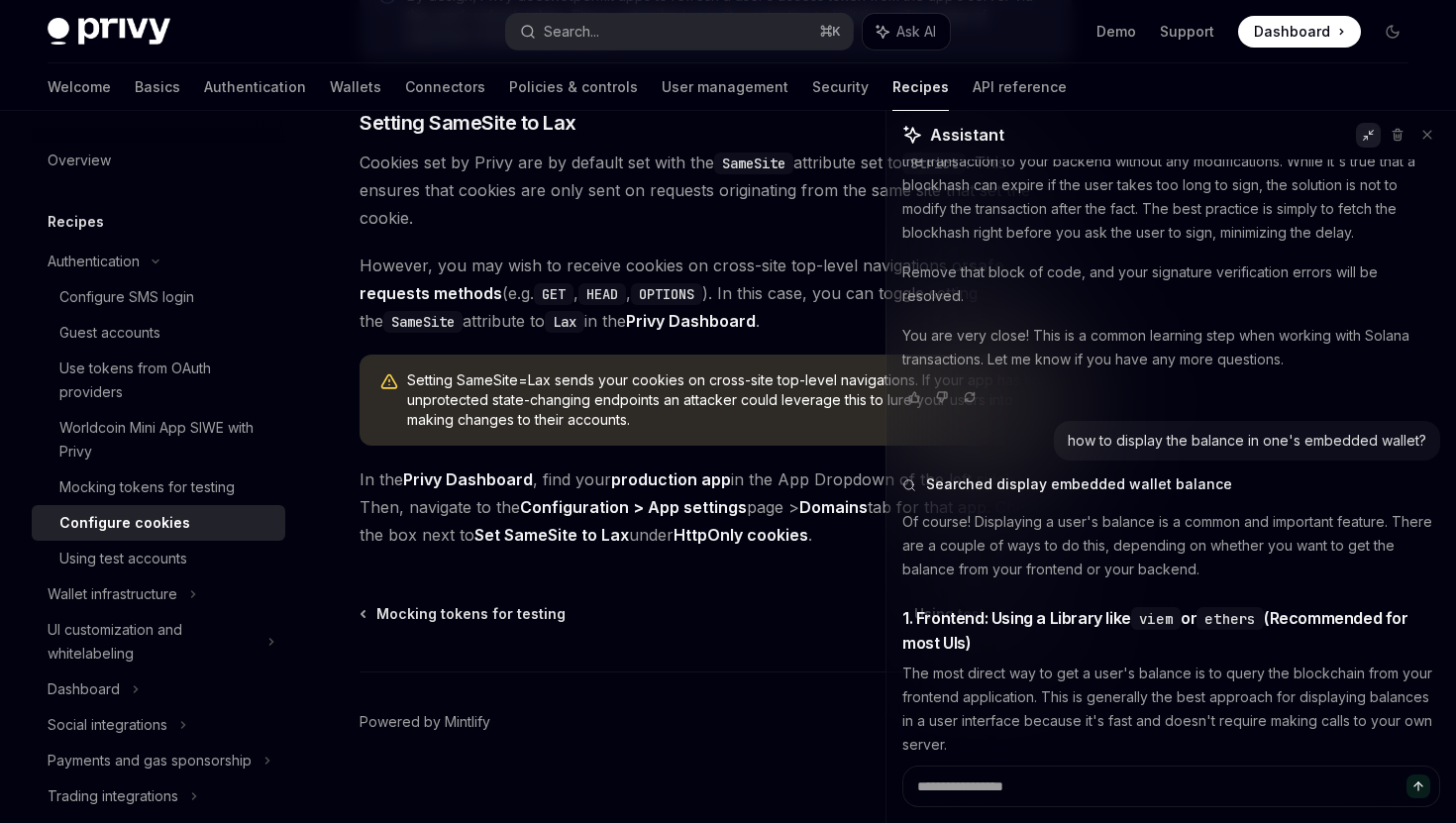 scroll, scrollTop: 31364, scrollLeft: 0, axis: vertical 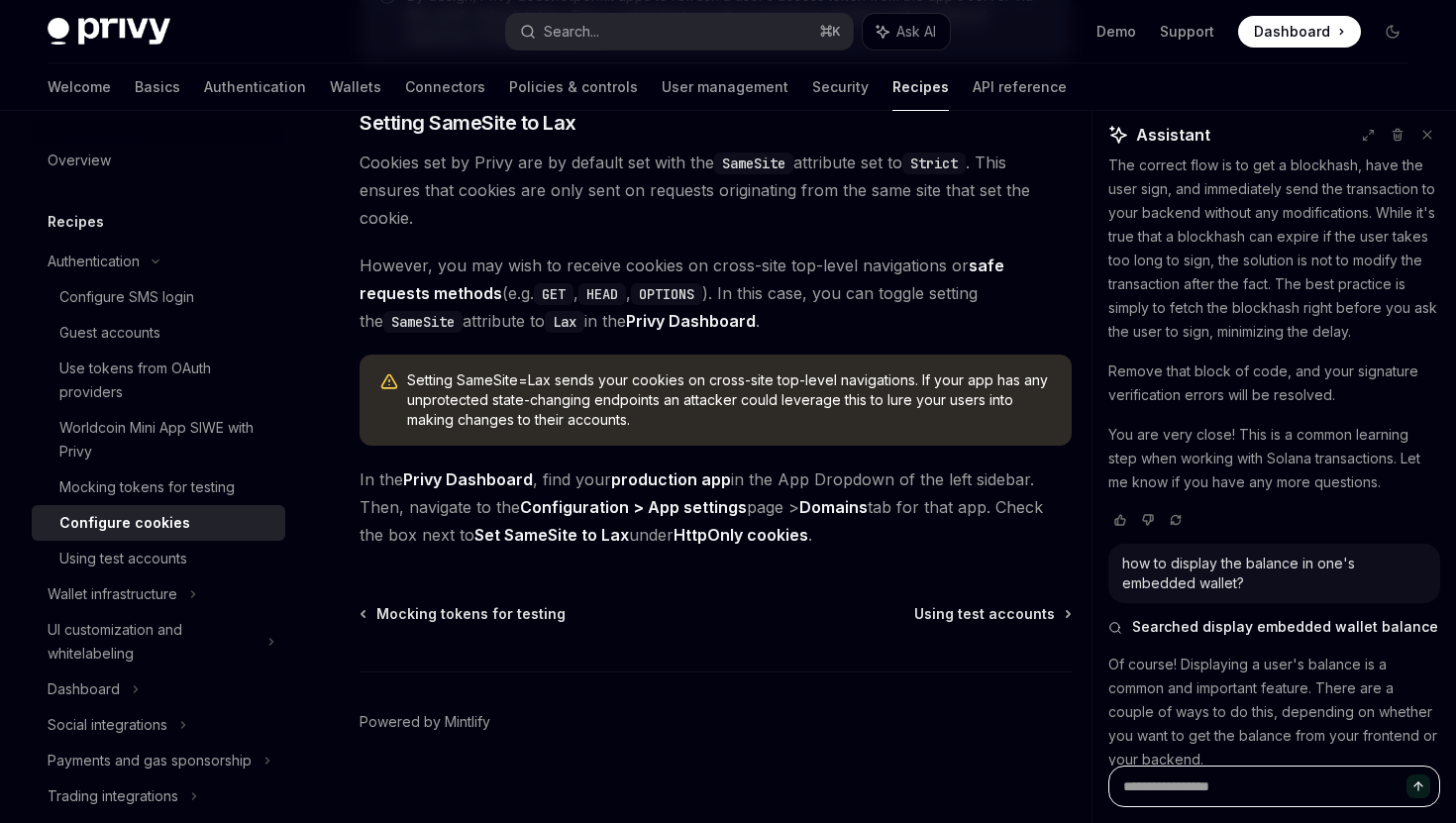 click at bounding box center (1274, 786) 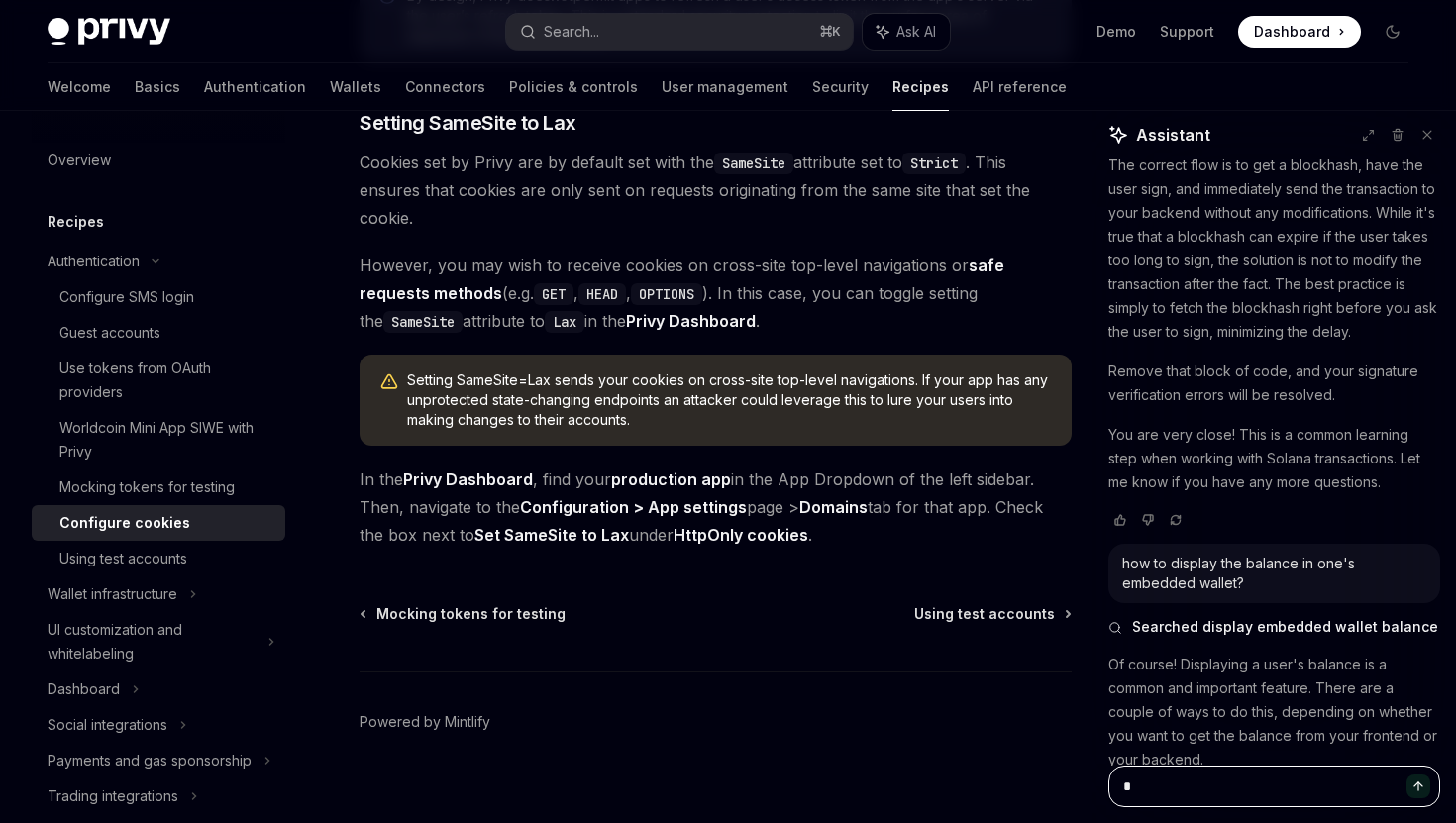type on "**" 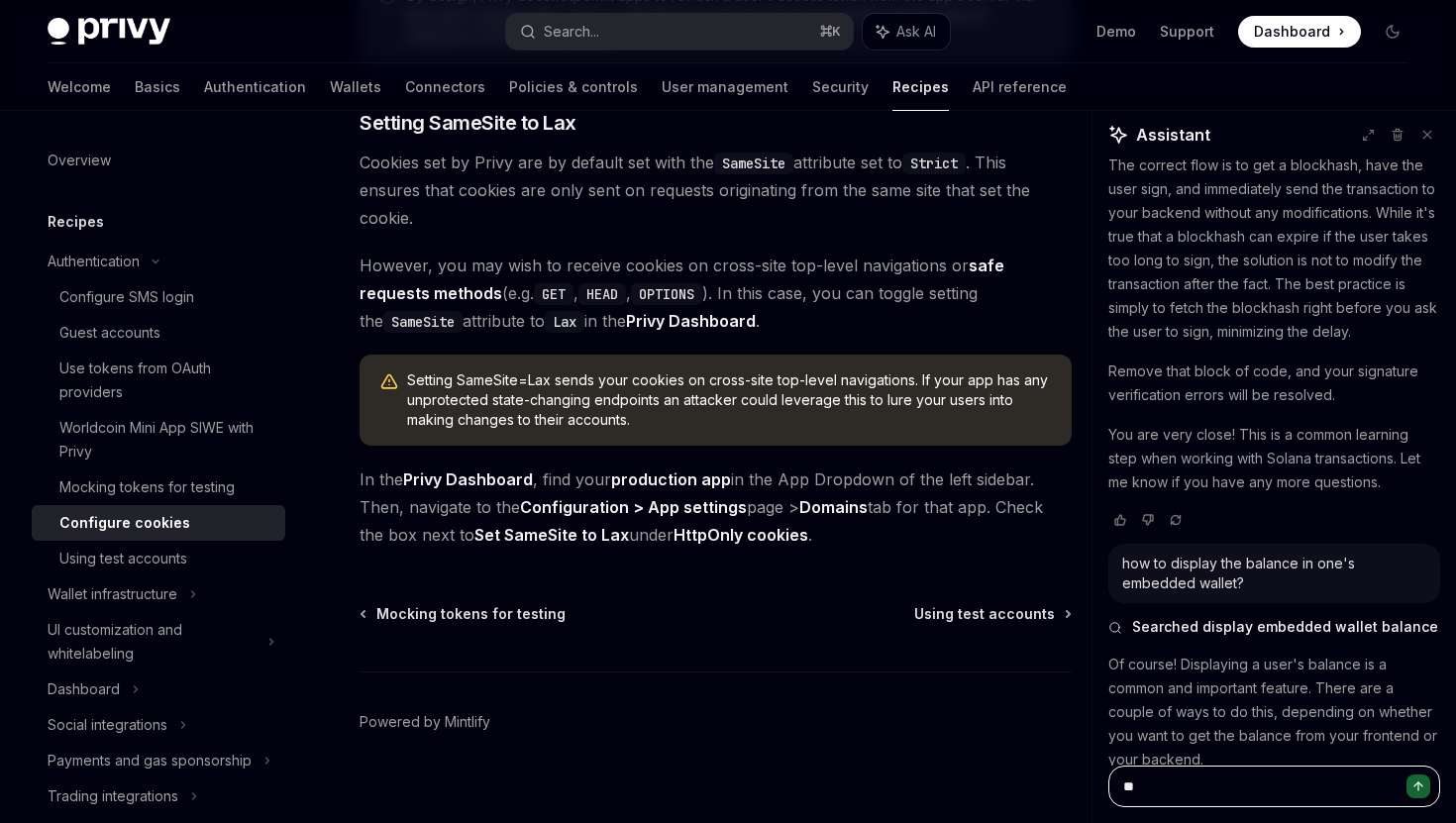 type on "***" 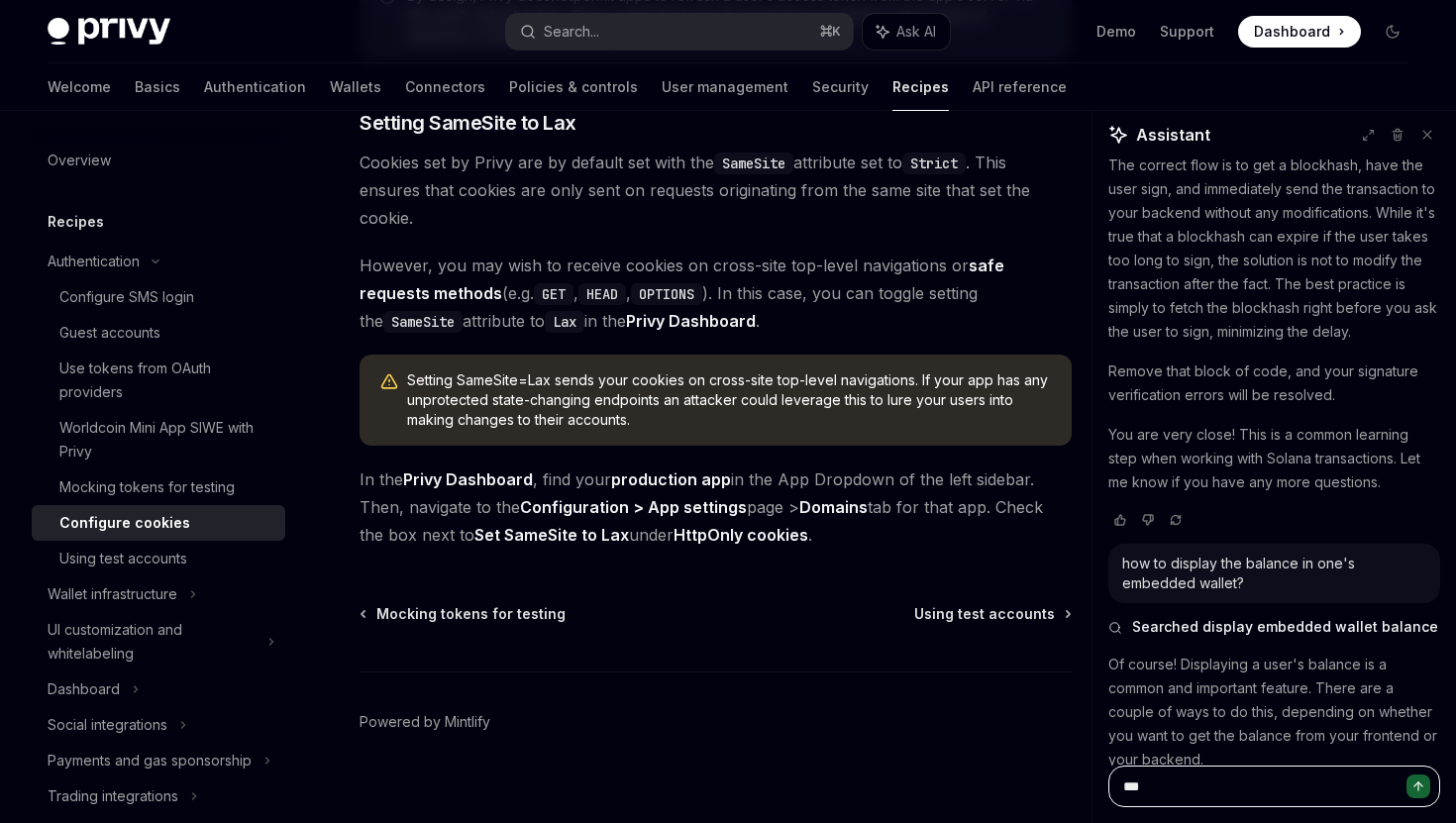 type on "*" 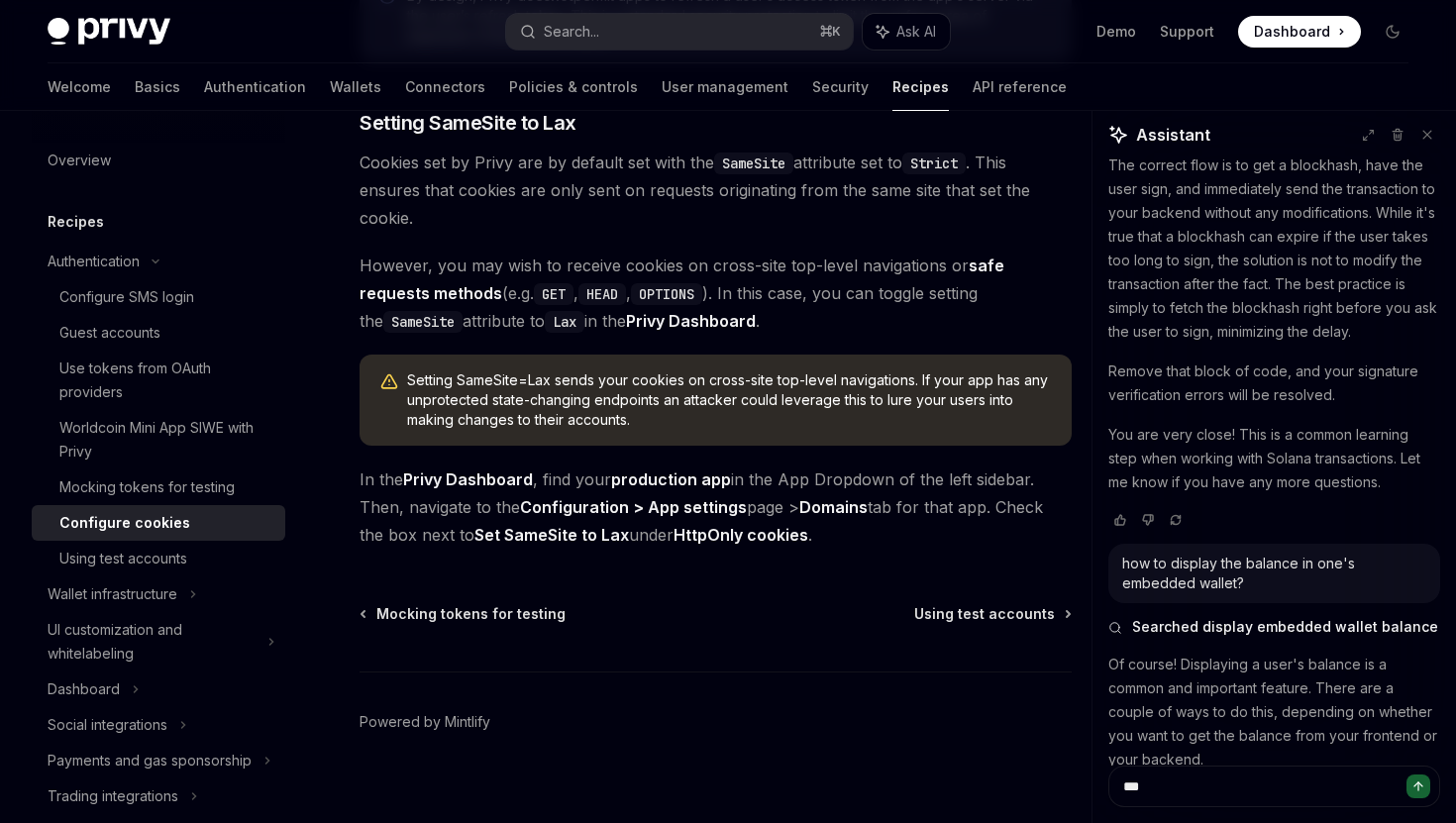 click on "Of course! Displaying a user's balance is a common and important feature. There are a couple of ways to do this, depending on whether you want to get the balance from your frontend or your backend.
1. Frontend: Using a Library like  viem  or  ethers  (Recommended for most UIs)
The most direct way to get a user's balance is to query the blockchain from your frontend application. This is generally the best approach for displaying balances in a user interface because it's fast and doesn't require making calls to your own server.
You can use popular libraries like  viem  (recommended) or  ethers.js  to make this very simple.
Here’s a quick example of how you might do this in a React component using  viem  and Privy's  useWallets  hook:
import  {  useState ,  useEffect  }  from  'react' ; import  {  formatEther  }  from  'viem' ; import  {  useWallets  }  from  '@privy-io/react-auth' ; import  {  createPublicClient ,  http  }  from  'viem' ; import  {  mainnet  }  from  'viem/chains' ; const  client  = createPublicClient({ chain: mainnet, transport: http('YOUR_MAINNET_HTTPS_ENDPOINT') })" at bounding box center [1274, 1568] 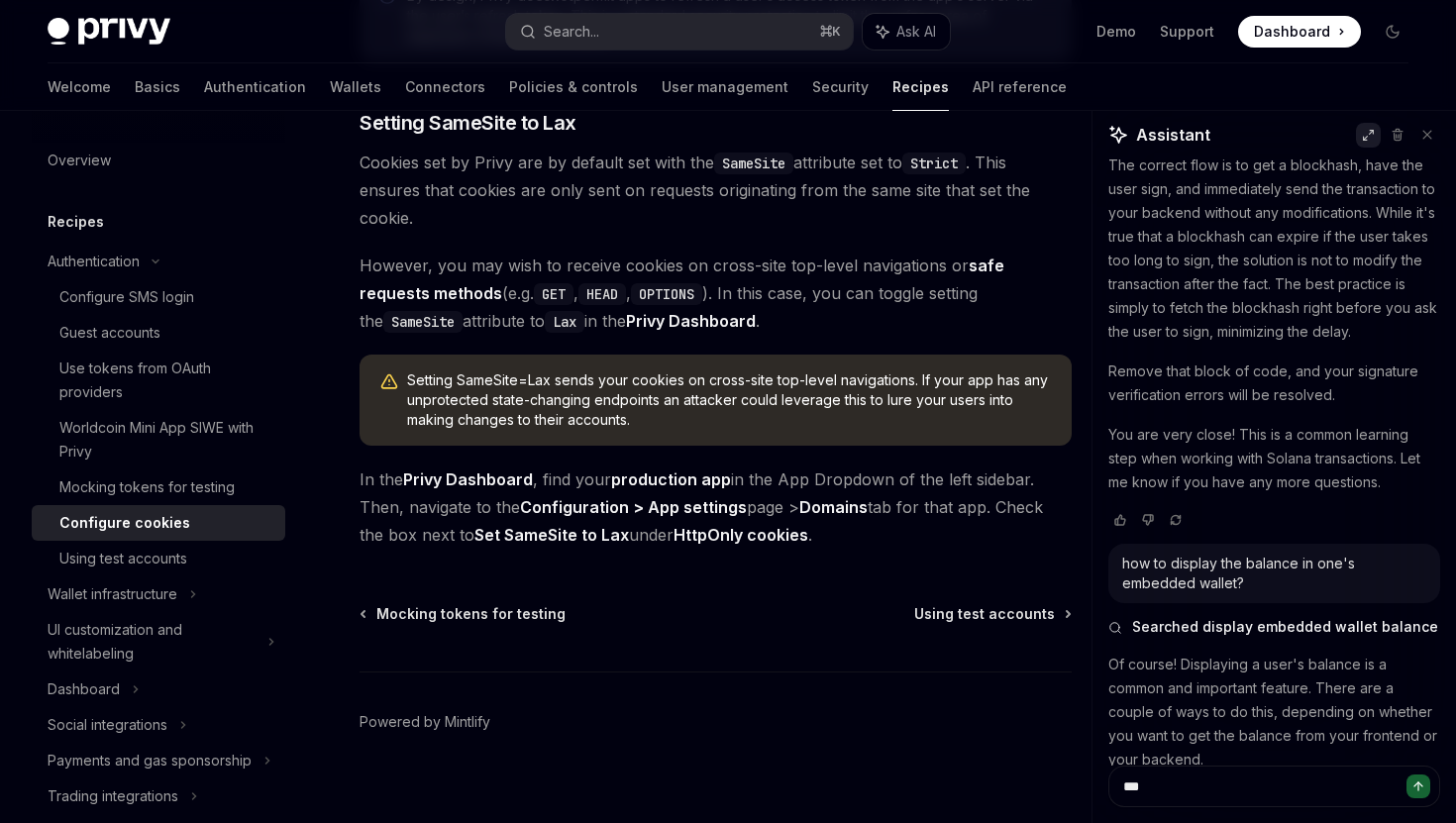 click 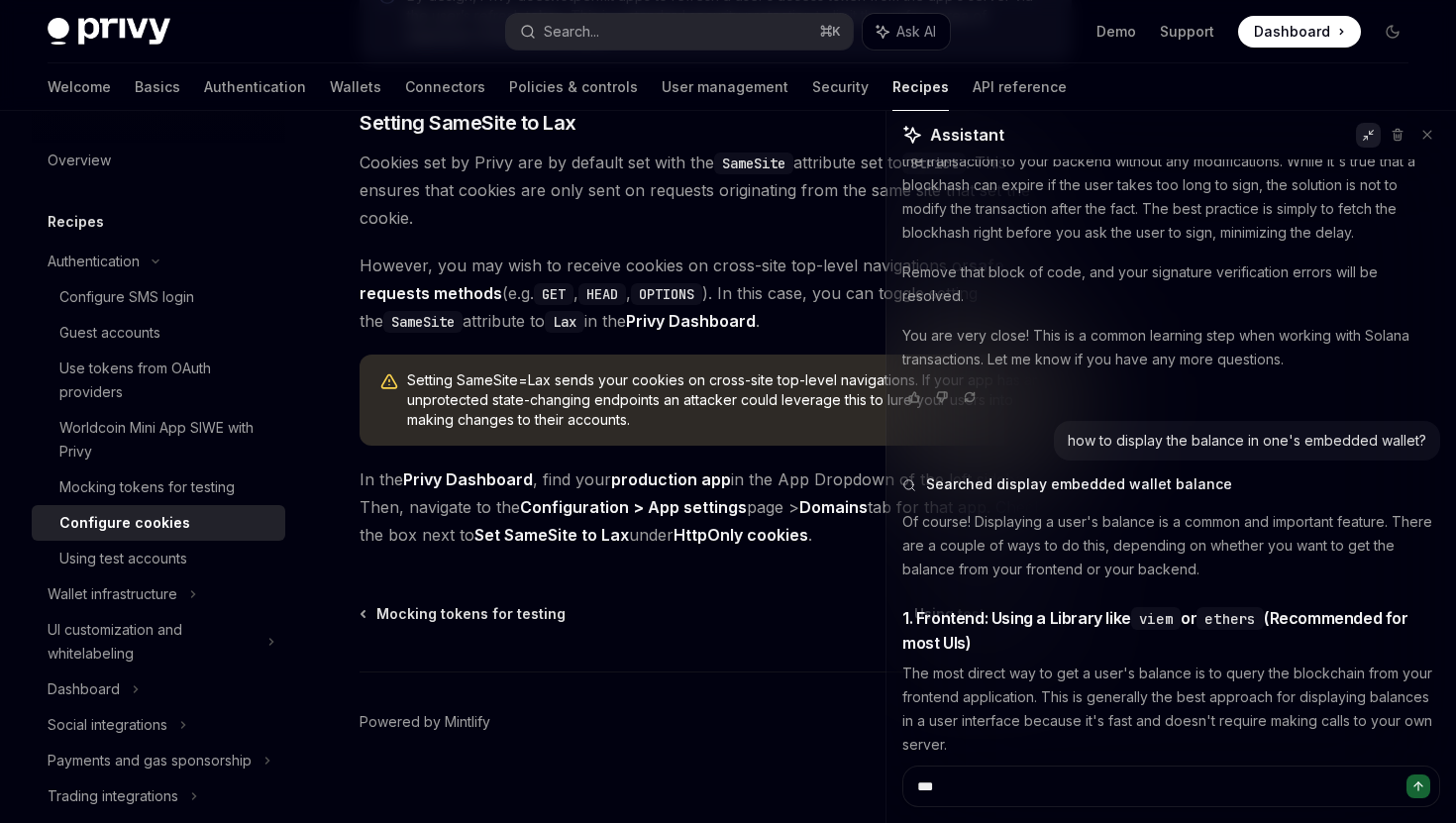 scroll, scrollTop: 31364, scrollLeft: 0, axis: vertical 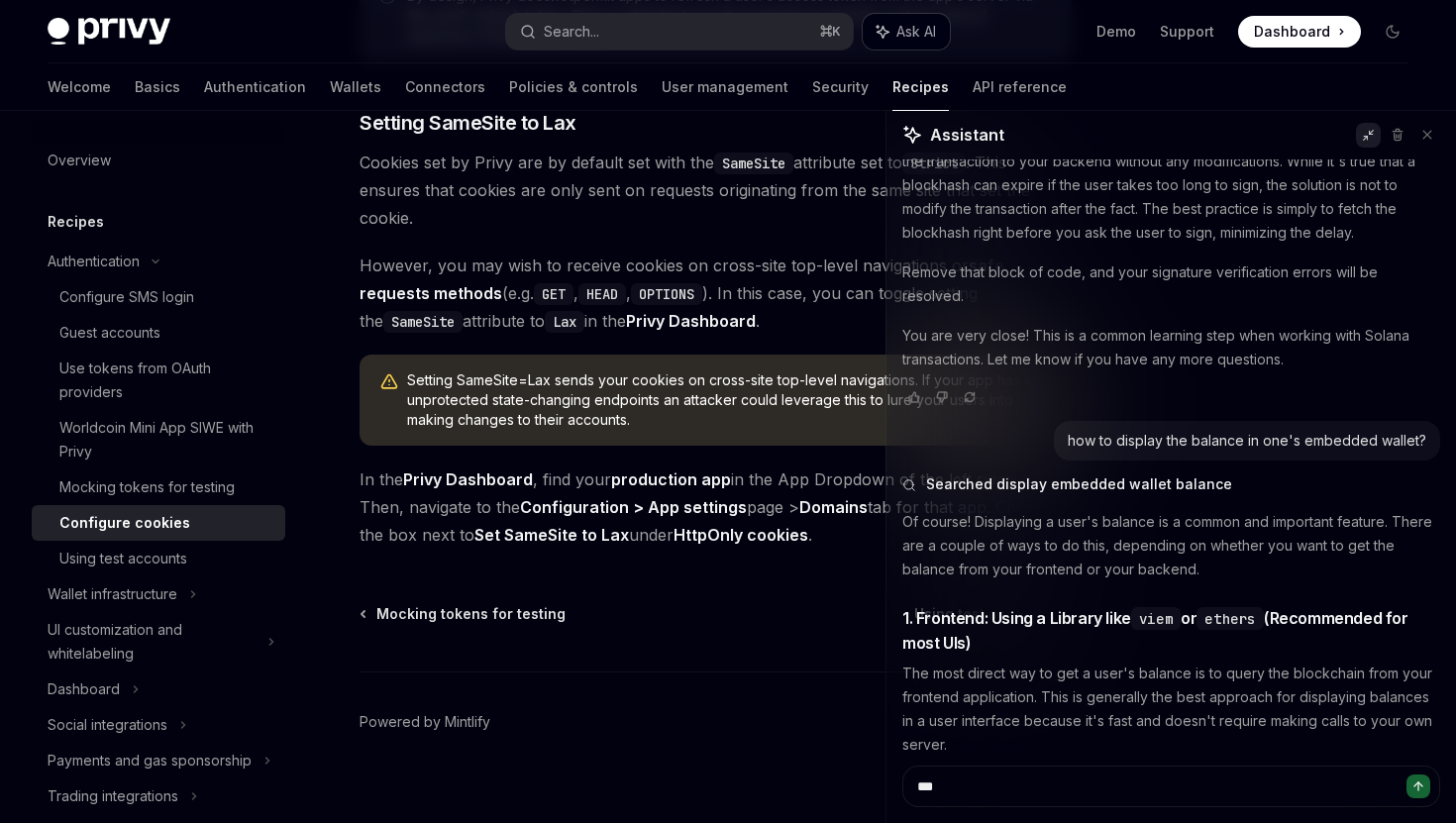 click on "Ask AI" at bounding box center (906, 32) 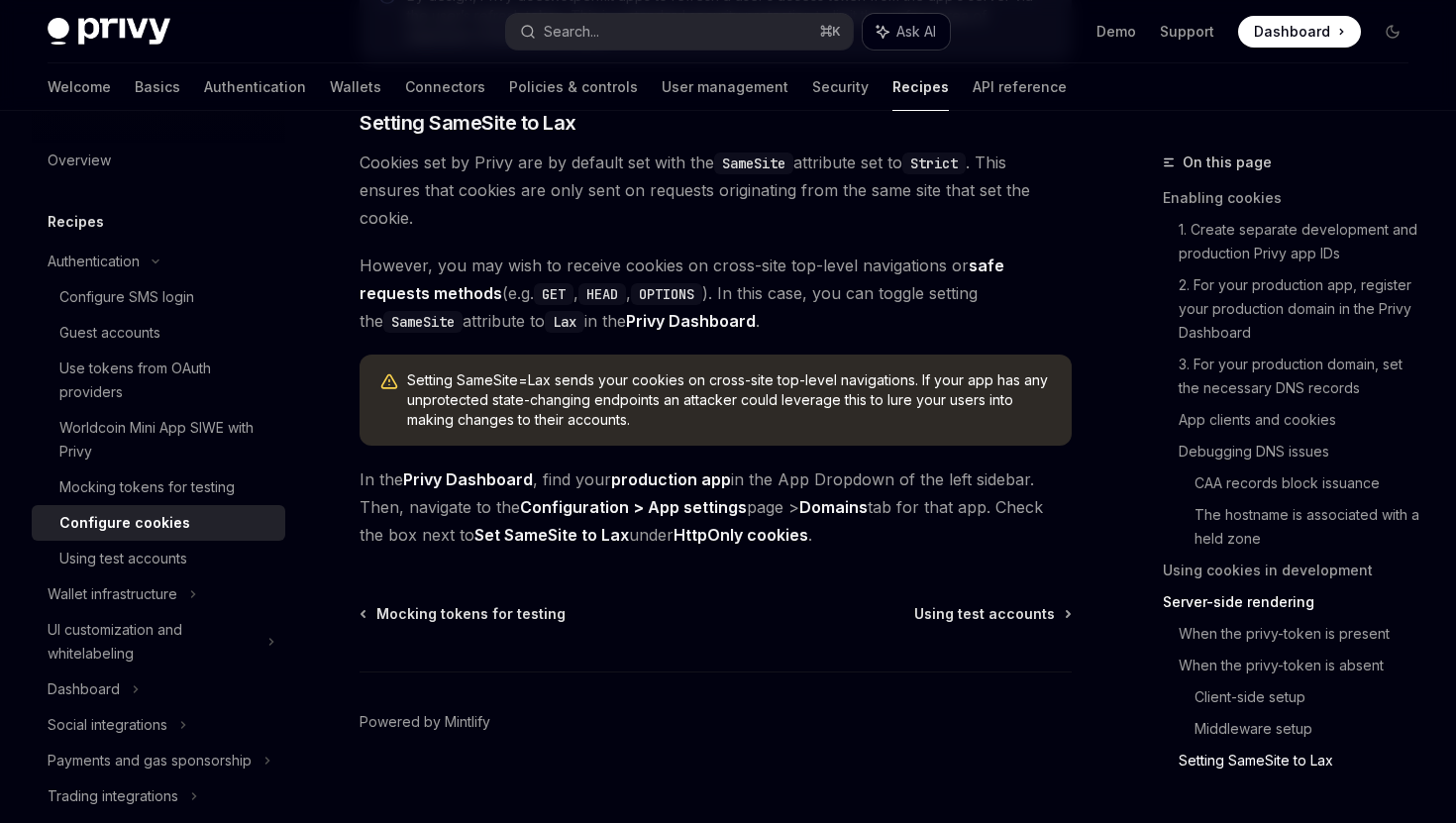 click on "Ask AI" at bounding box center (916, 32) 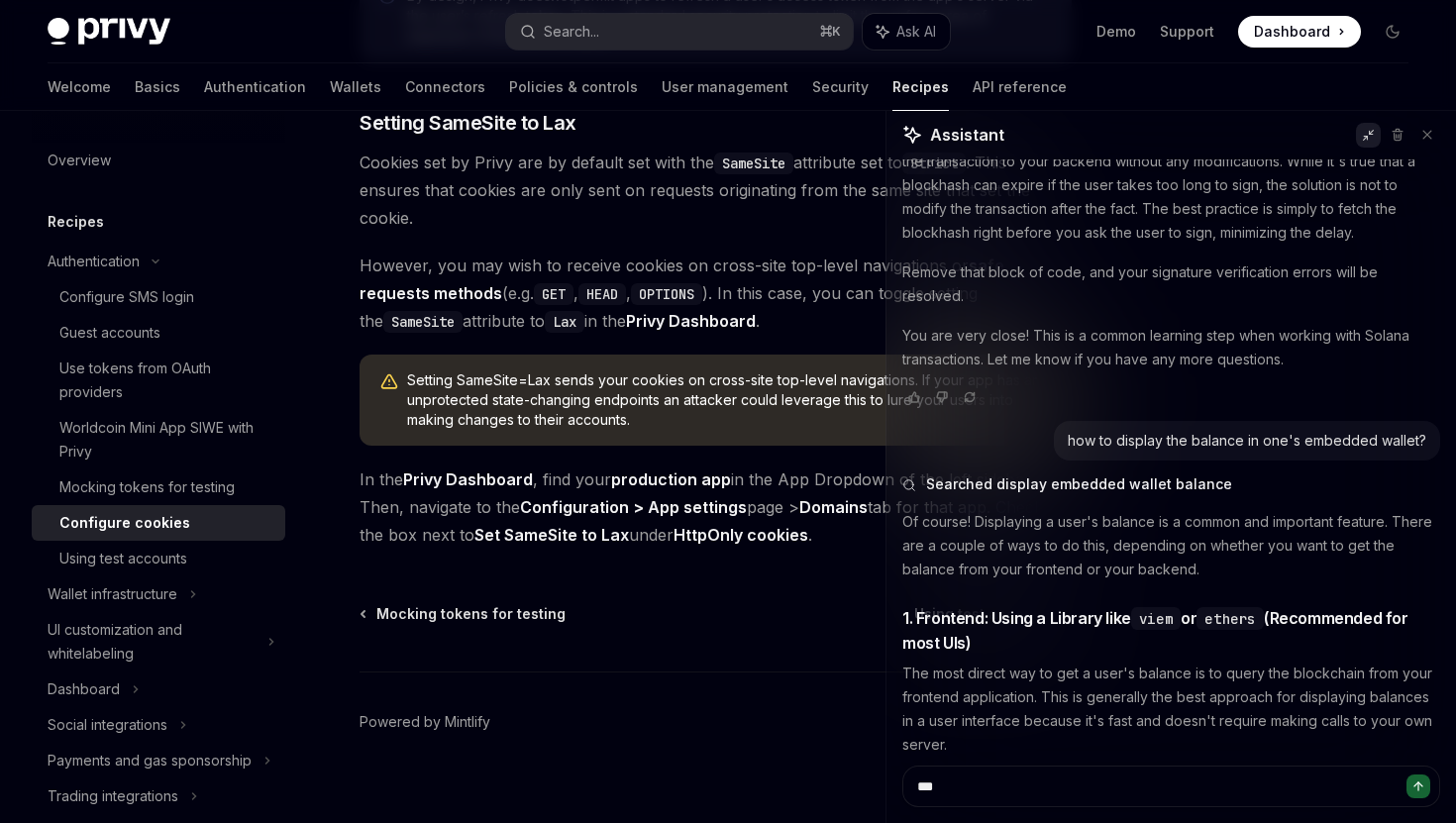 click at bounding box center (1368, 135) 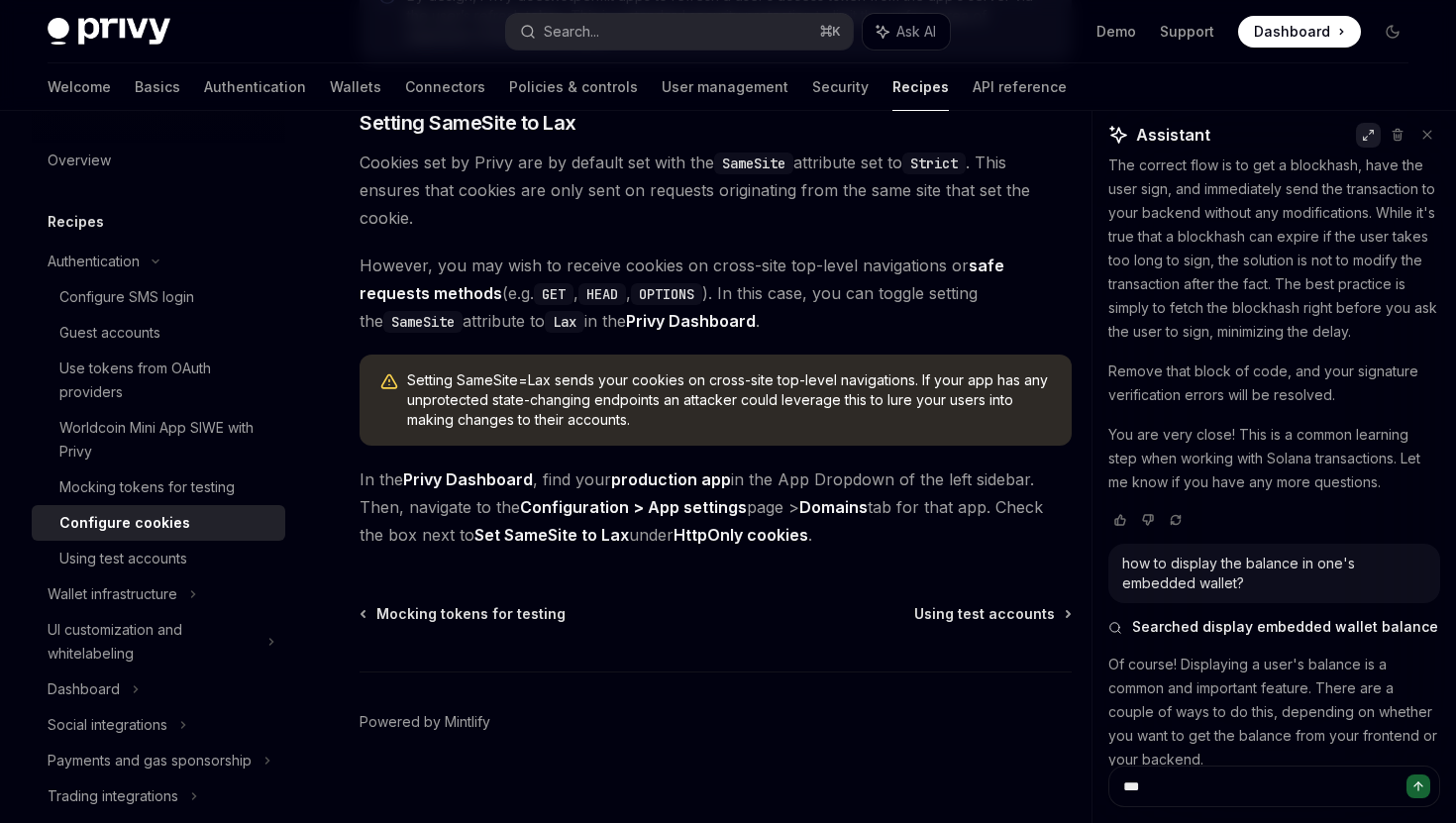 scroll, scrollTop: 37975, scrollLeft: 0, axis: vertical 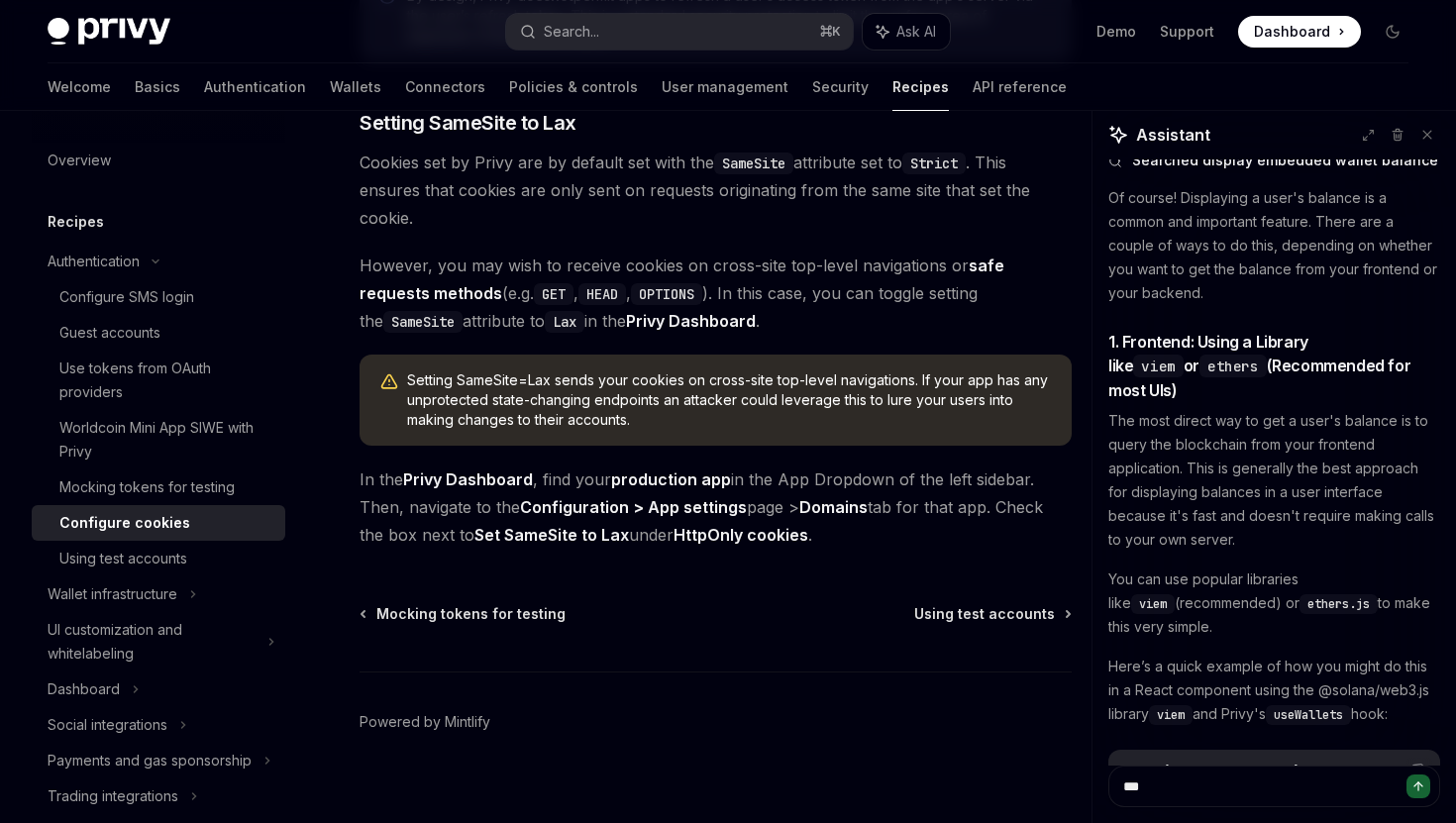 click on "Of course! Displaying a user's balance is a common and important feature. There are a couple of ways to do this, depending on whether you want to get the balance from your frontend or your backend.
1. Frontend: Using a Library like  viem  or  ethers  (Recommended for most UIs)
The most direct way to get a user's balance is to query the blockchain from your frontend application. This is generally the best approach for displaying balances in a user interface because it's fast and doesn't require making calls to your own server.
You can use popular libraries like  viem  (recommended) or  ethers.js  to make this very simple.
Here’s a quick example of how you might do this in a React component using  viem  and Privy's  useWallets  hook:
import  {  useState ,  useEffect  }  from  'react' ; import  {  formatEther  }  from  'viem' ; import  {  useWallets  }  from  '@privy-io/react-auth' ; import  {  createPublicClient ,  http  }  from  'viem' ; import  {  mainnet  }  from  'viem/chains' ; const  client  = createPublicClient({ chain: mainnet, transport: http('YOUR_MAINNET_HTTPS_ENDPOINT') })" at bounding box center (1274, 1248) 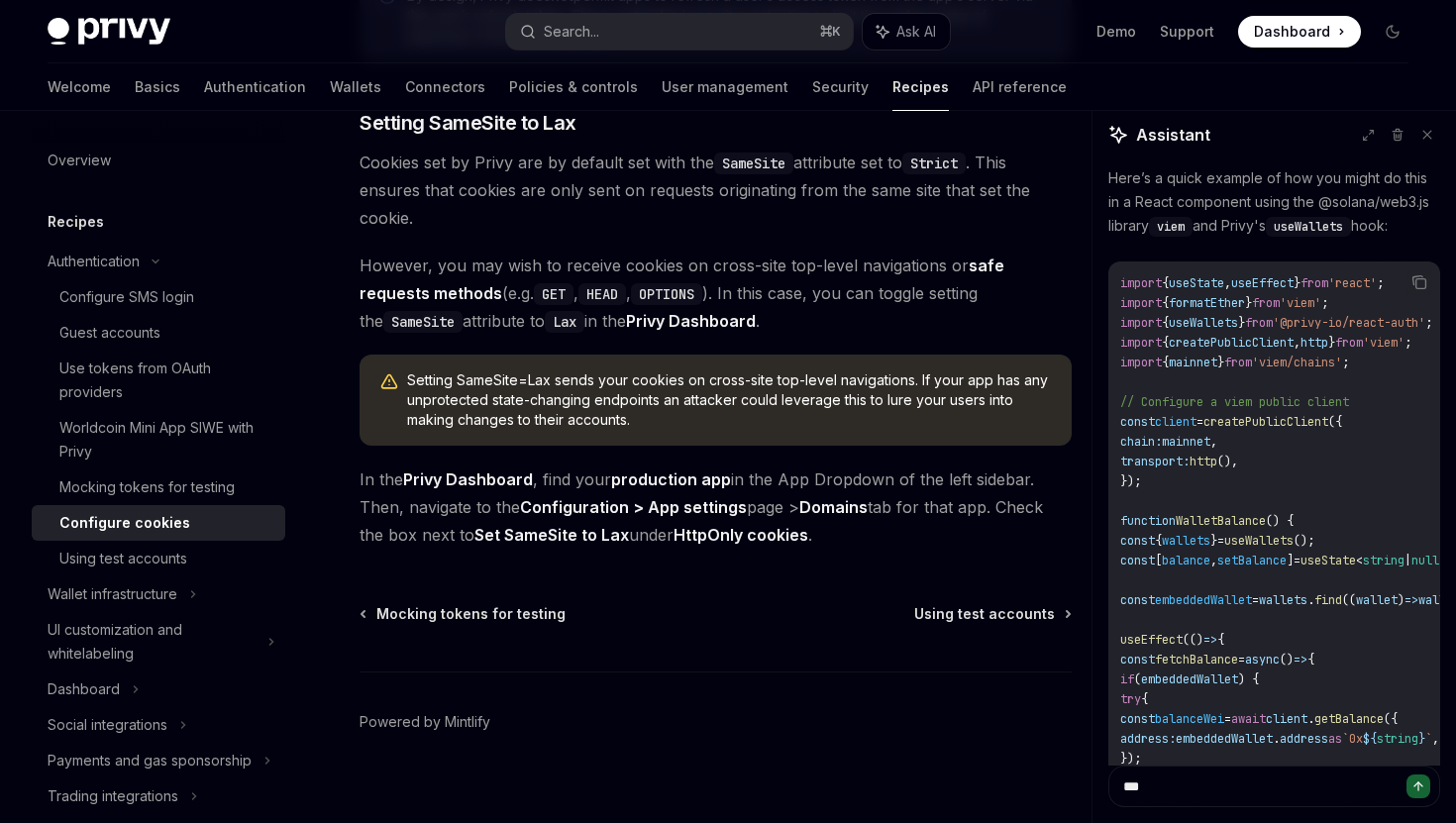 scroll, scrollTop: 38610, scrollLeft: 0, axis: vertical 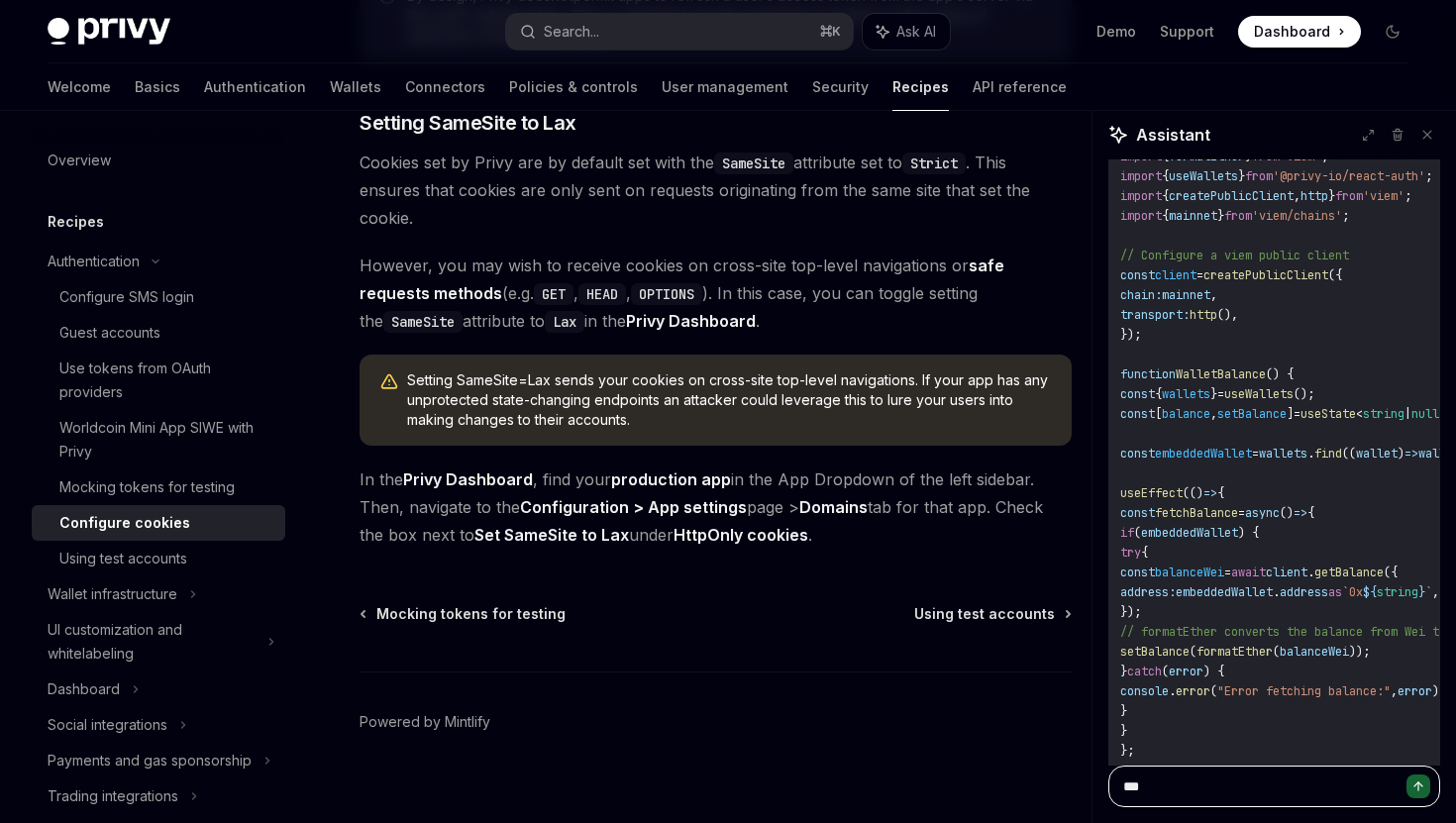 click on "***" at bounding box center [1274, 786] 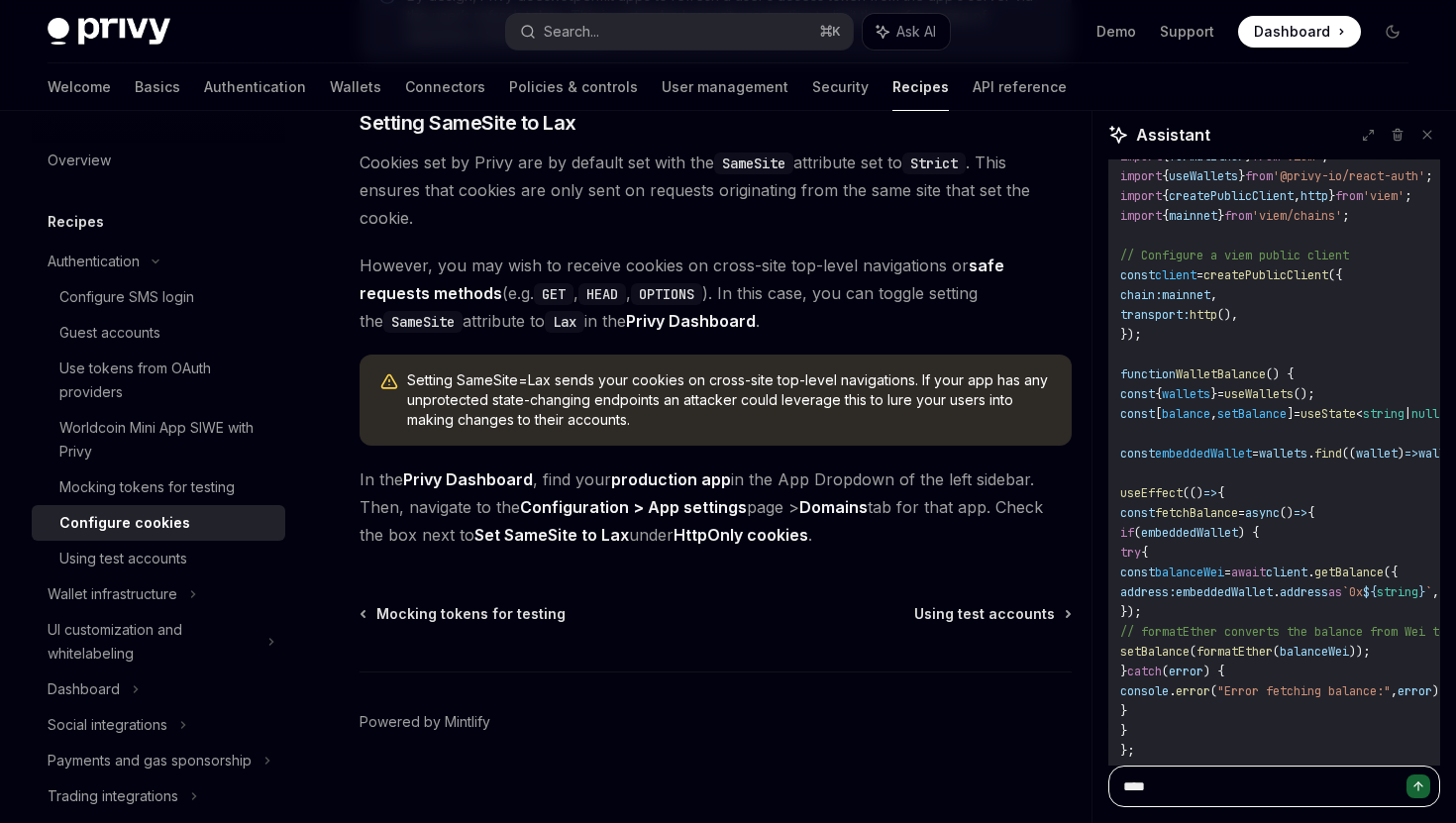 type on "*****" 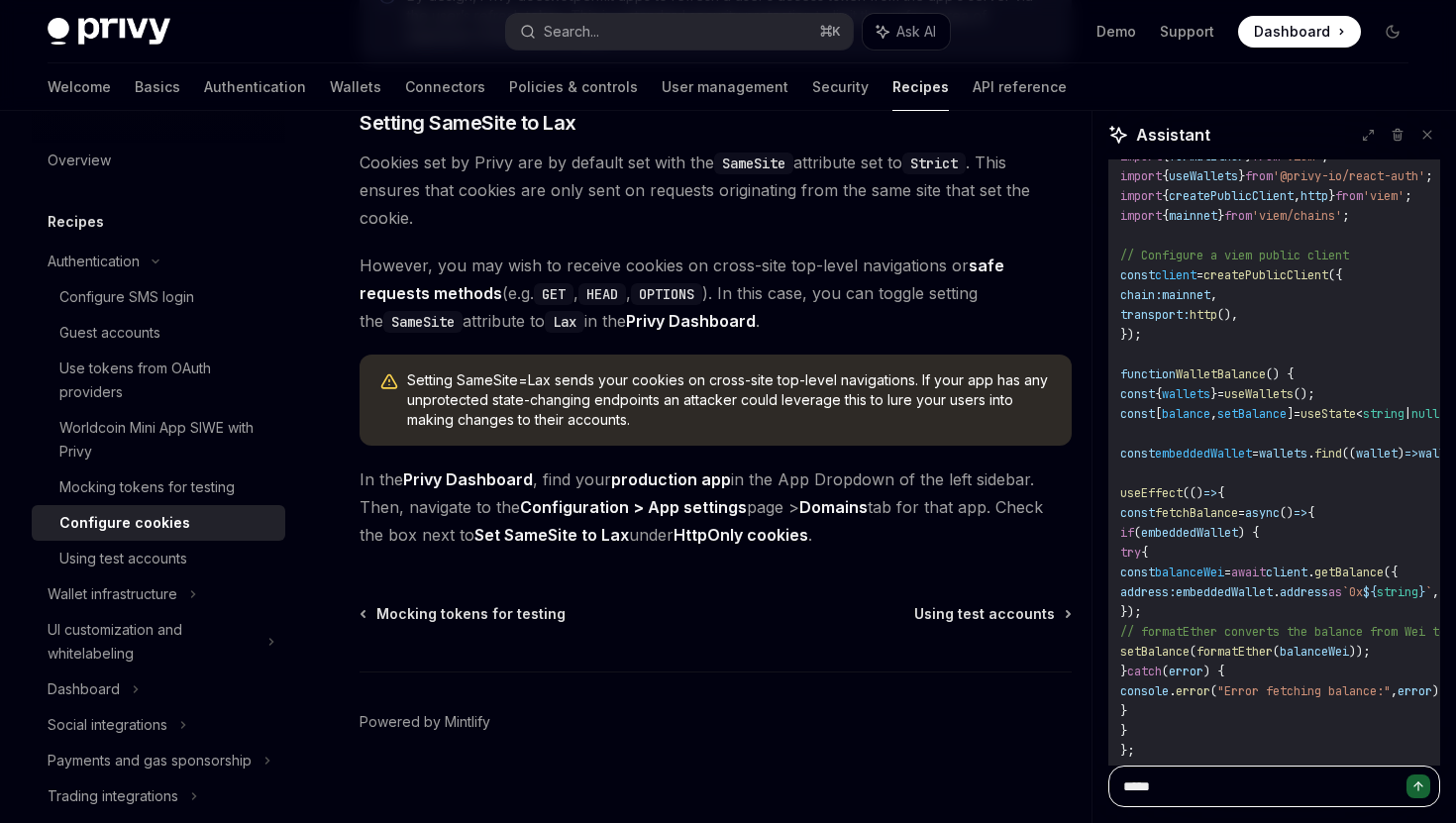 type on "******" 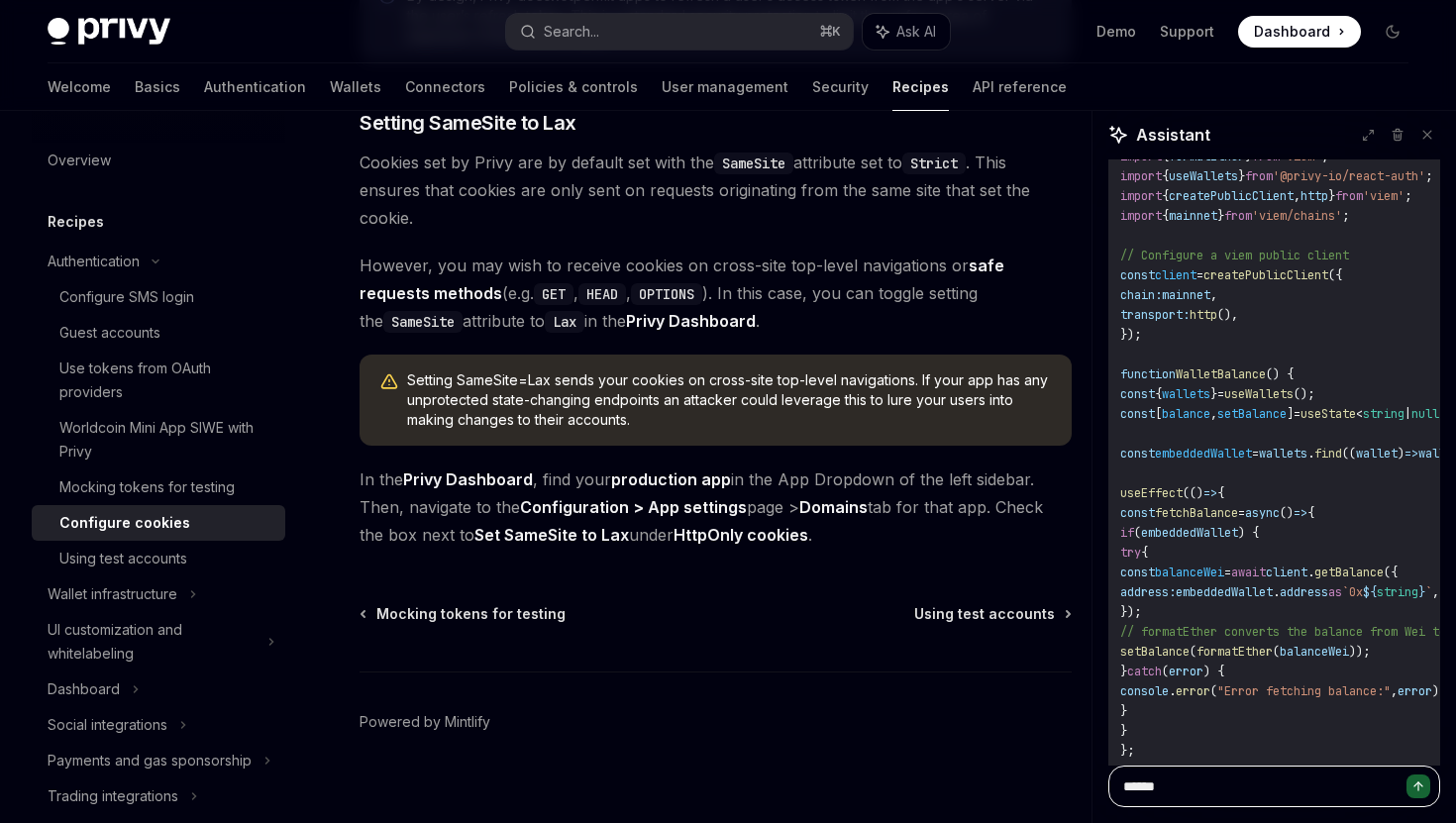 type on "*******" 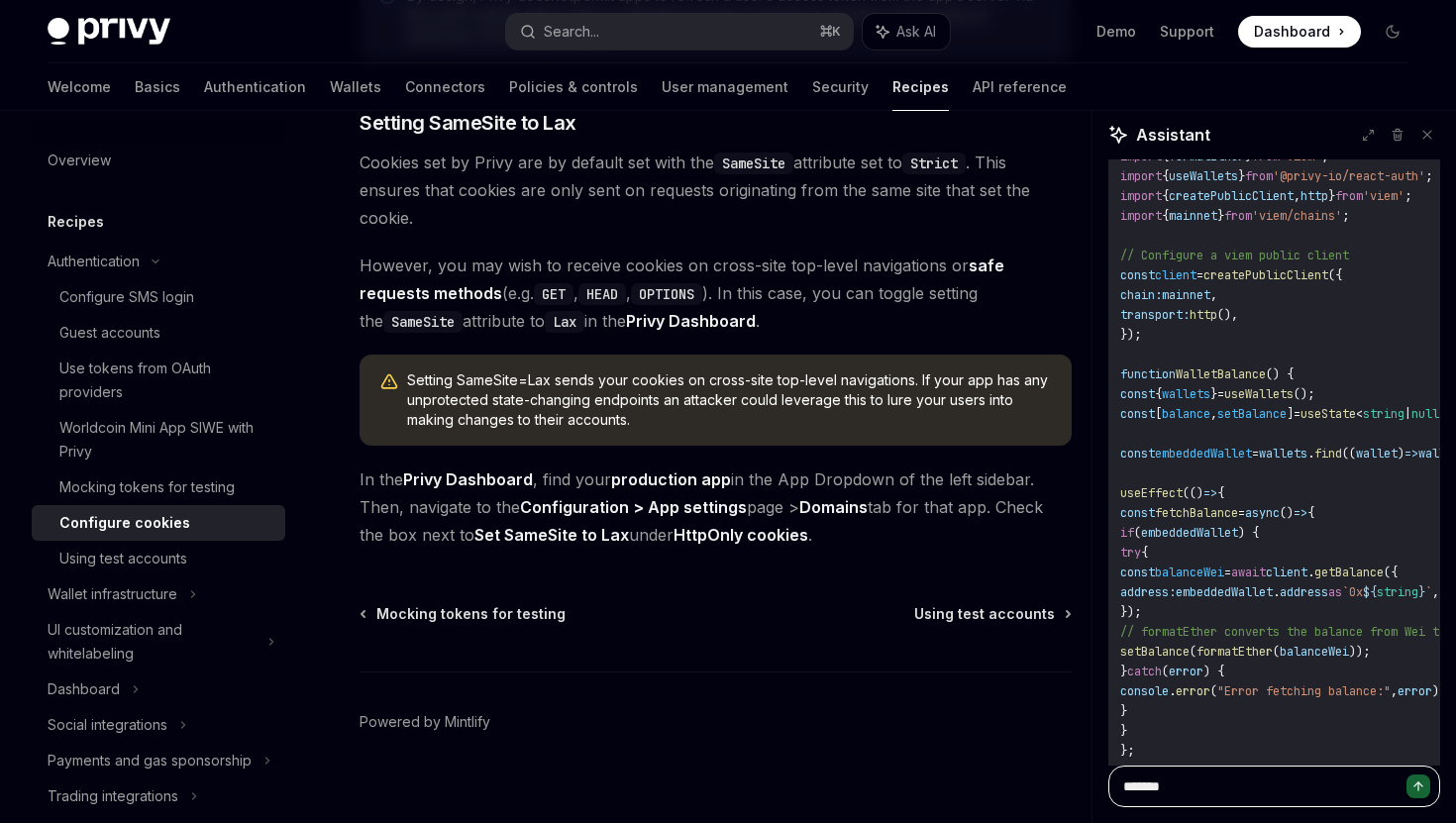 type on "********" 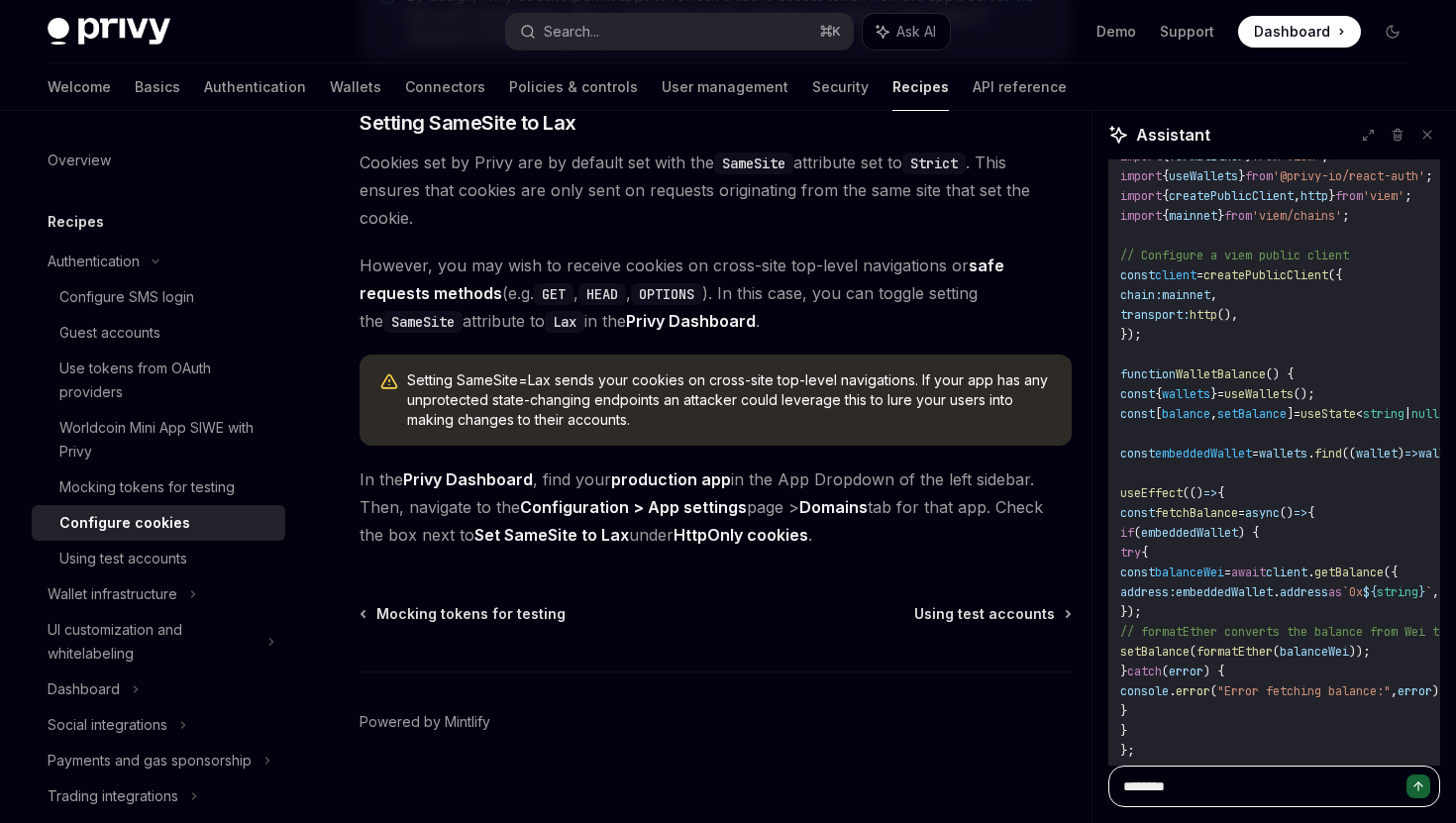 type on "*********" 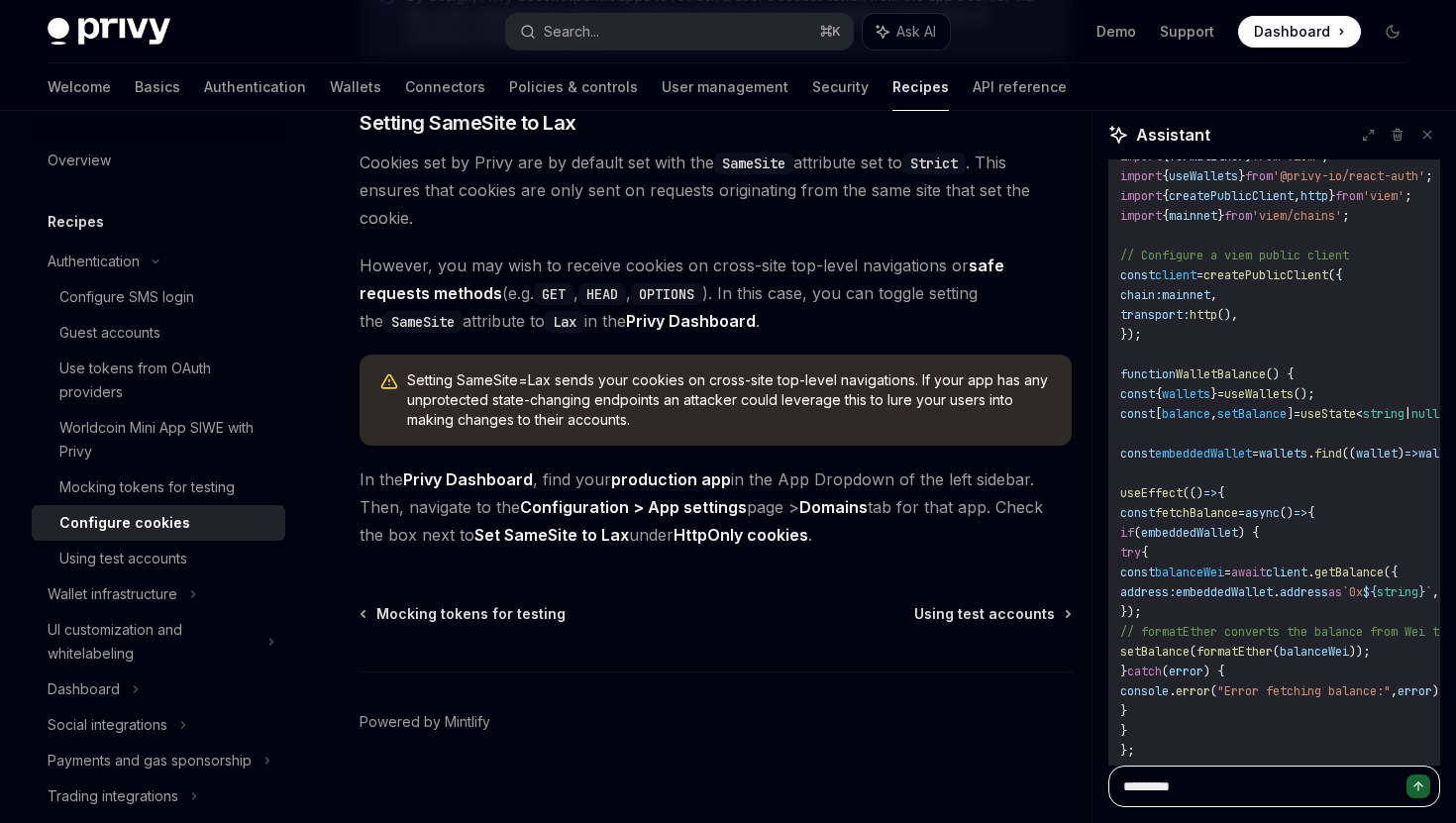 type on "*********" 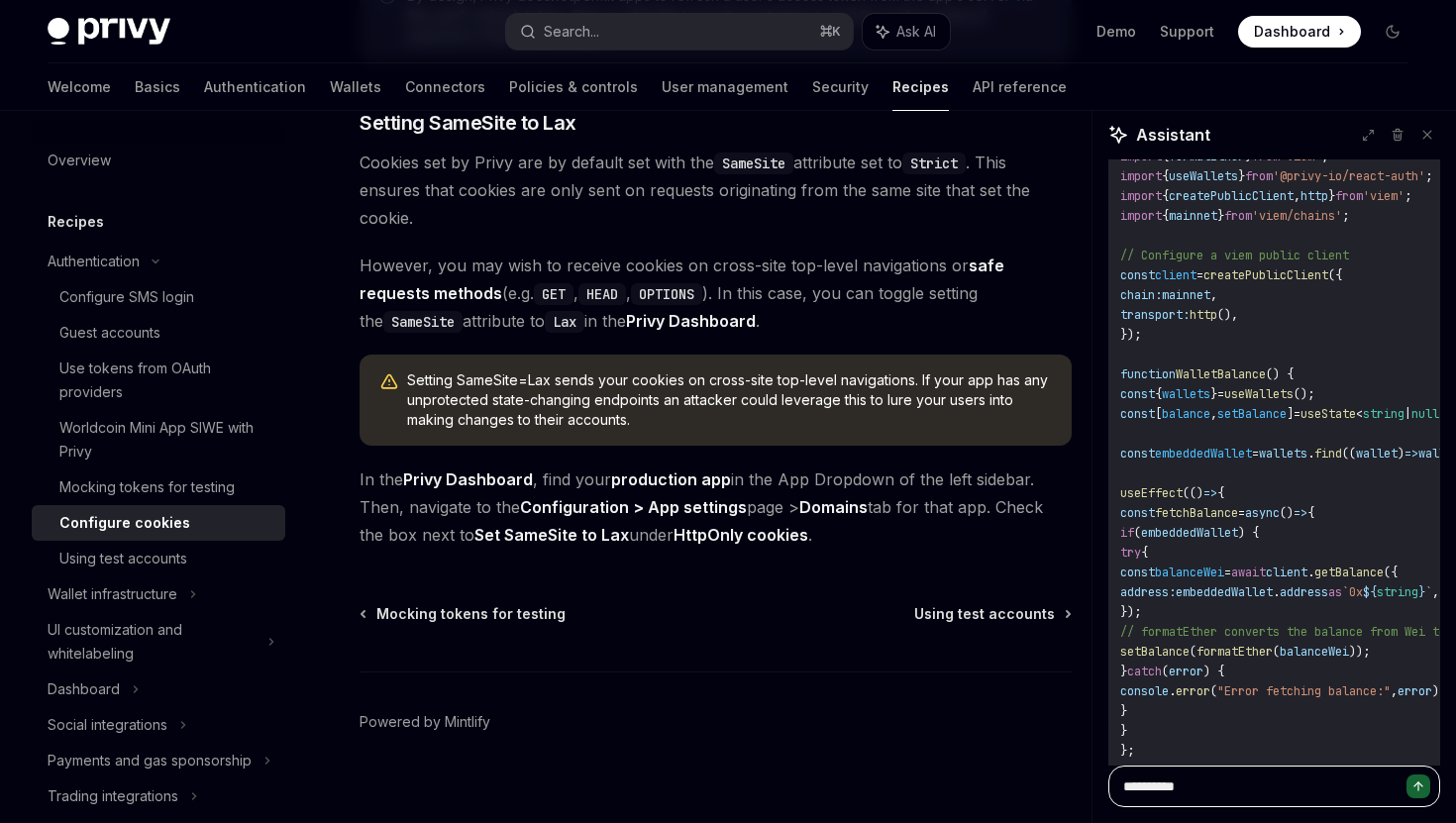 type on "**********" 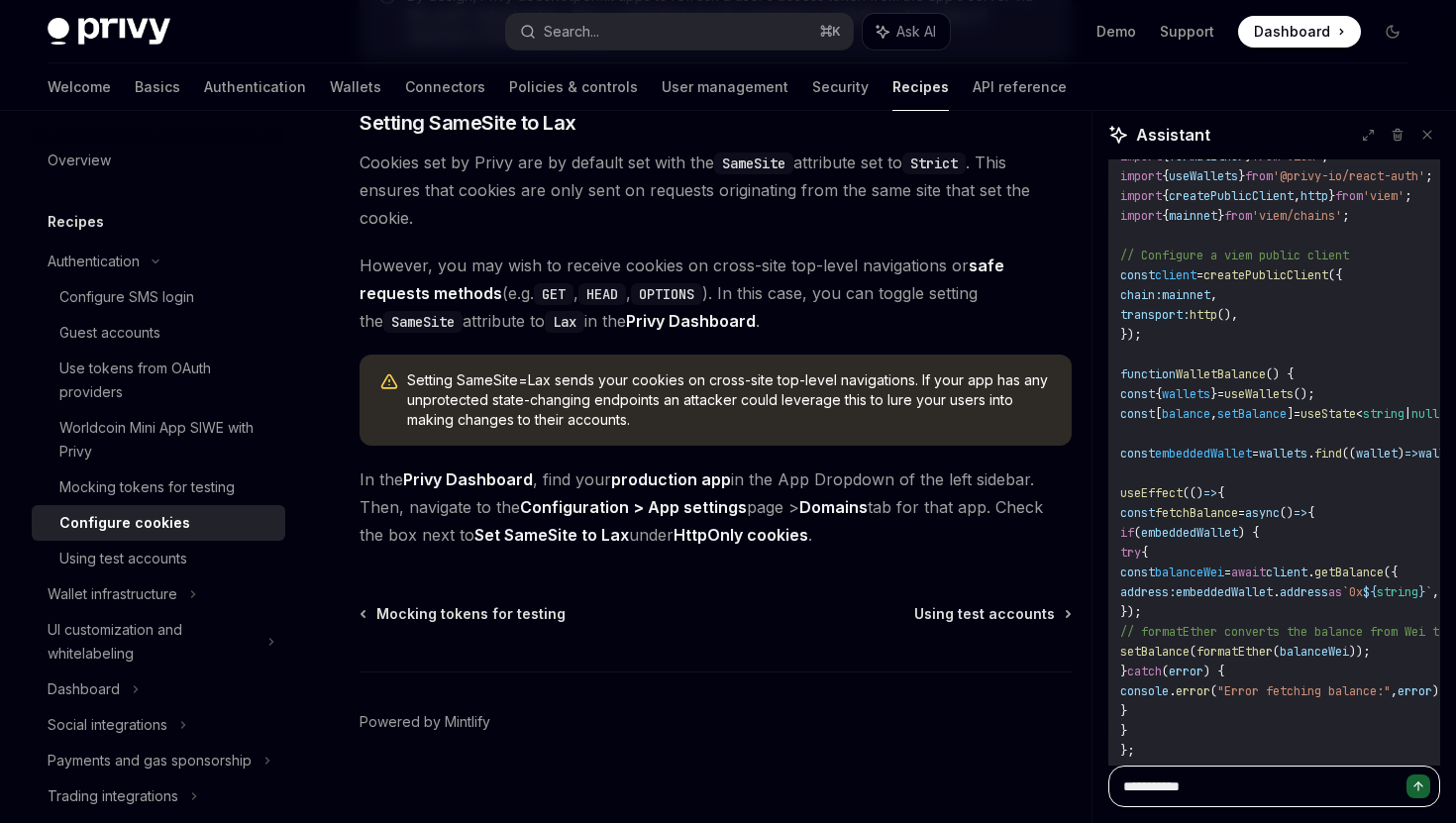 type on "**********" 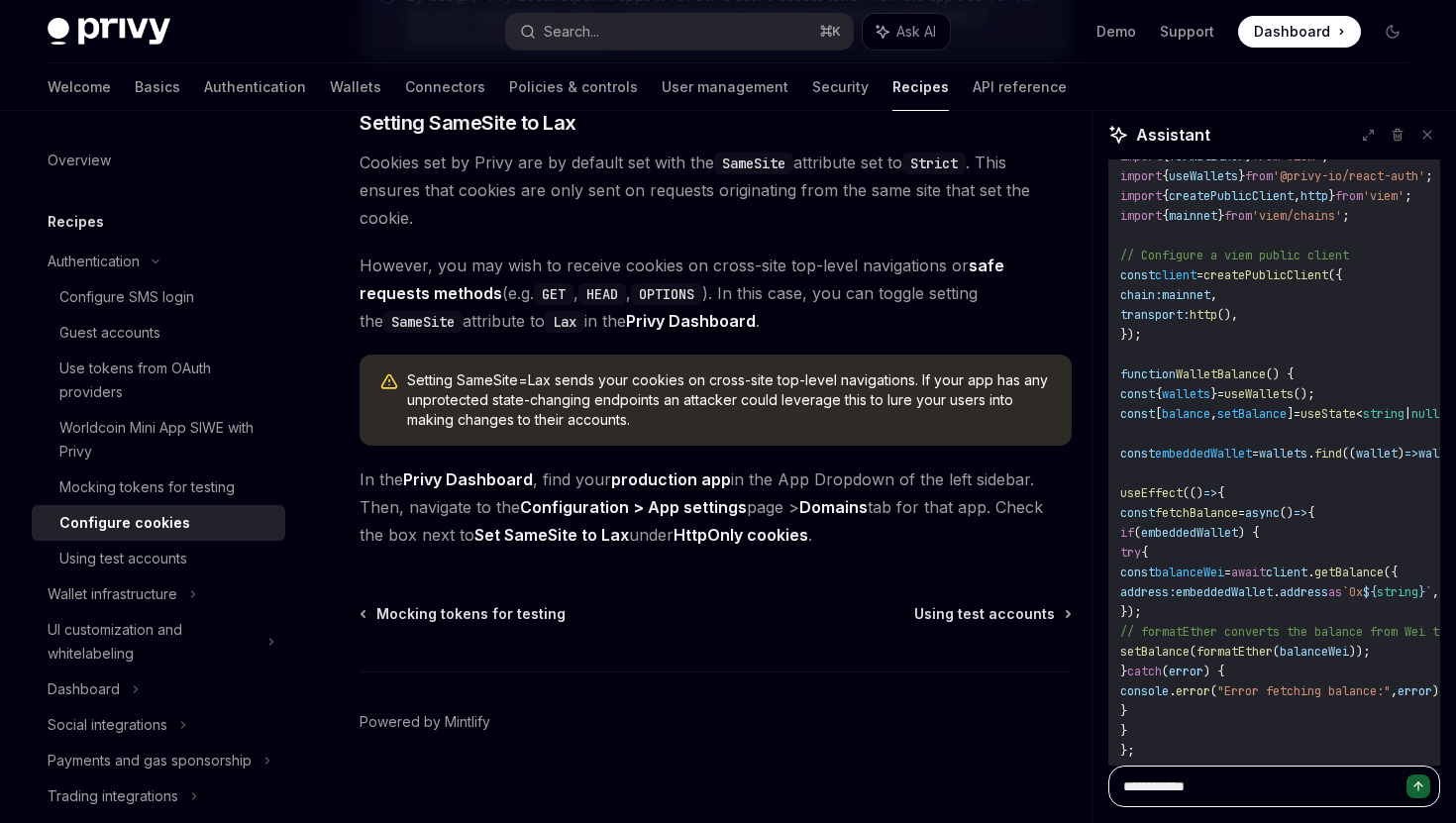 type on "**********" 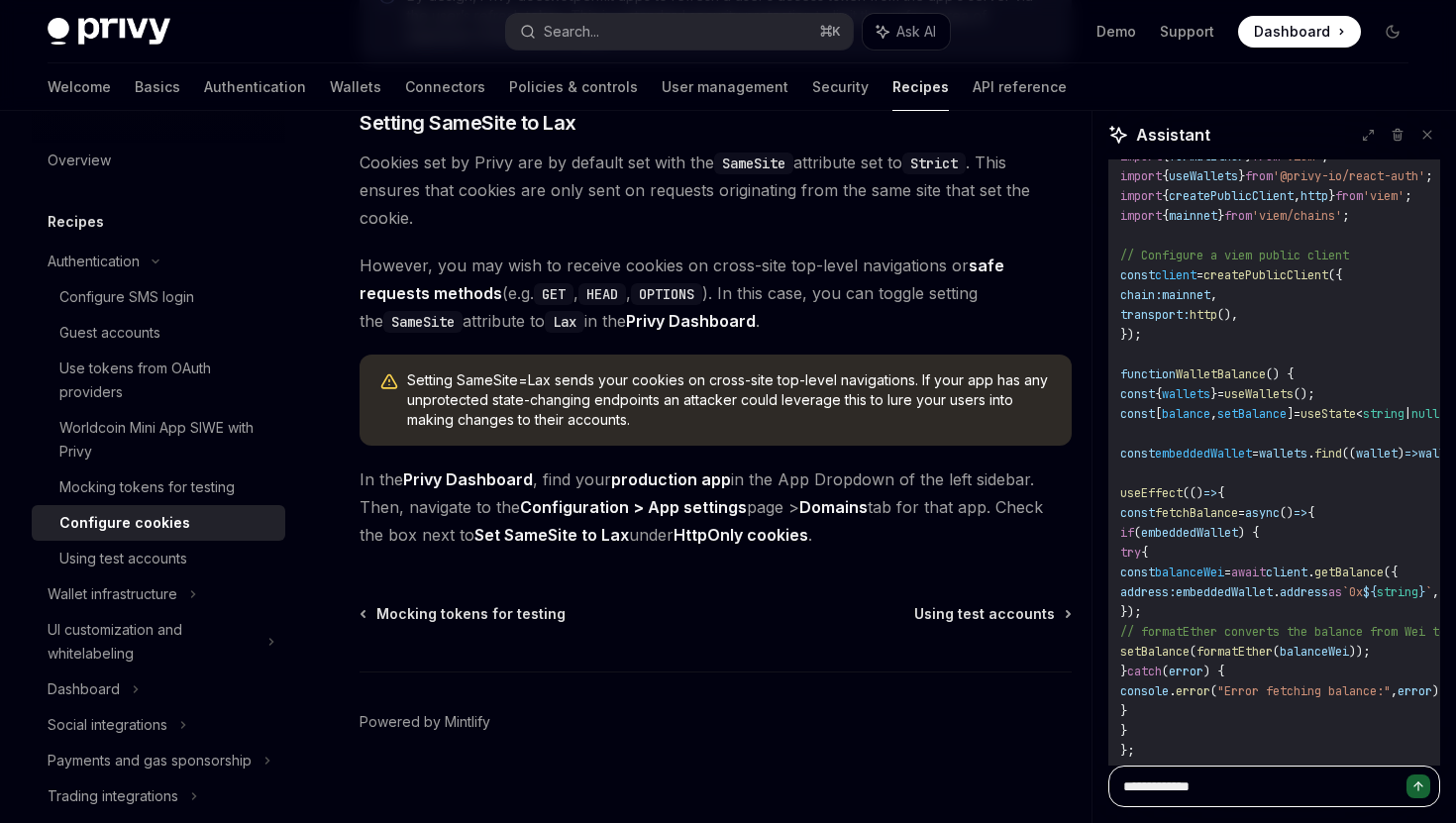 type on "**********" 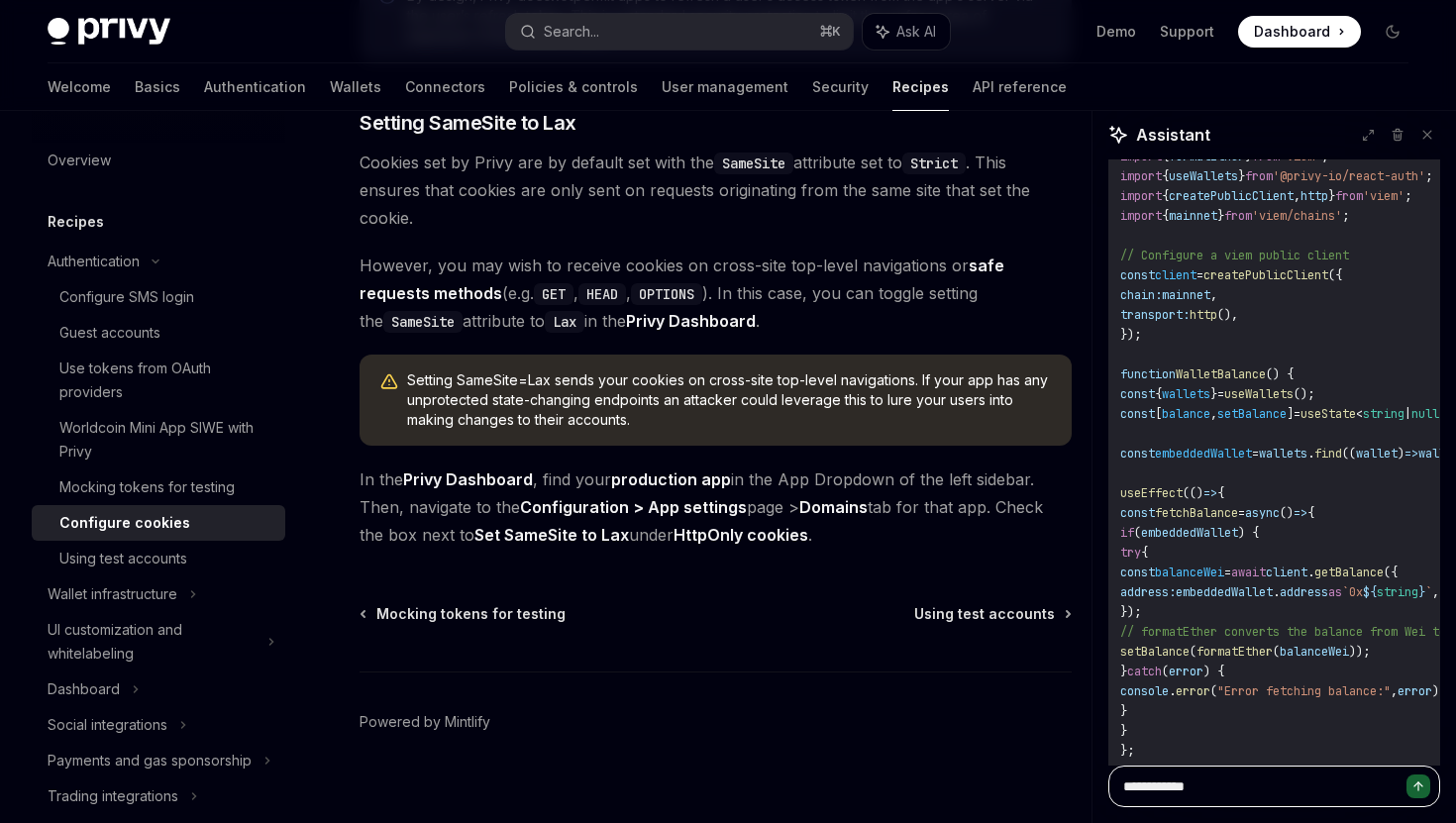 type on "**********" 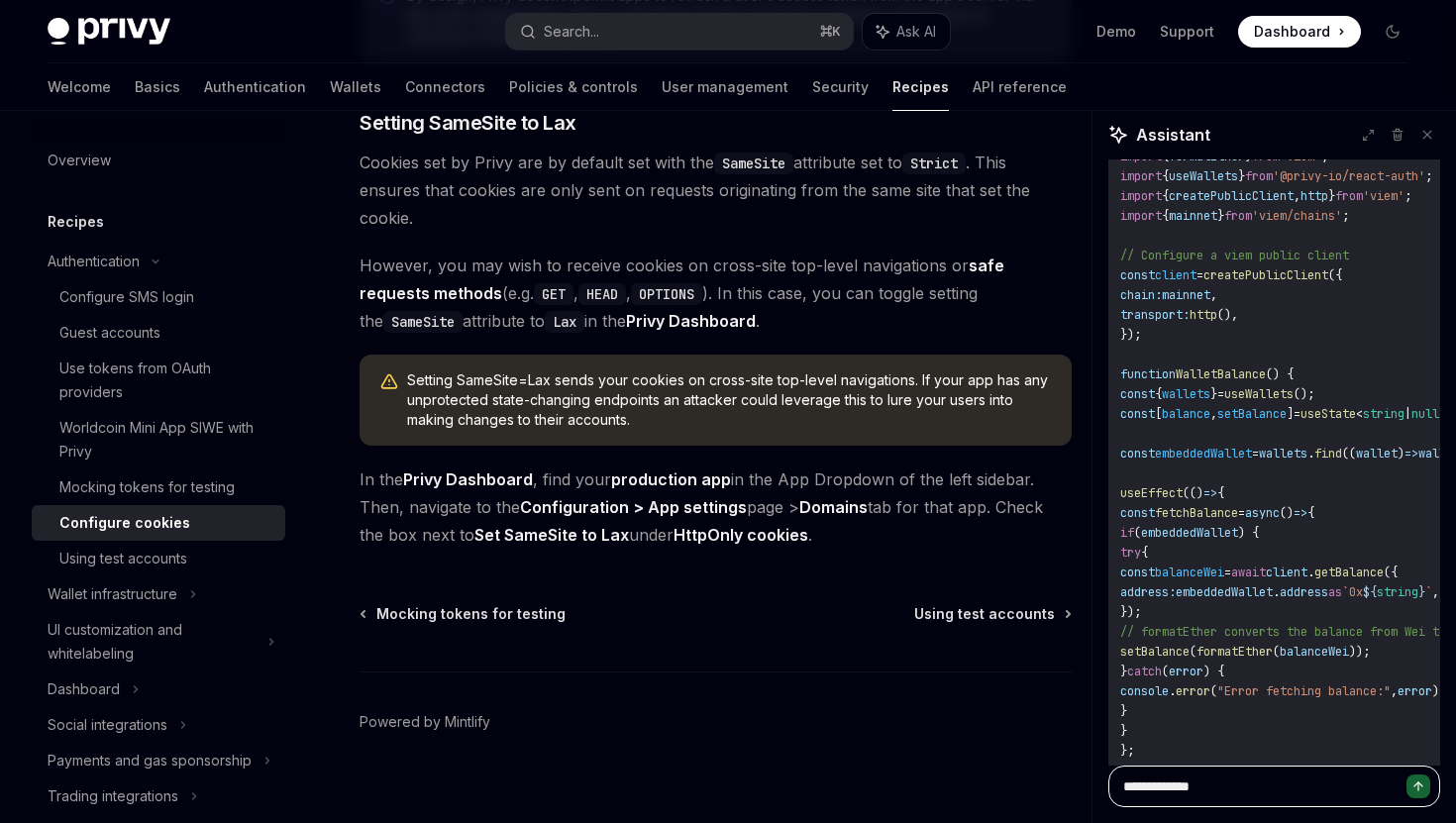 type on "**********" 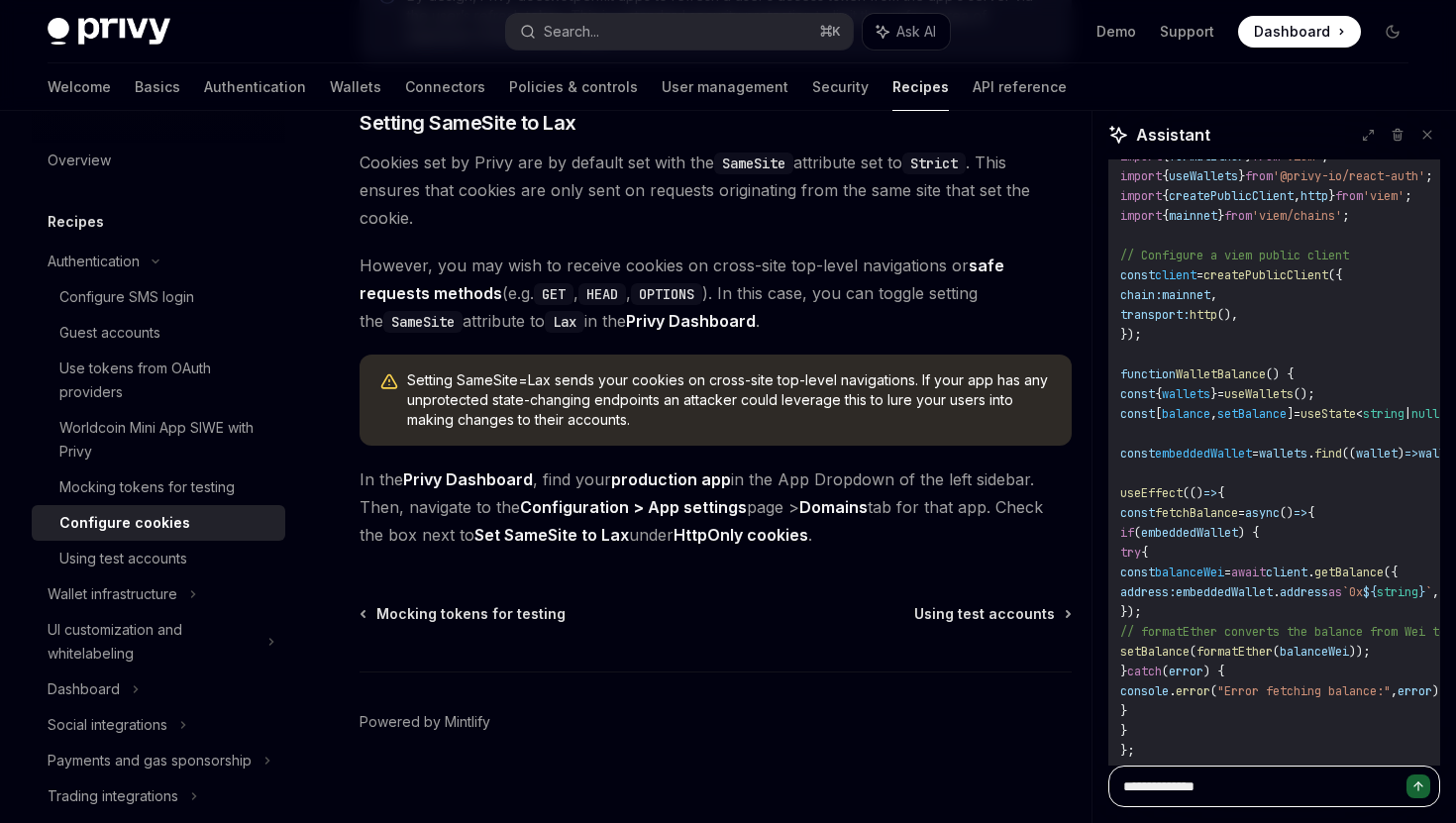 type on "**********" 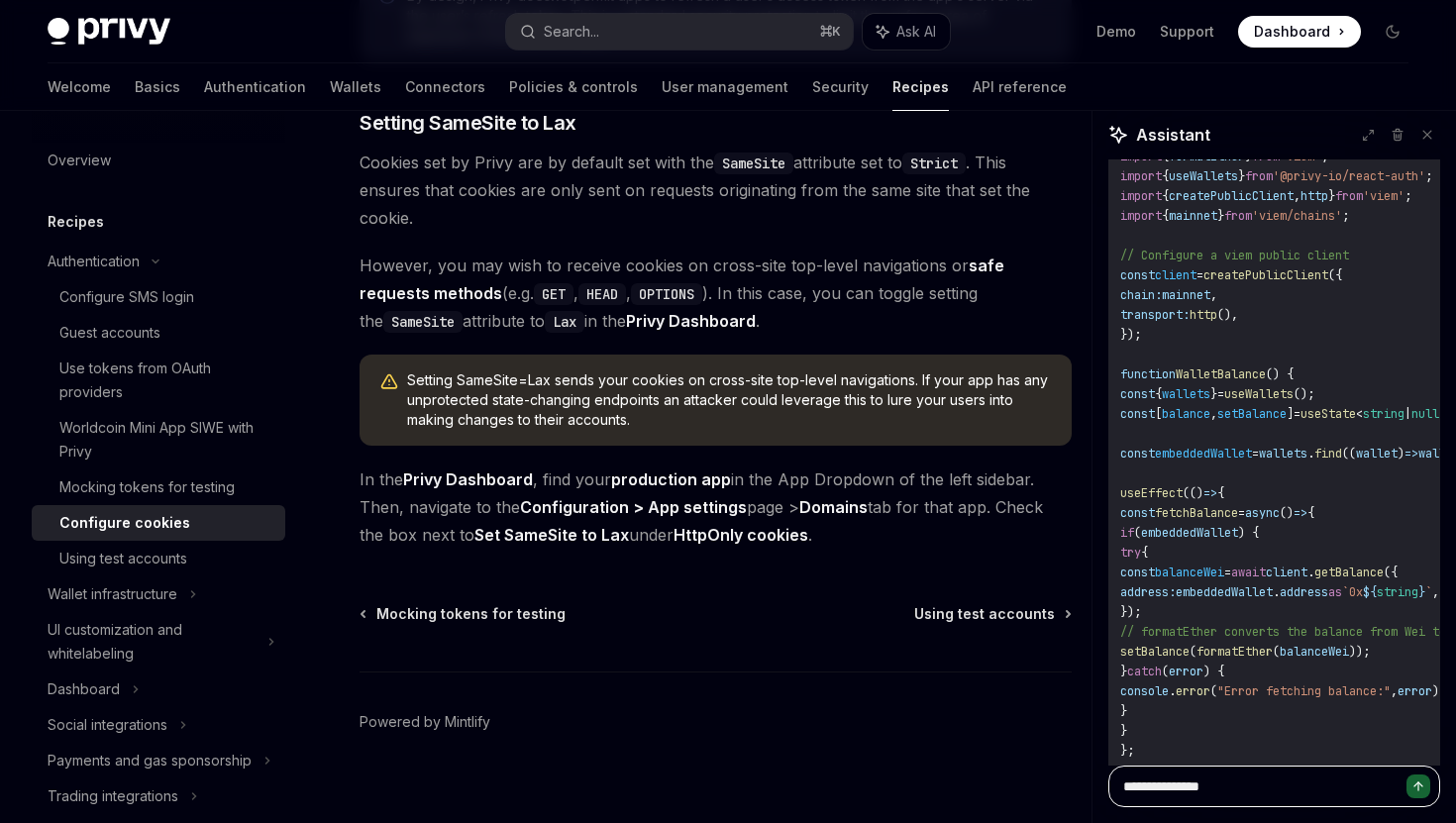 type on "**********" 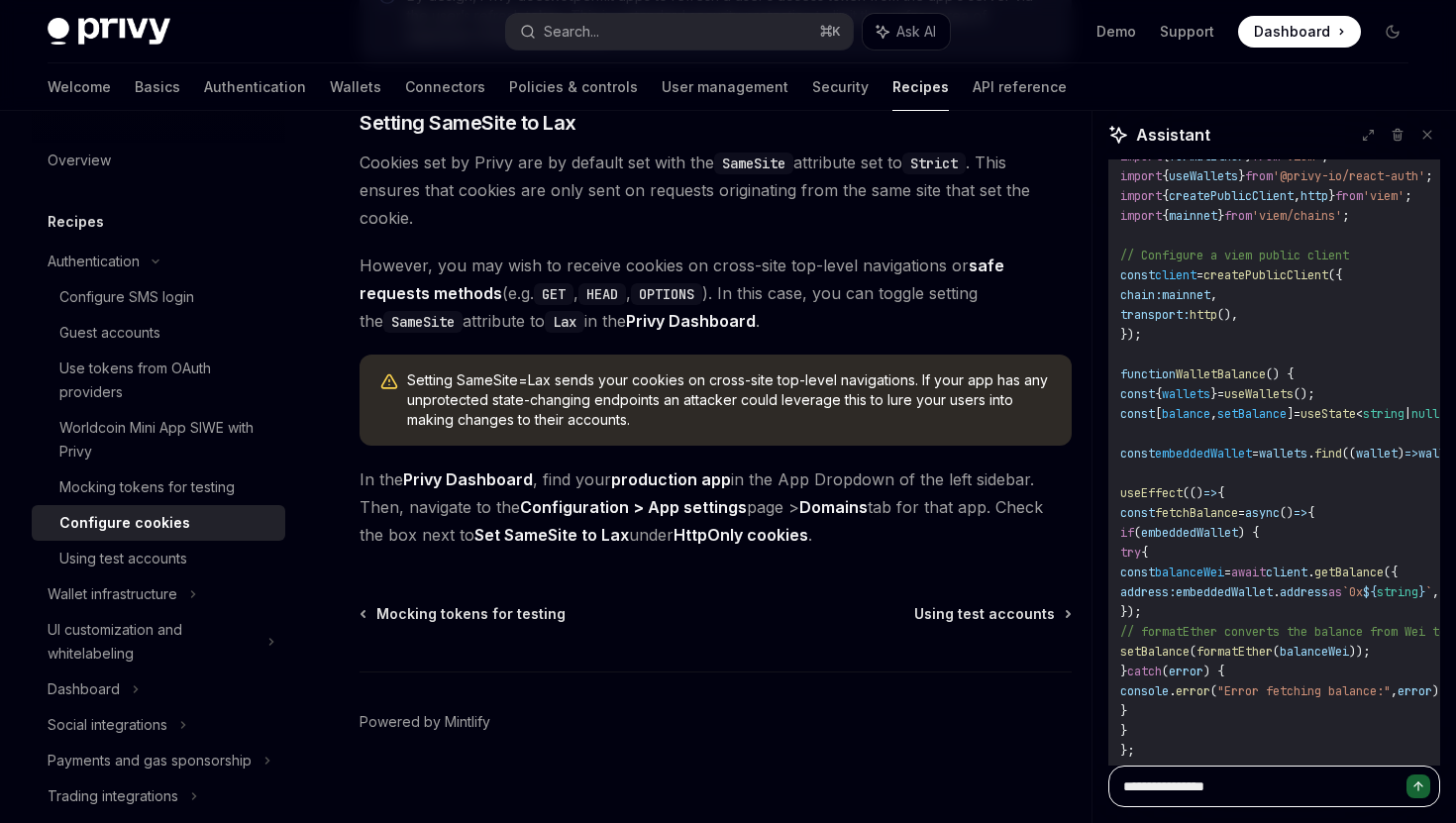 type on "*" 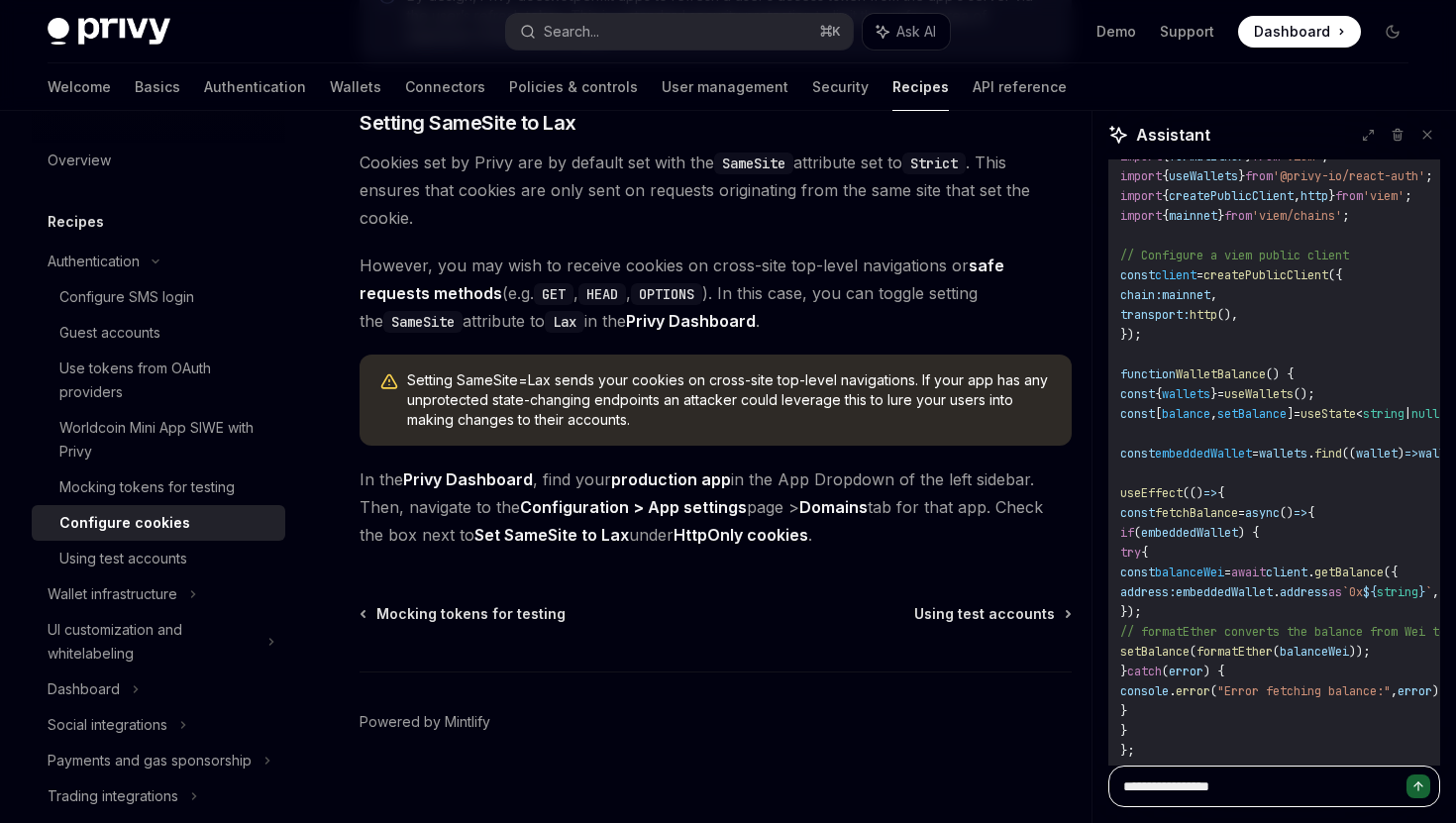 type on "**********" 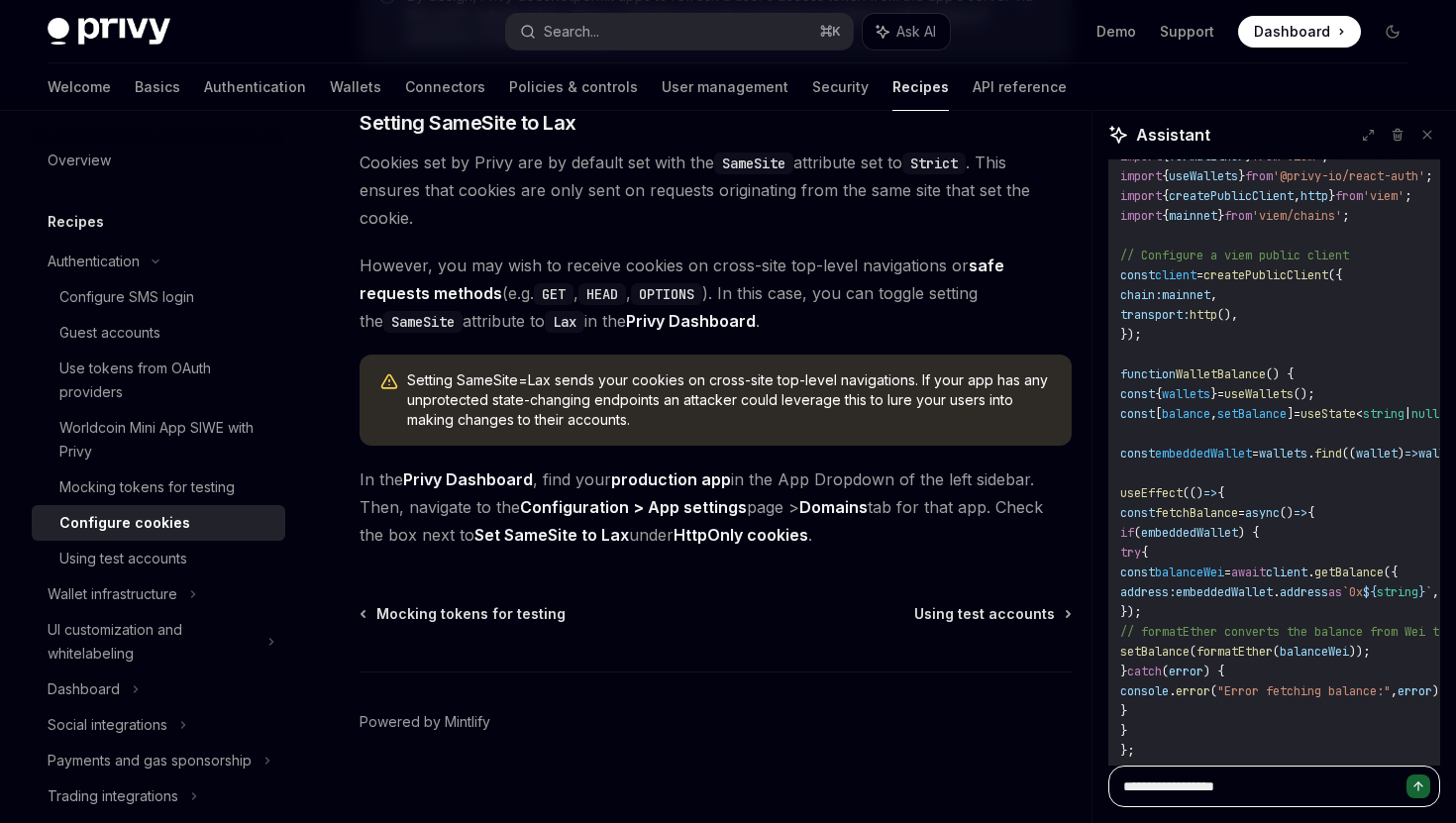 type on "**********" 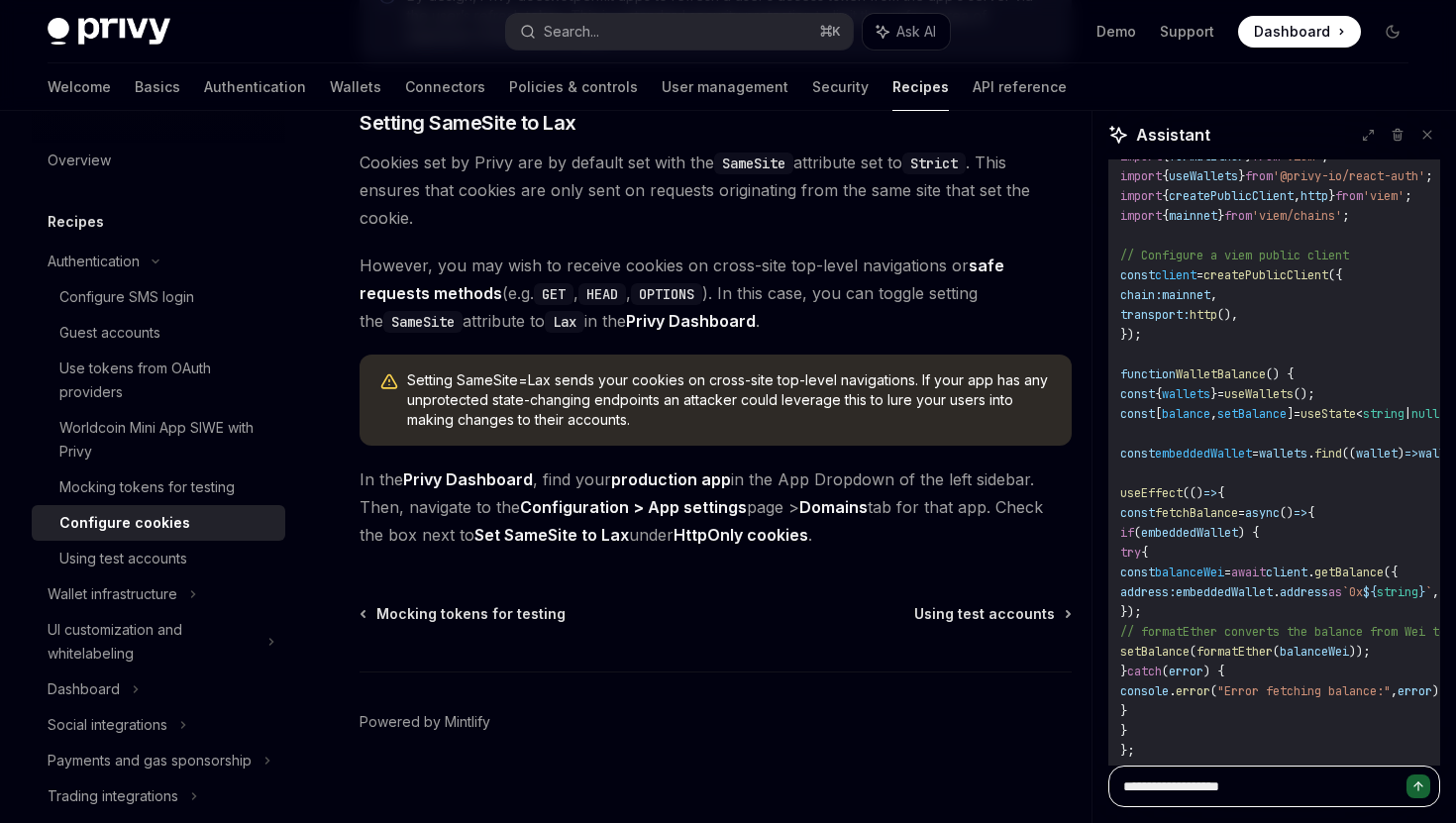type on "**********" 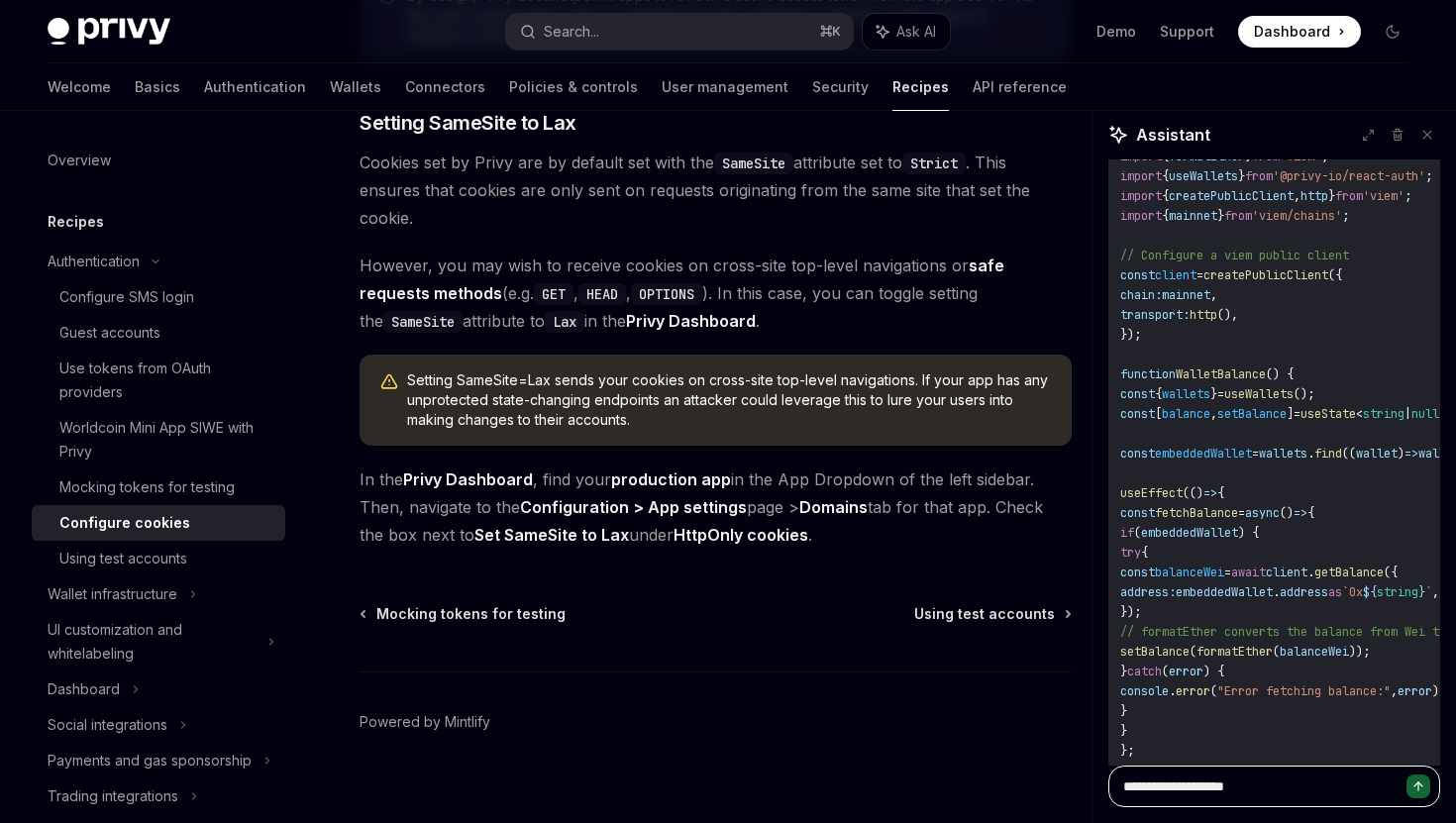type on "**********" 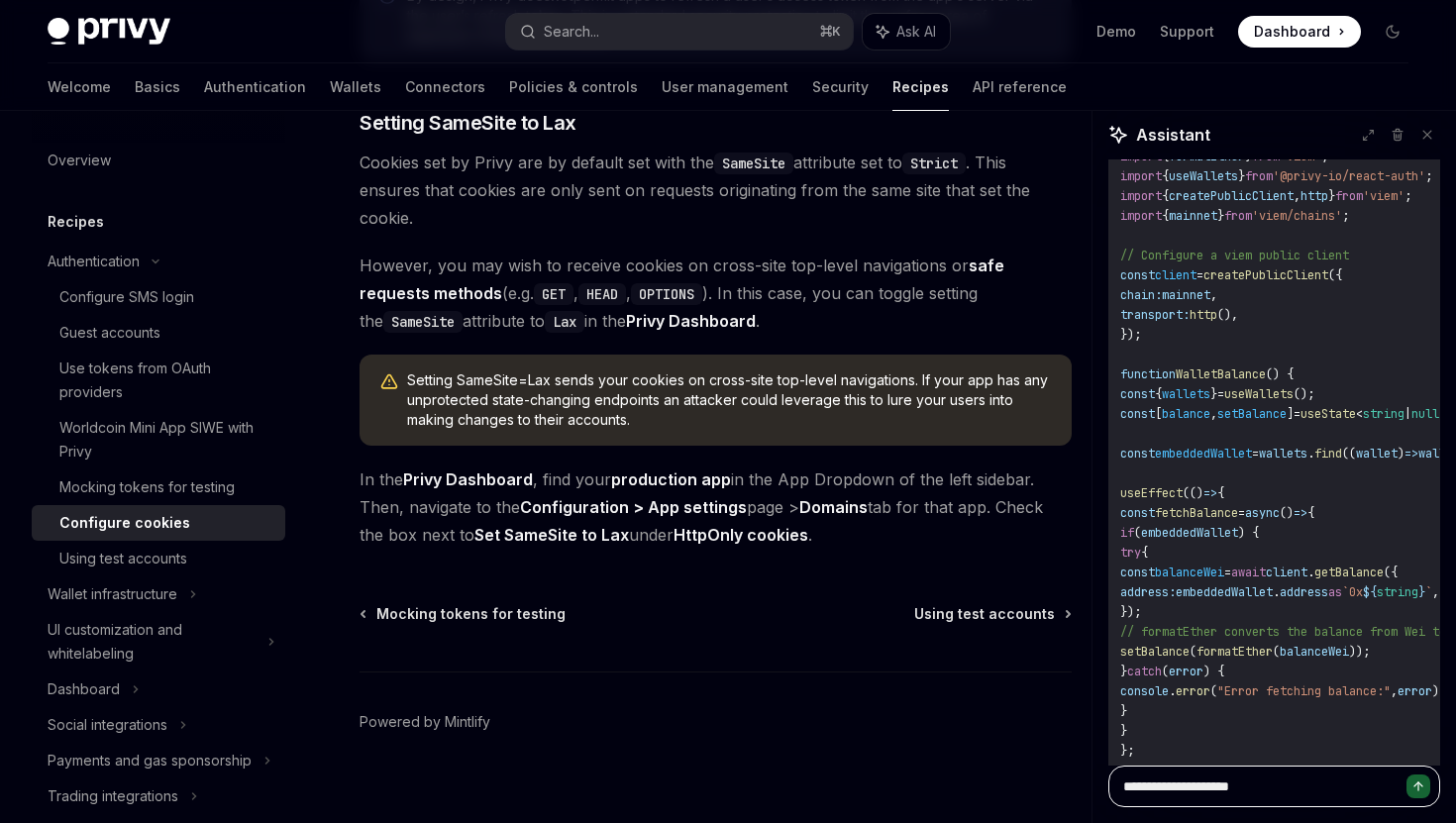 type on "**********" 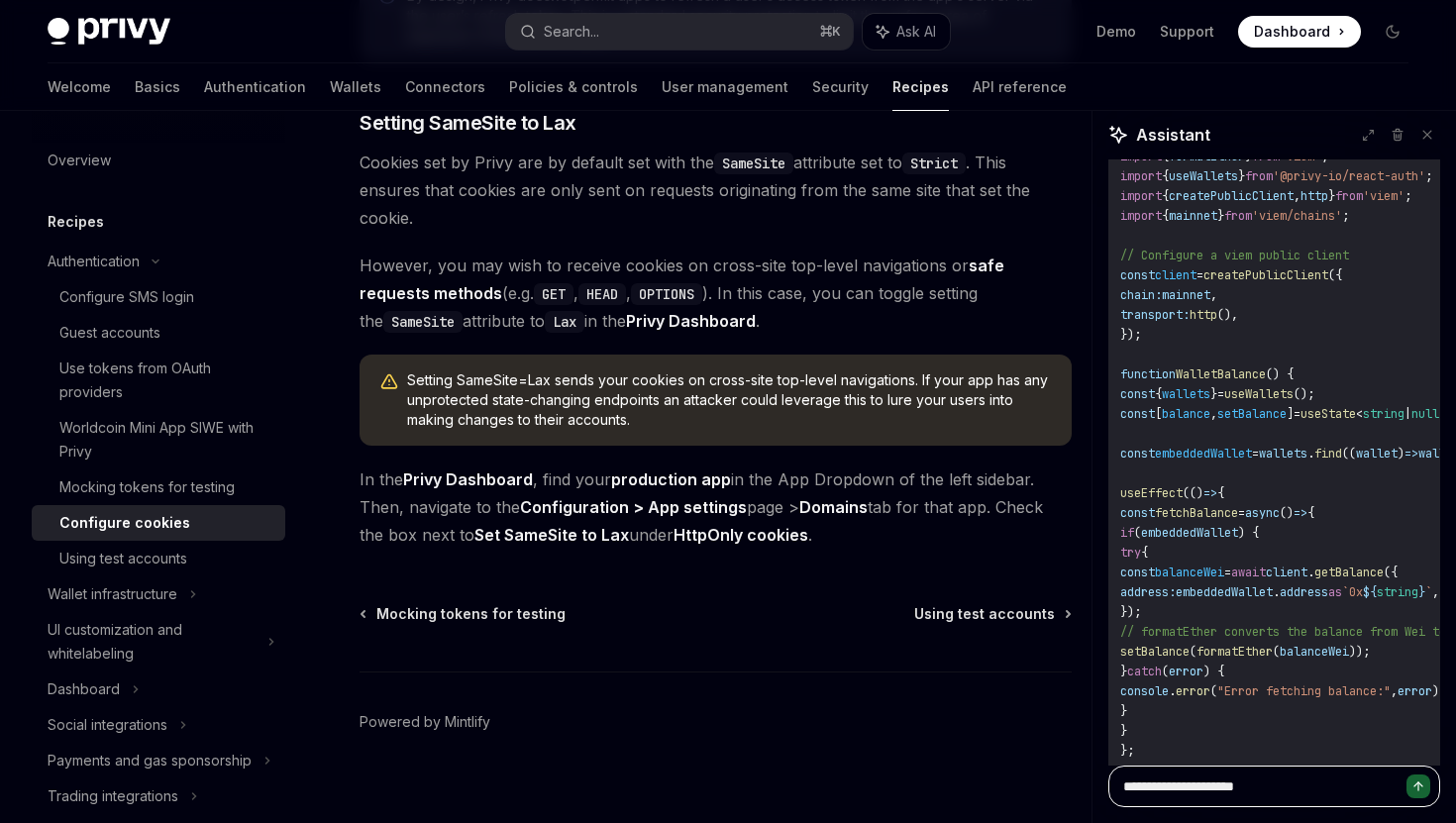type on "**********" 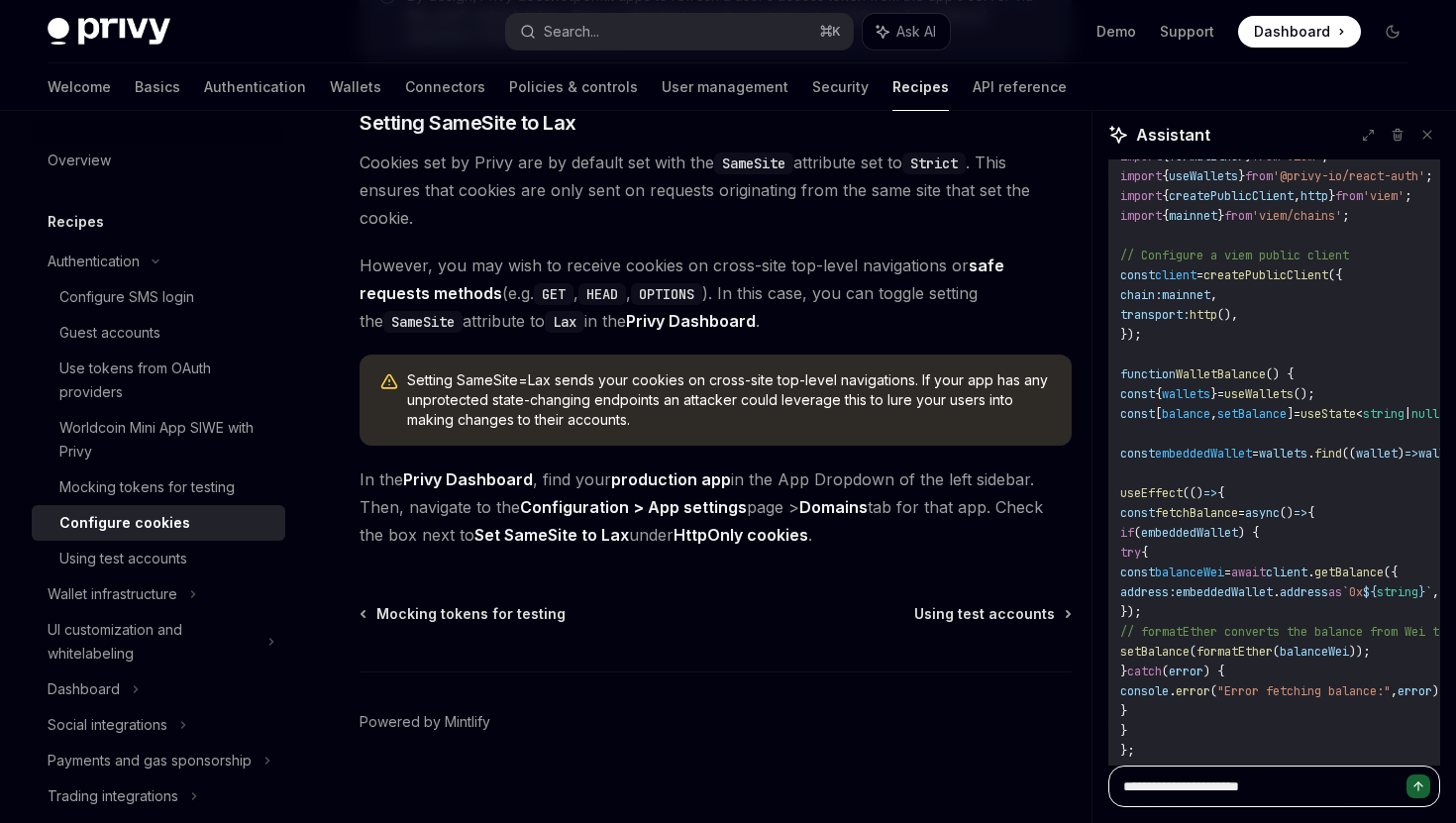 type on "**********" 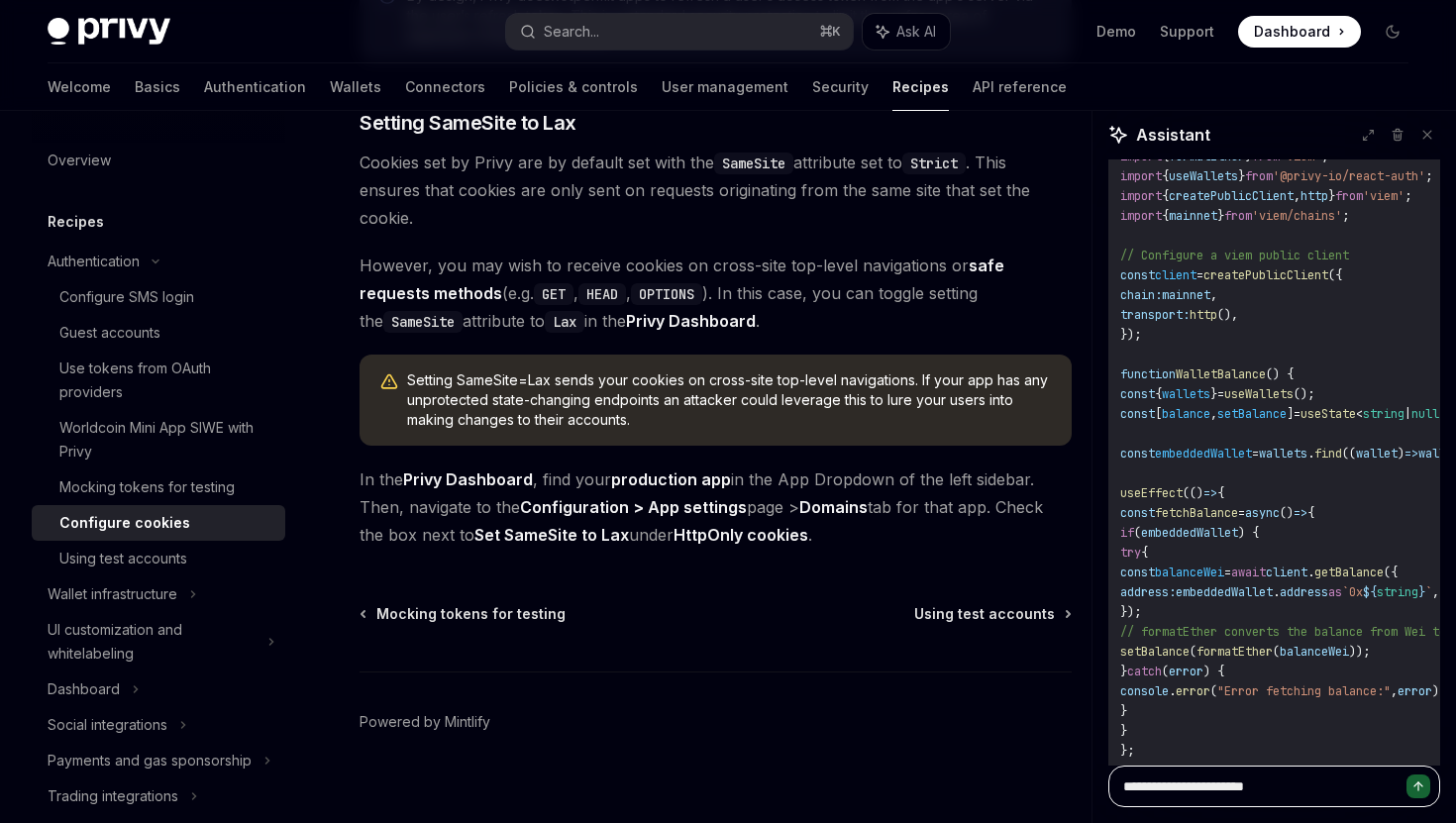 type on "**********" 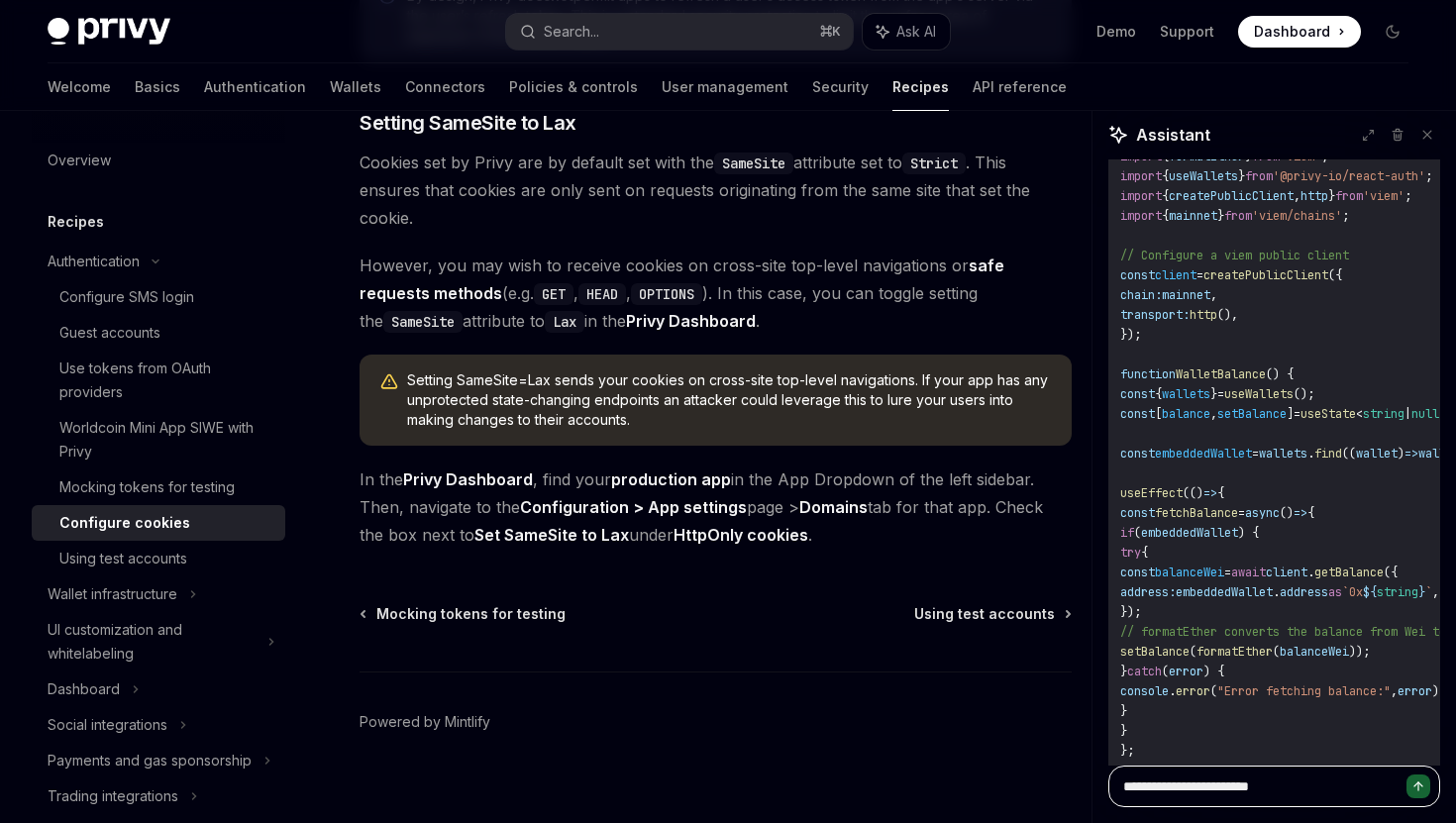 type on "**********" 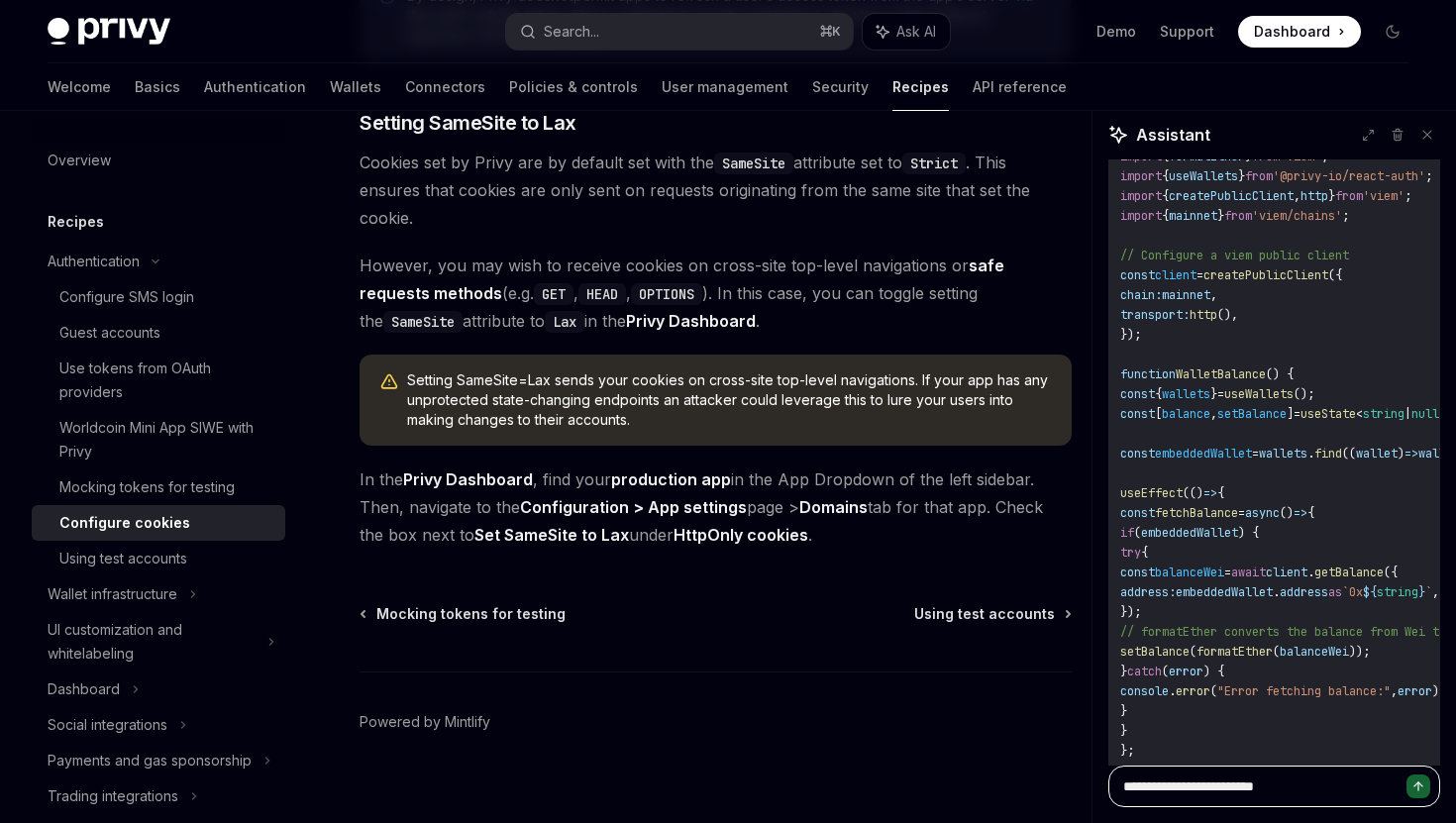 type on "**********" 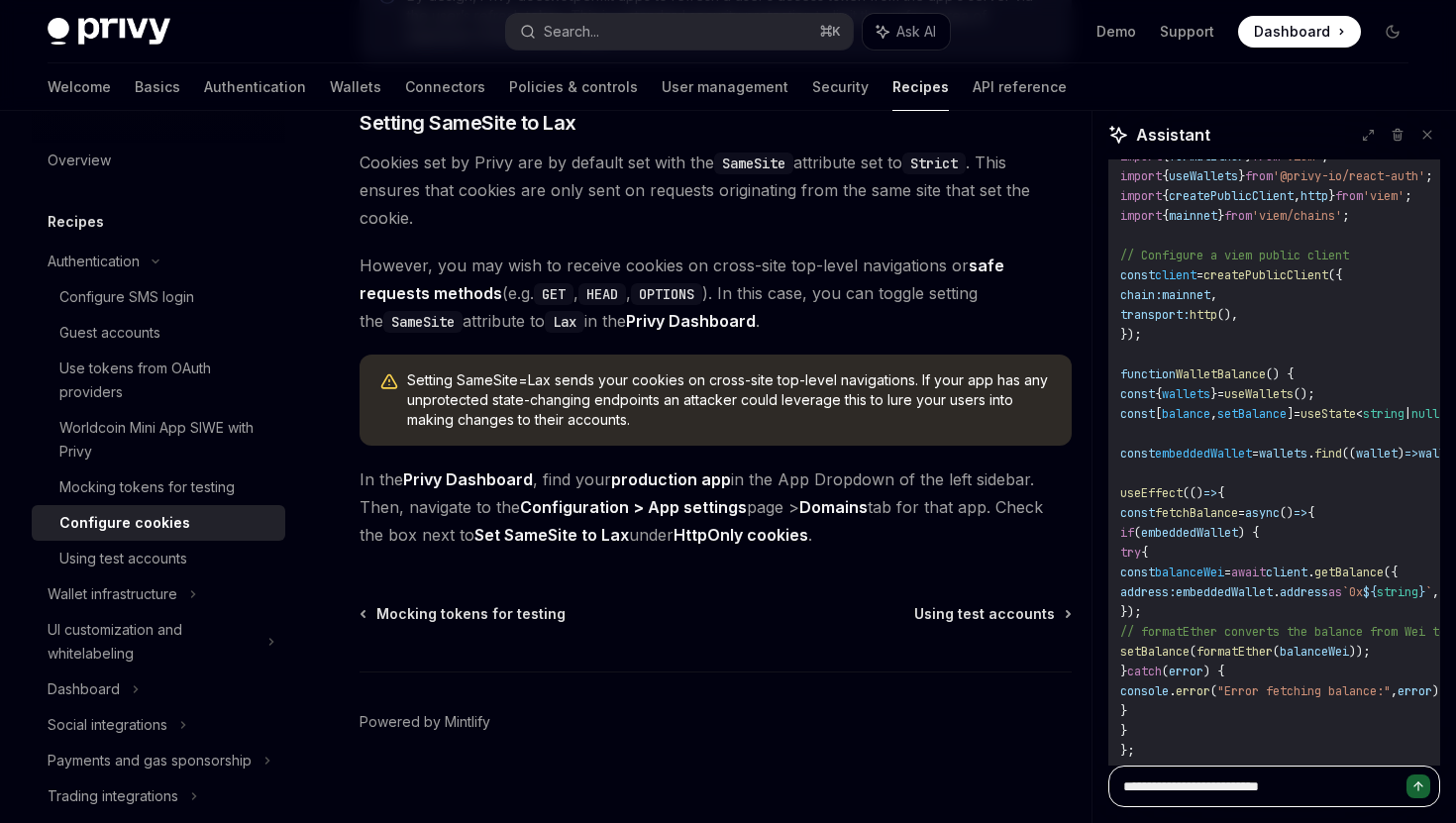 type on "**********" 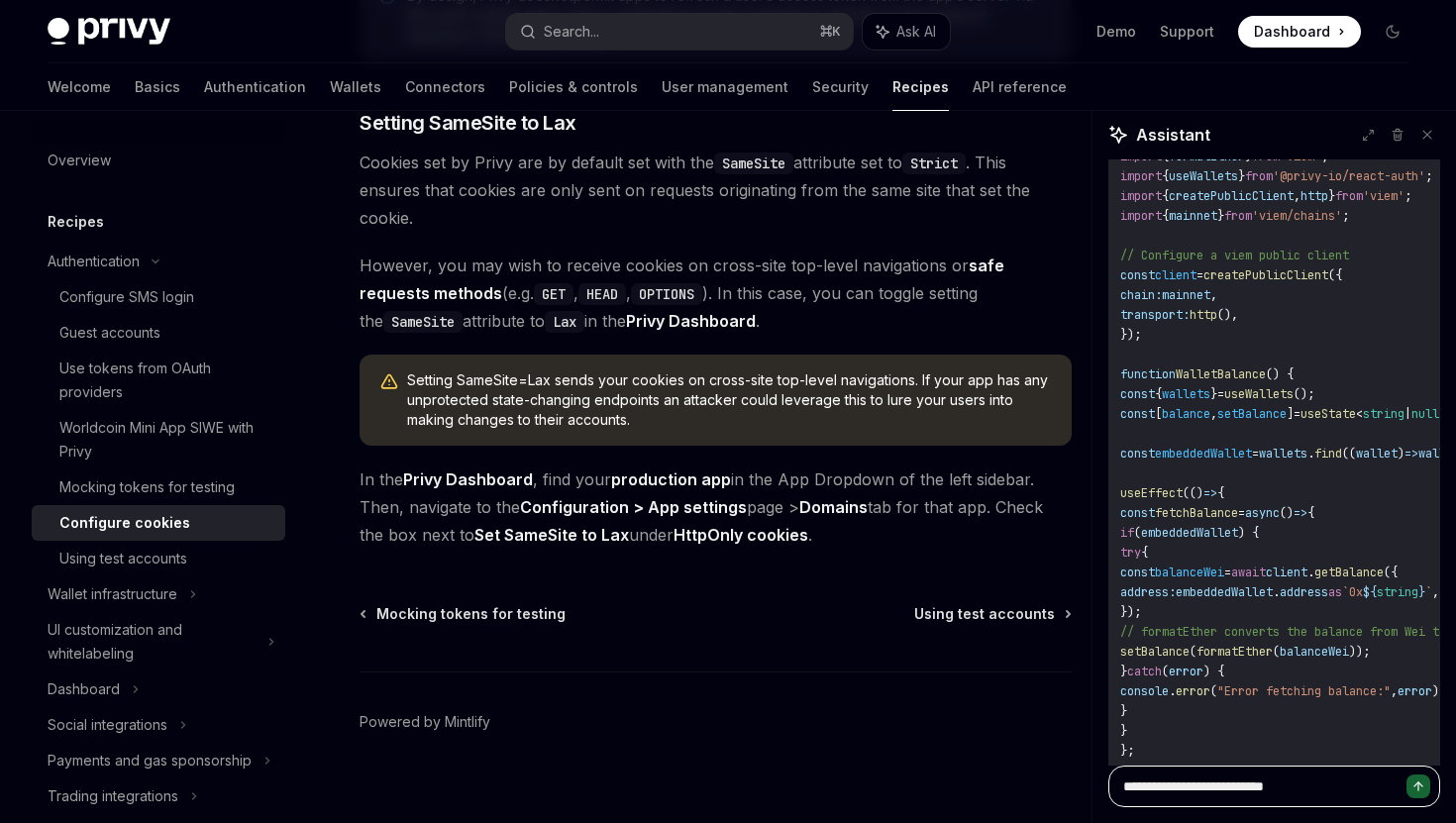 type on "**********" 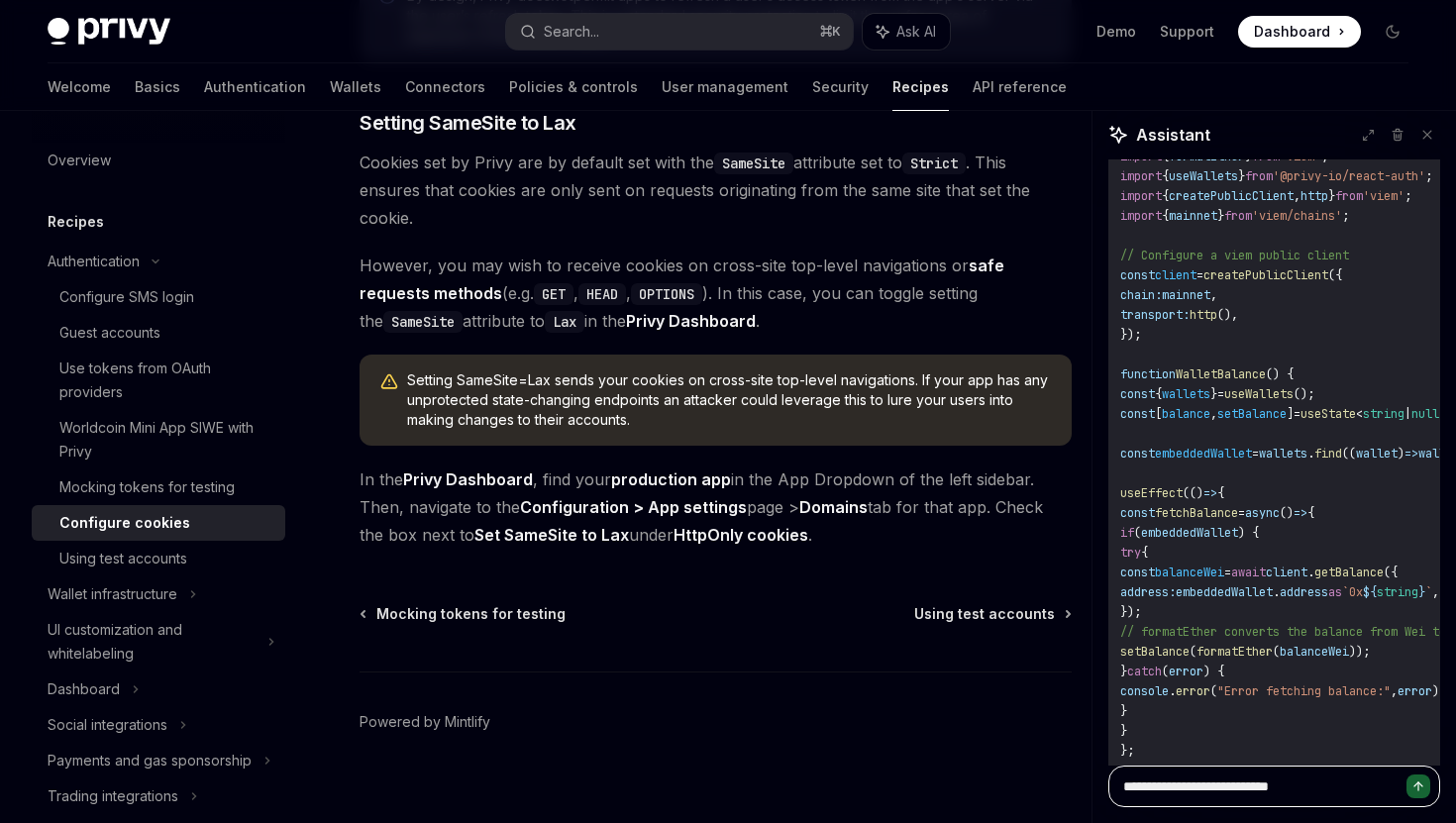 type on "**********" 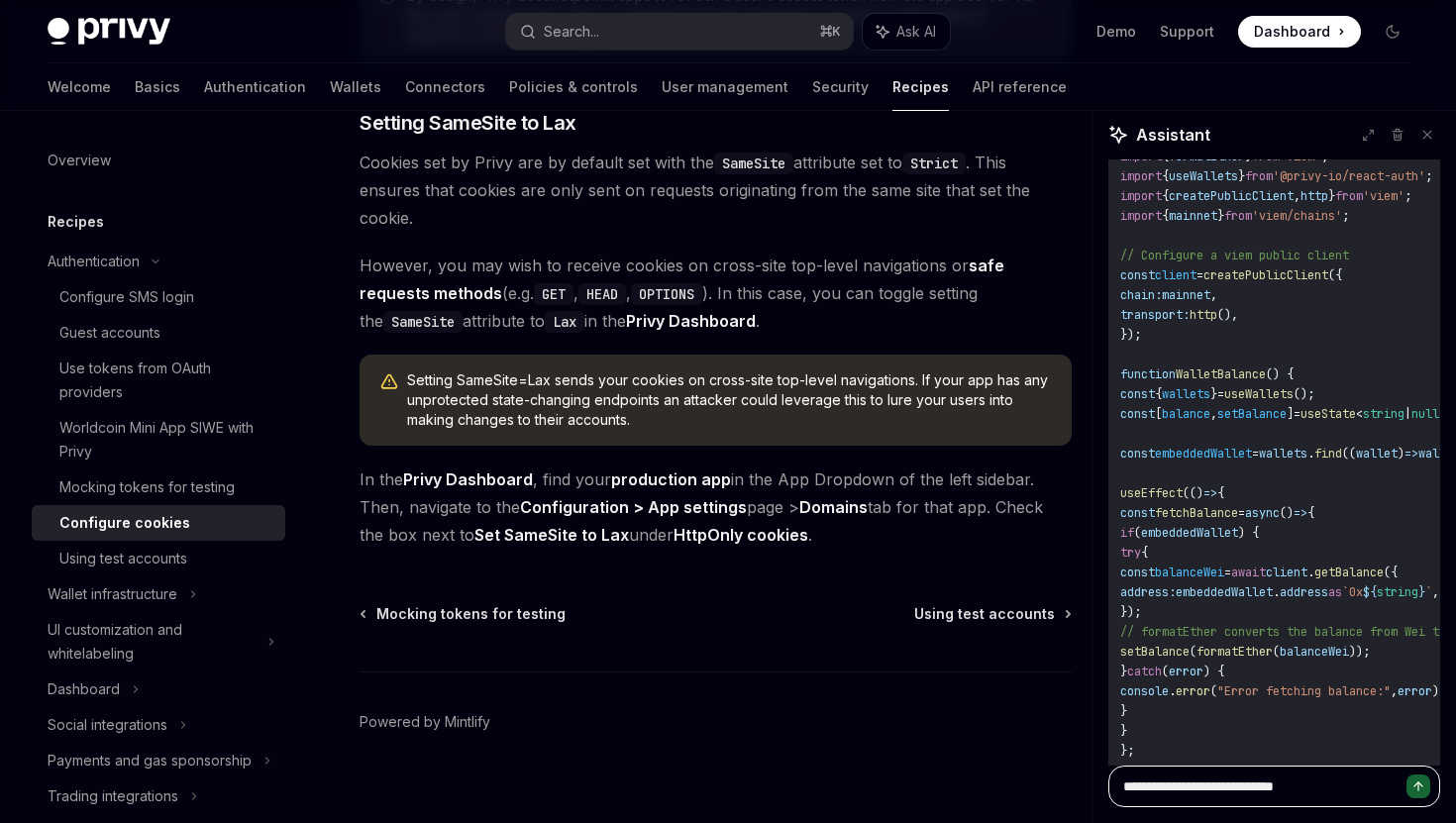 type on "**********" 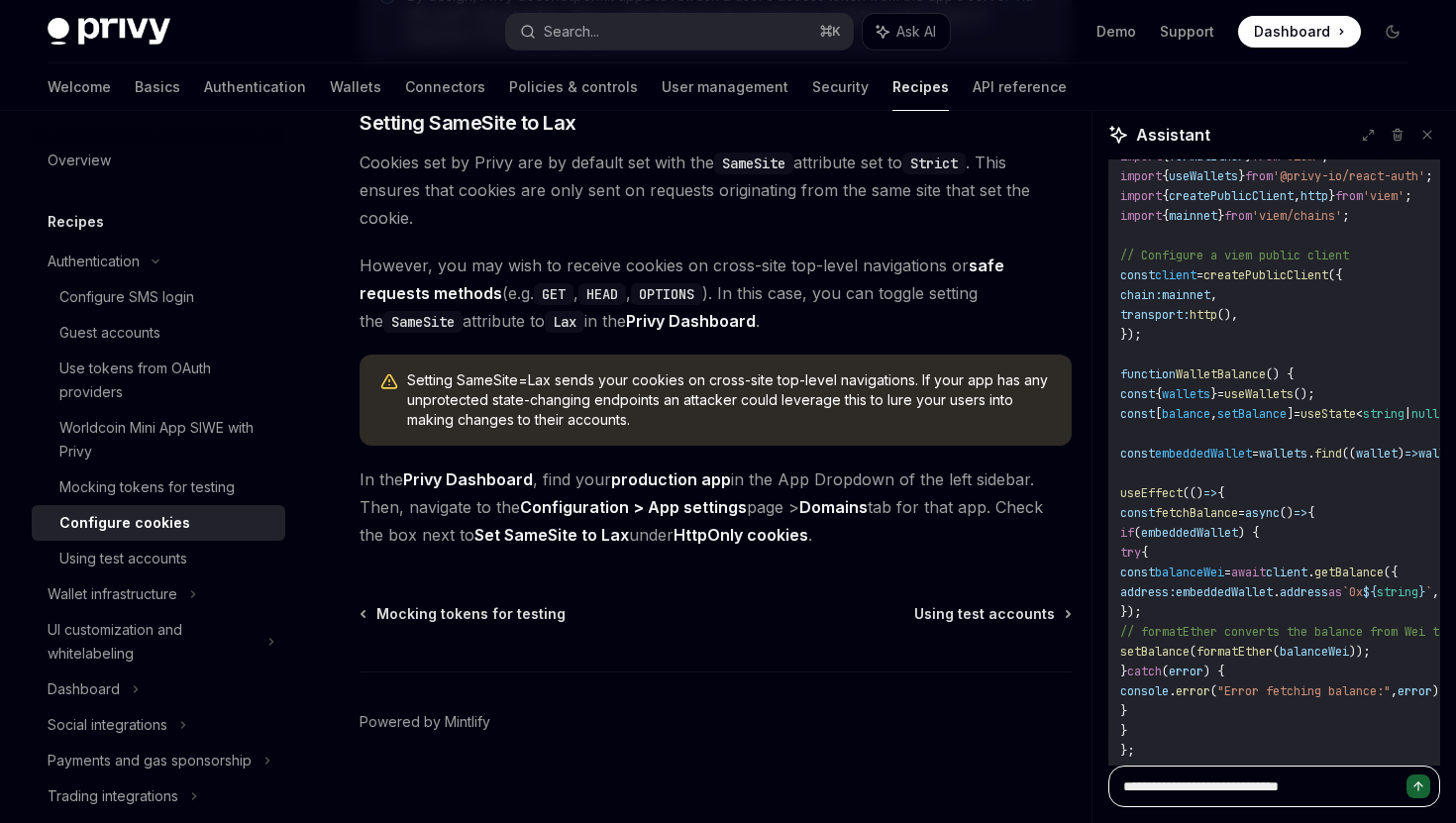 type on "**********" 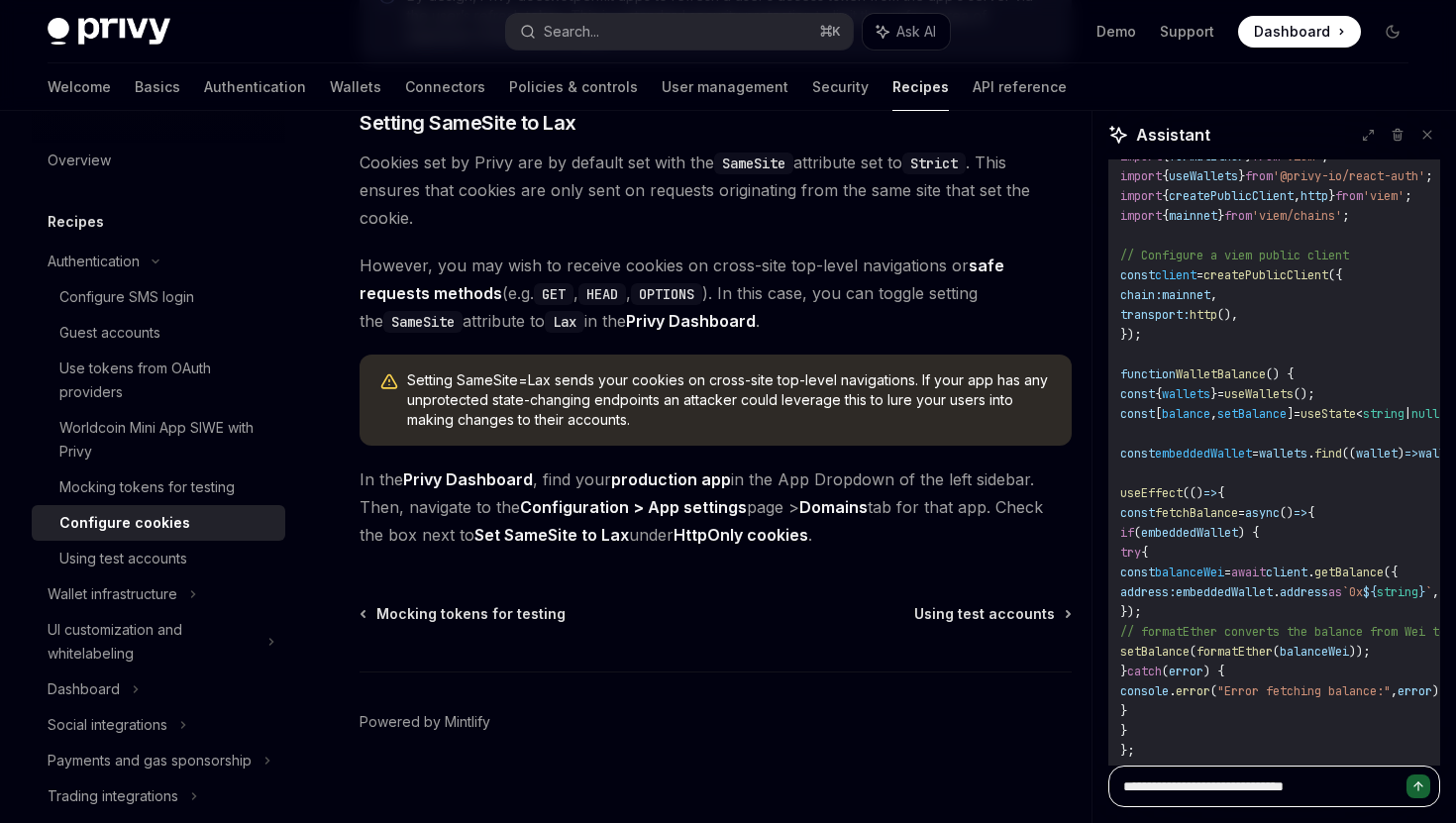 type on "*" 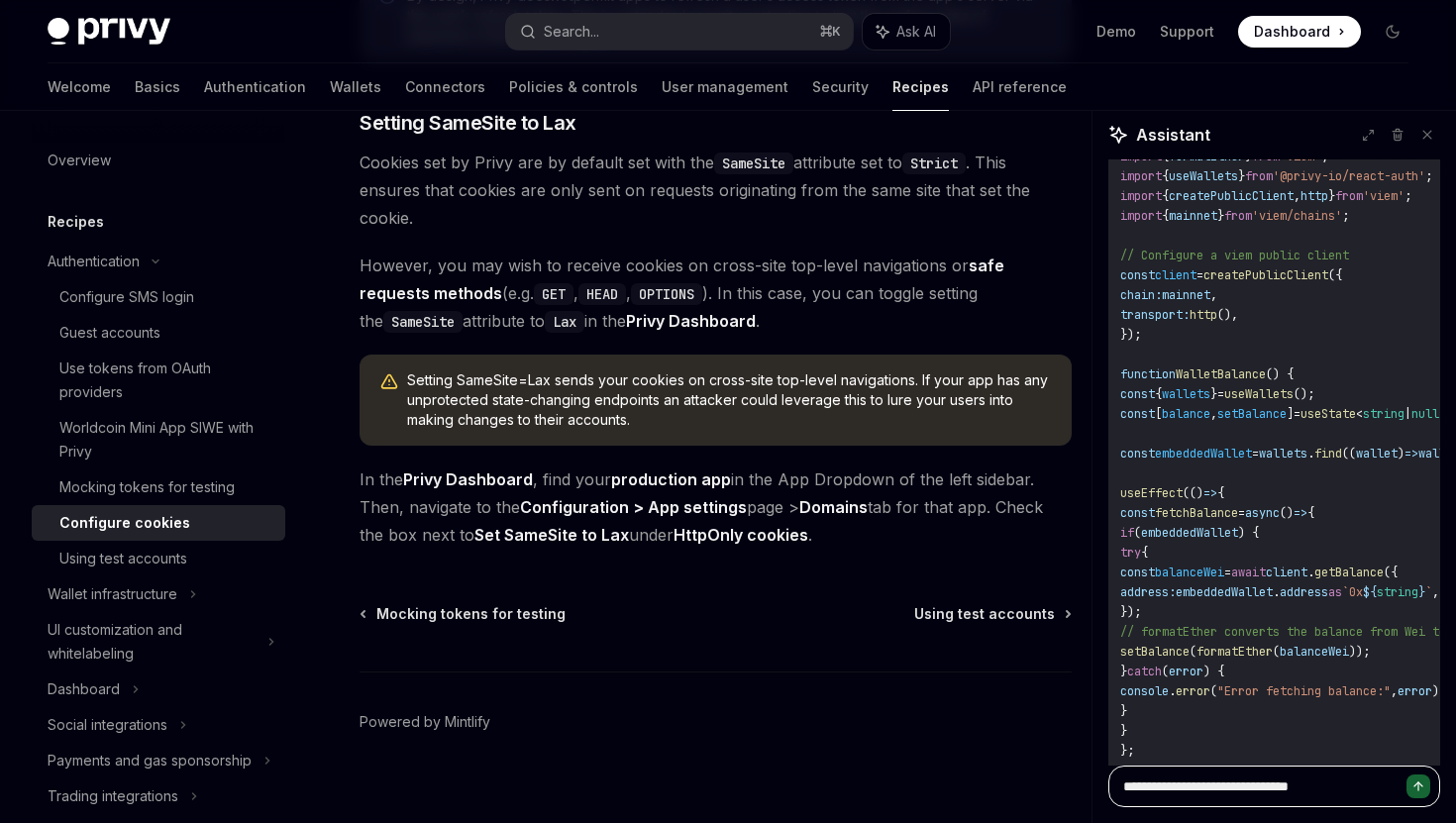 type on "**********" 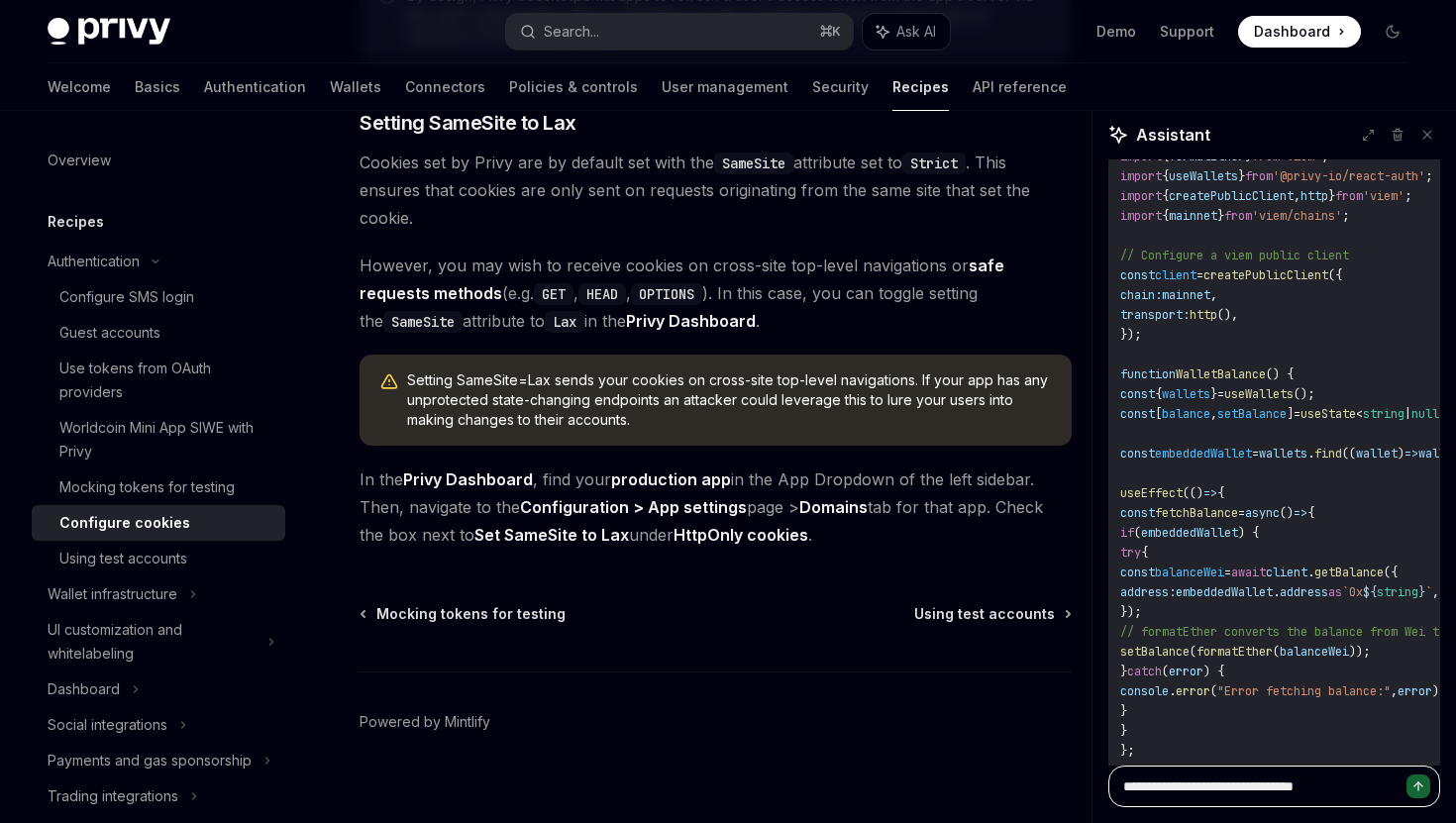 type on "**********" 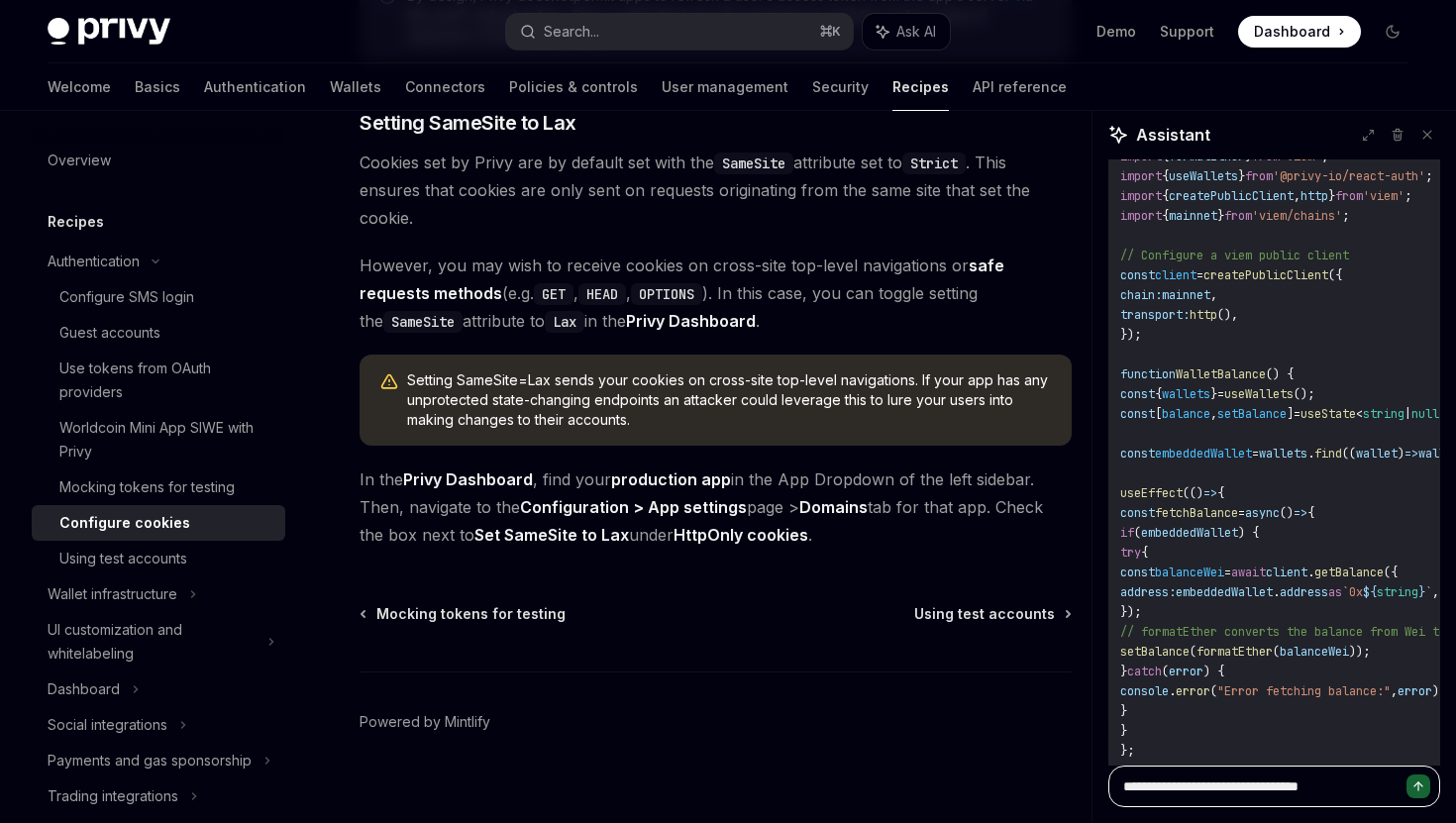 type on "**********" 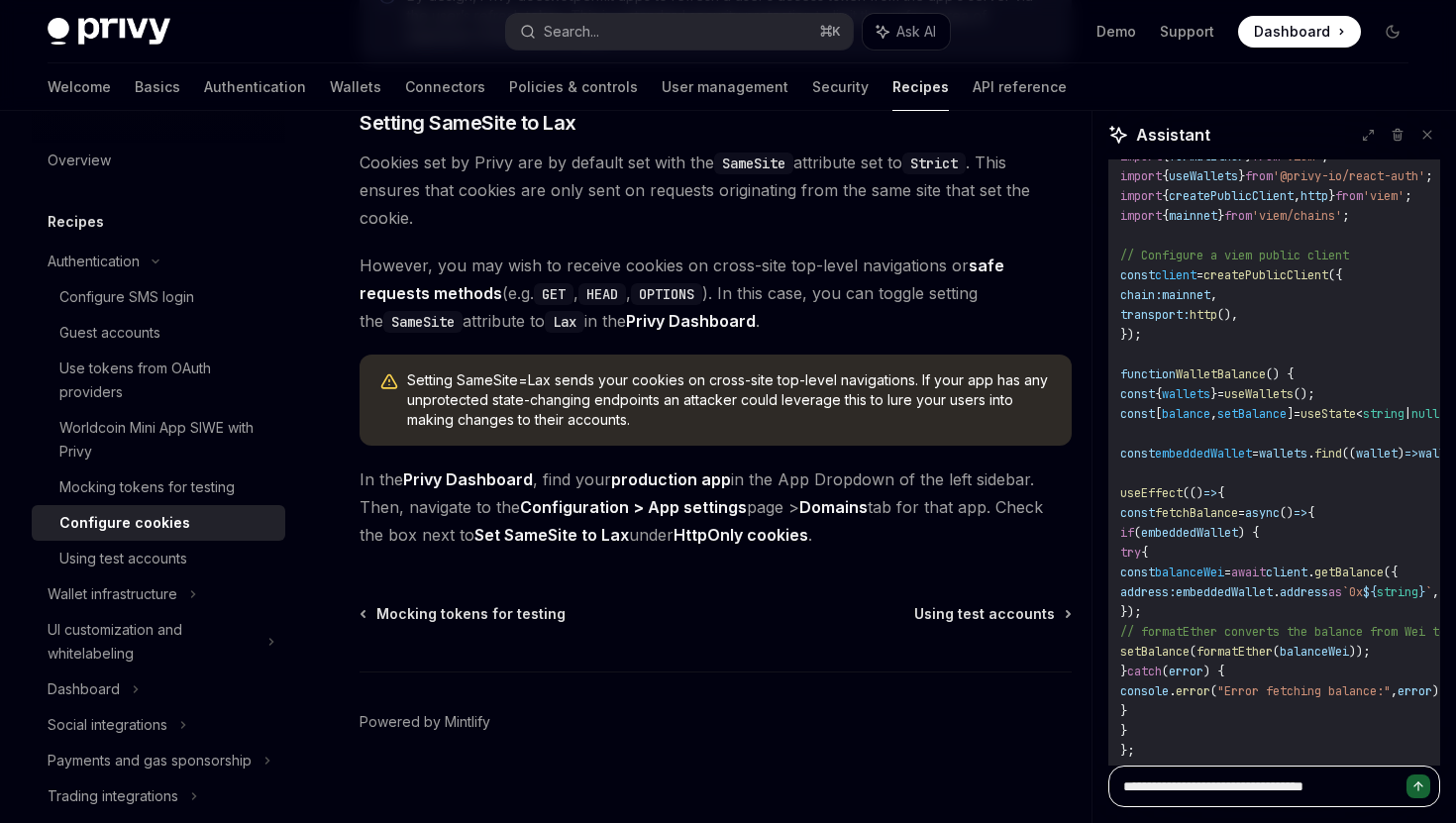 type on "*" 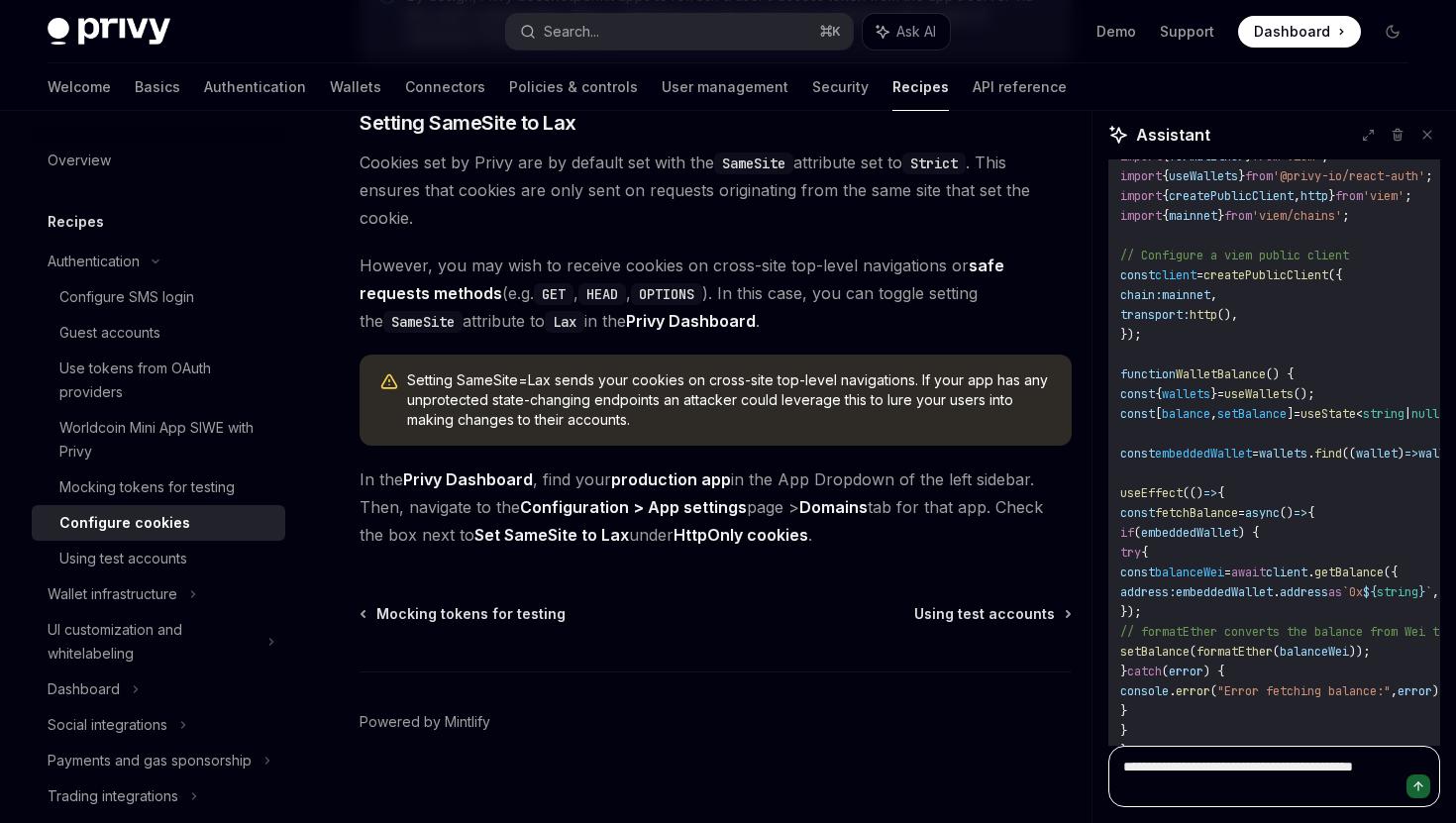 click on "**********" at bounding box center (1274, 776) 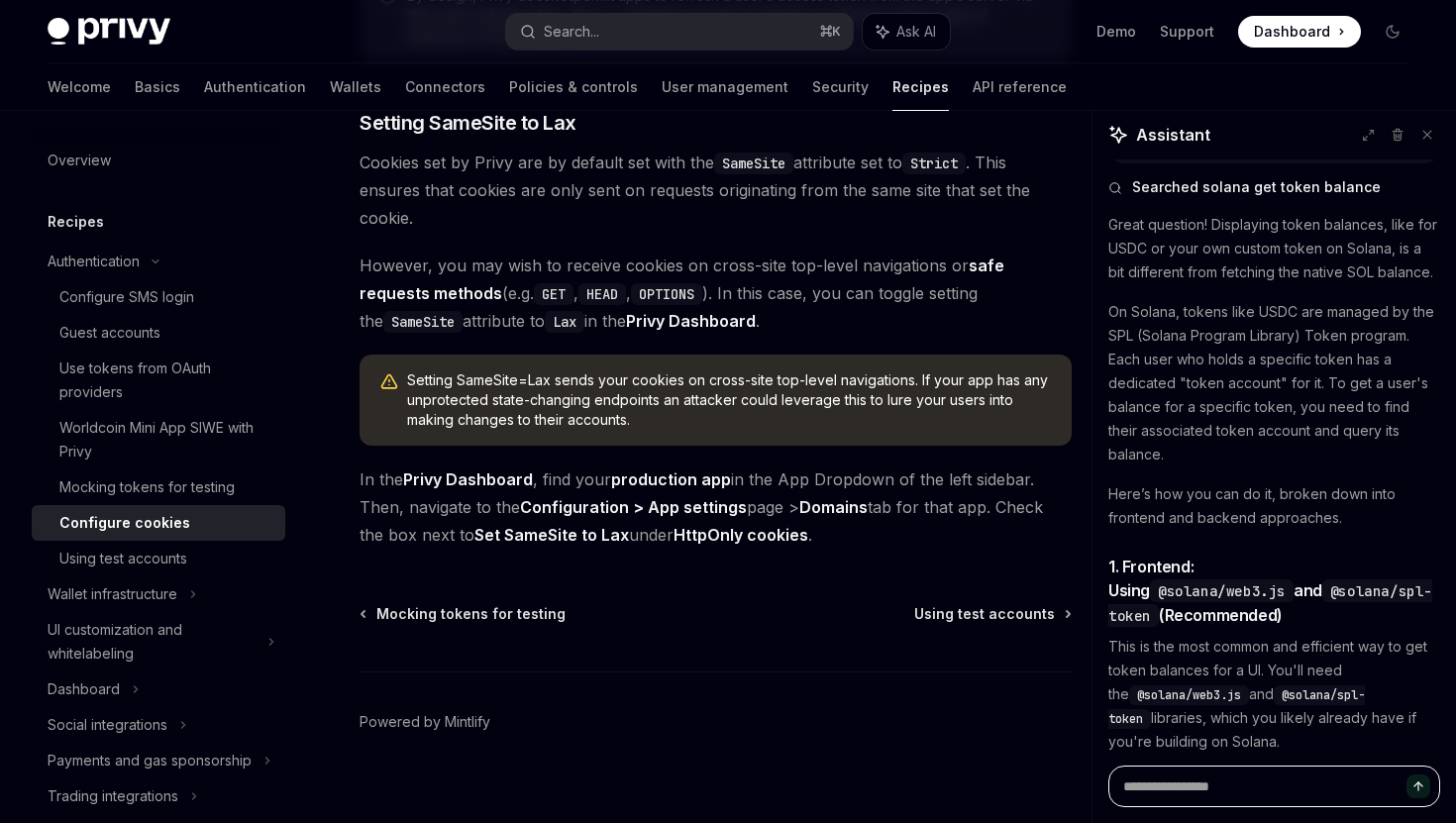 scroll, scrollTop: 41076, scrollLeft: 0, axis: vertical 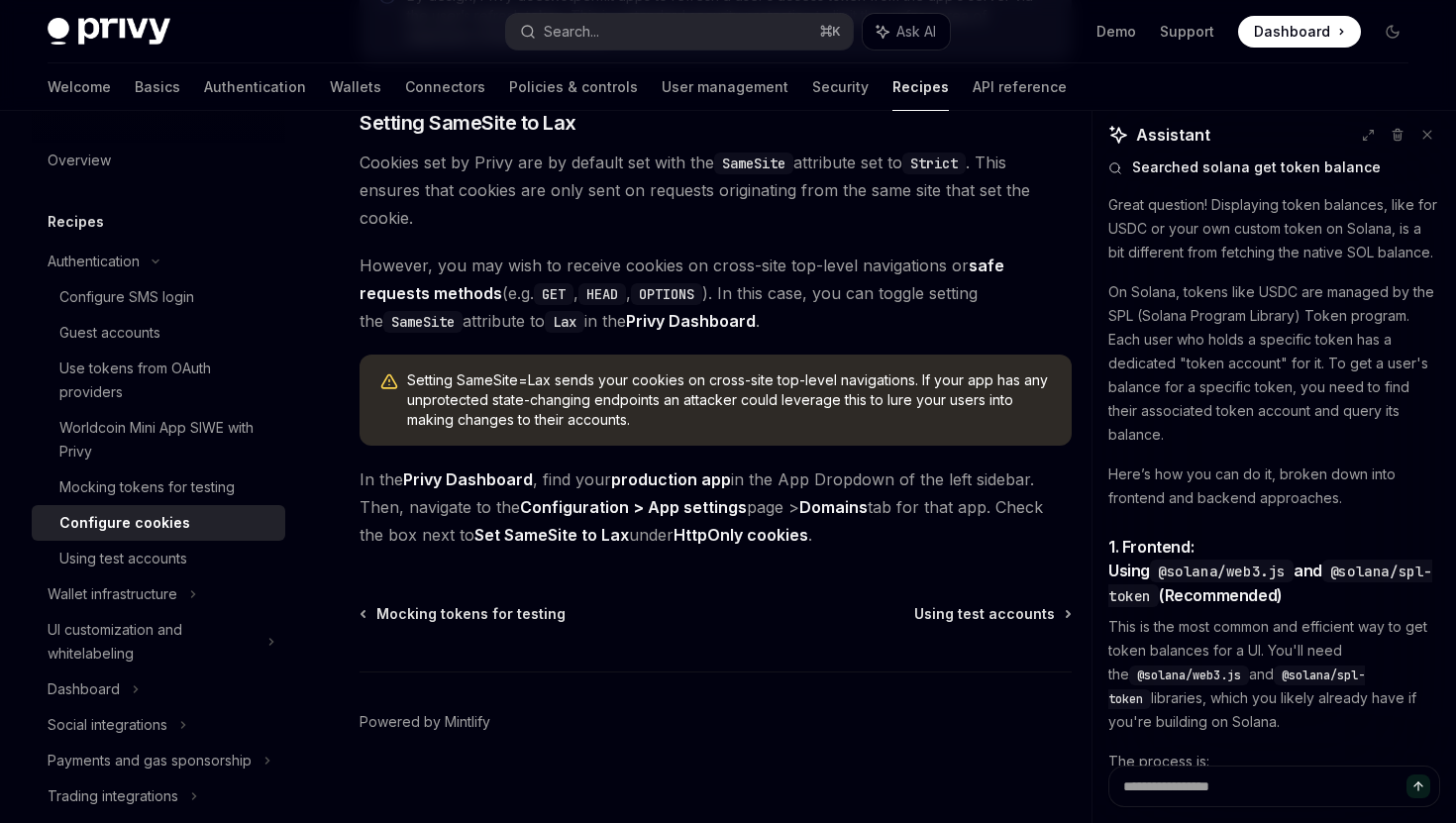 click on "Searched embedded wallet transaction failing Hello! I understand you're running into some trouble with transactions failing when using your own minted token with our embedded wallet service. It sounds frustrating when things don't work as expected, but I'm here to help.
You've hit on a very common issue when it comes to Solana transactions. The problem you're describing, where a transaction fails because it doesn't have the "latest blockchain," is almost always related to an expired blockhash.
Here's a simple breakdown of what's likely happening:
Fetching the Blockhash : To create a transaction on Solana, you first need to get the latest  blockhash
The Delay
Transaction Failure
How to Fix It
The solution is to
const  = ("" at bounding box center (1274, 463) 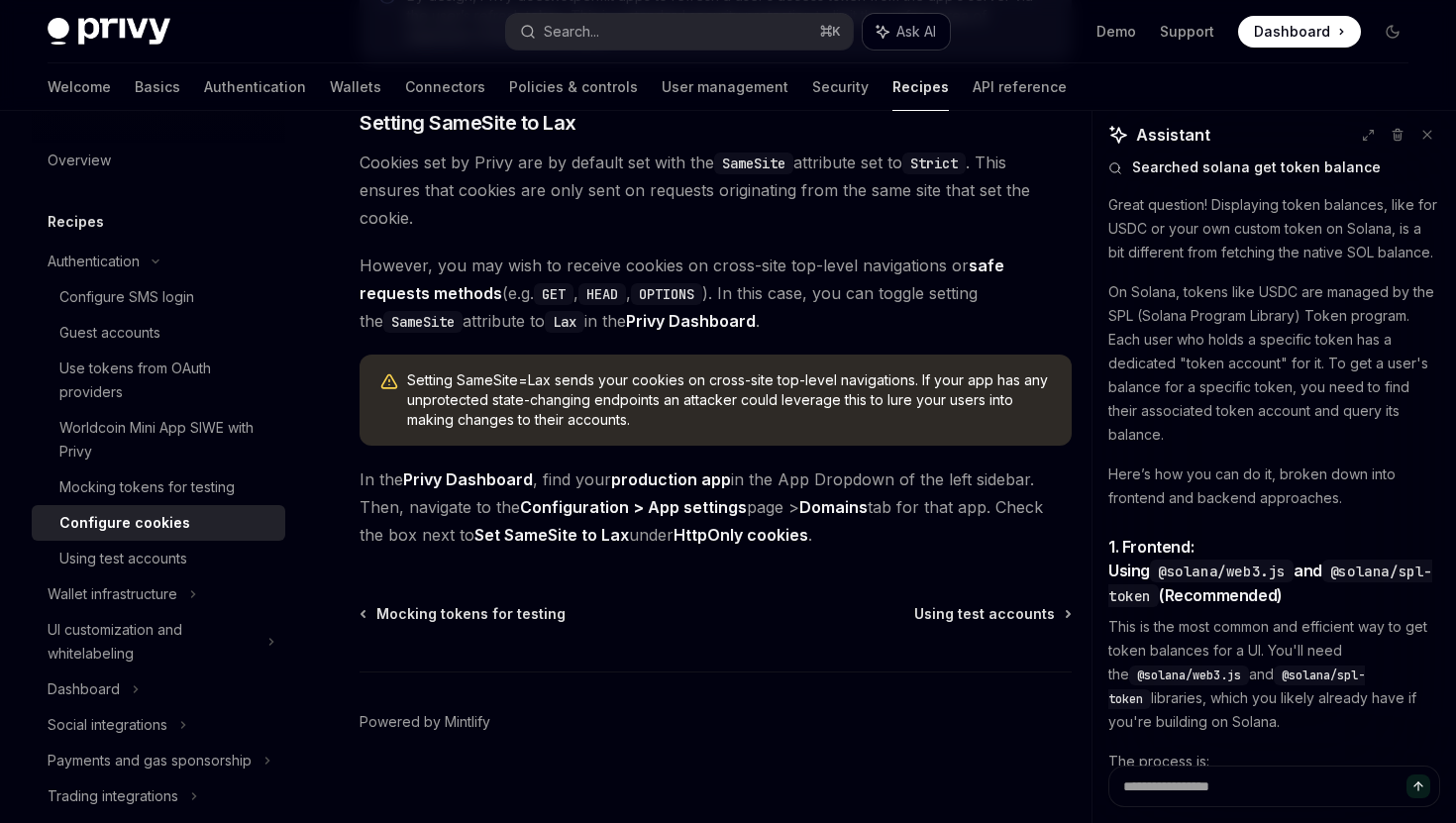 click on "Ask AI" at bounding box center (906, 32) 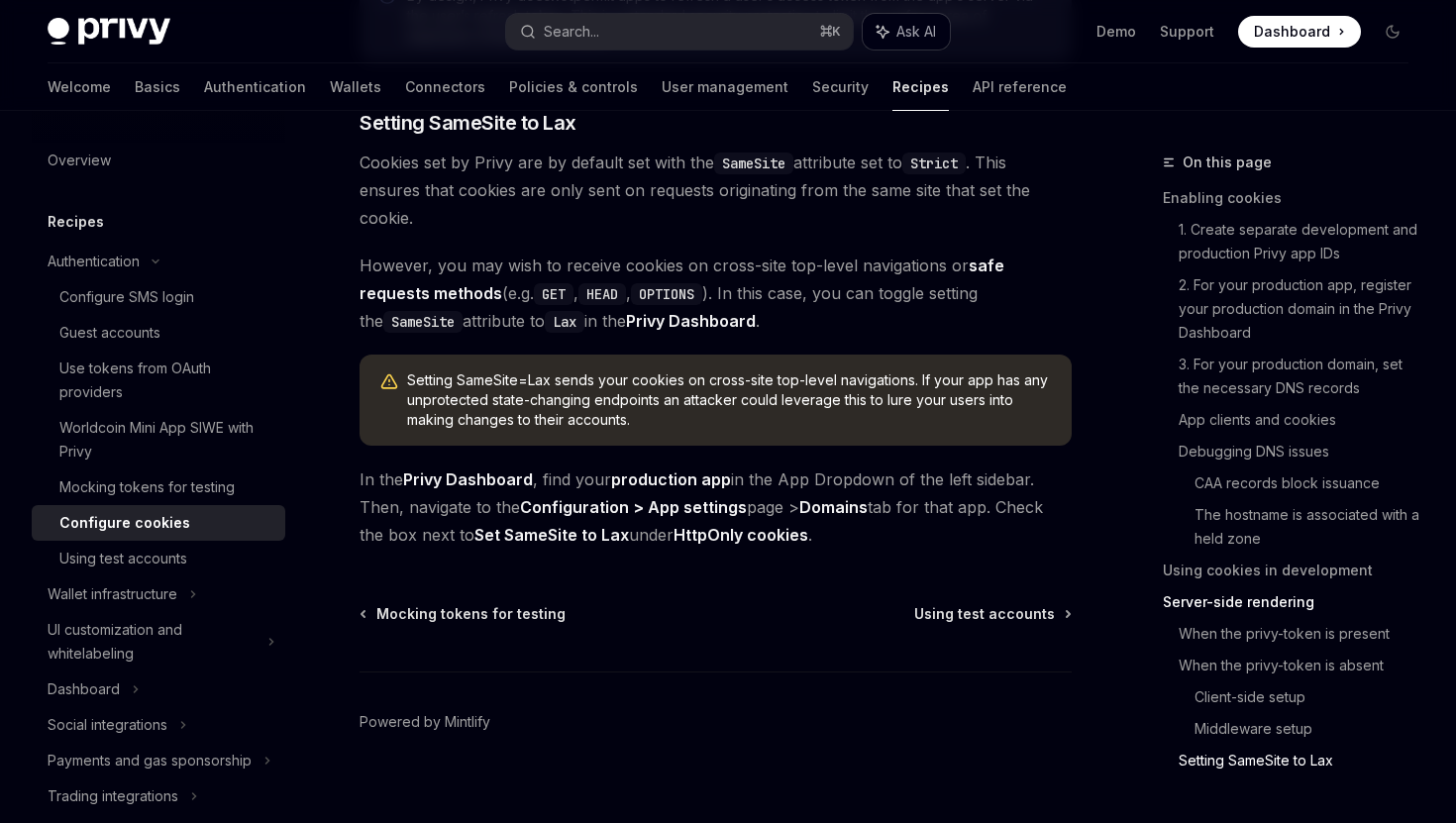 click on "Ask AI" at bounding box center [906, 32] 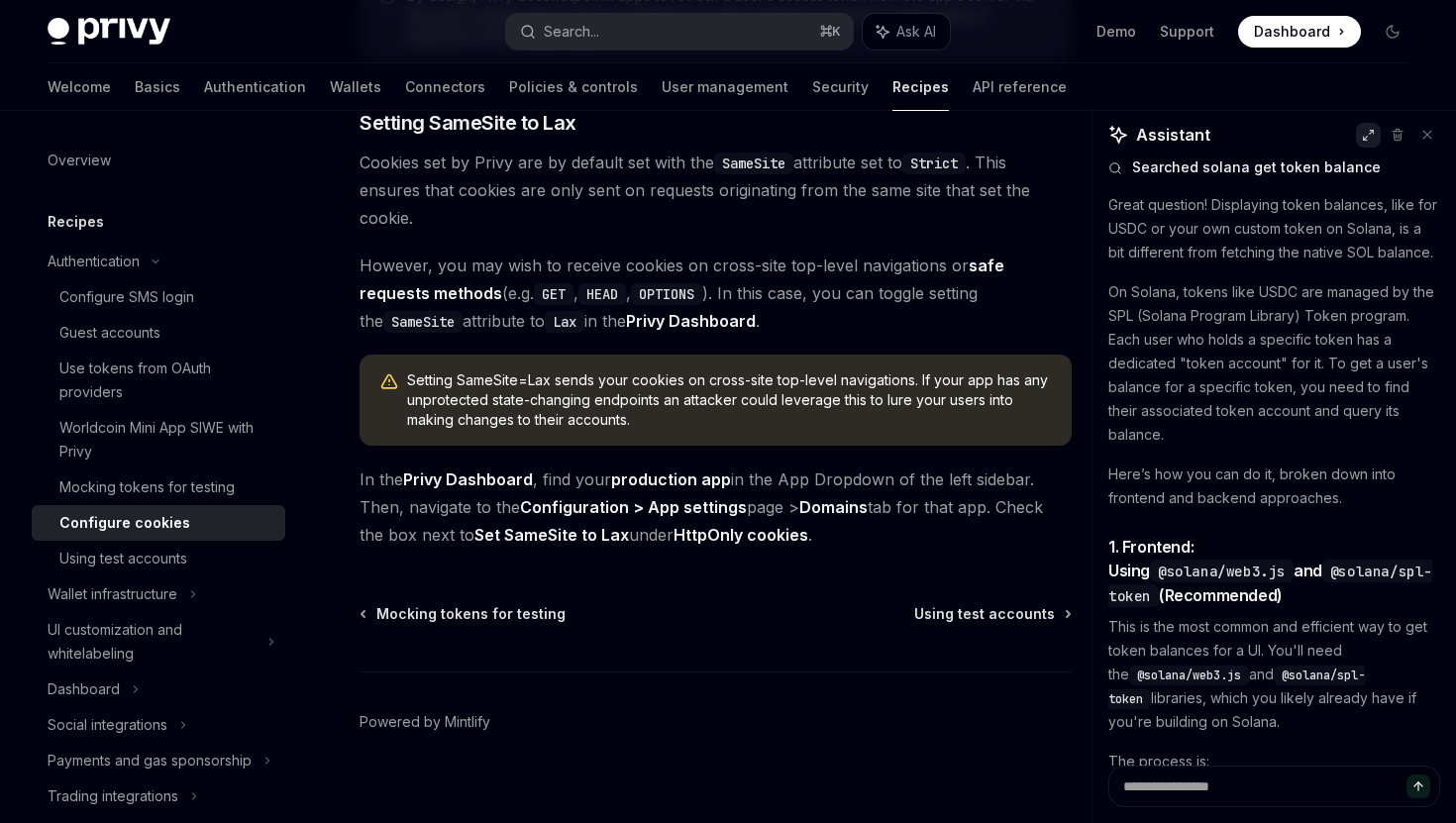 click 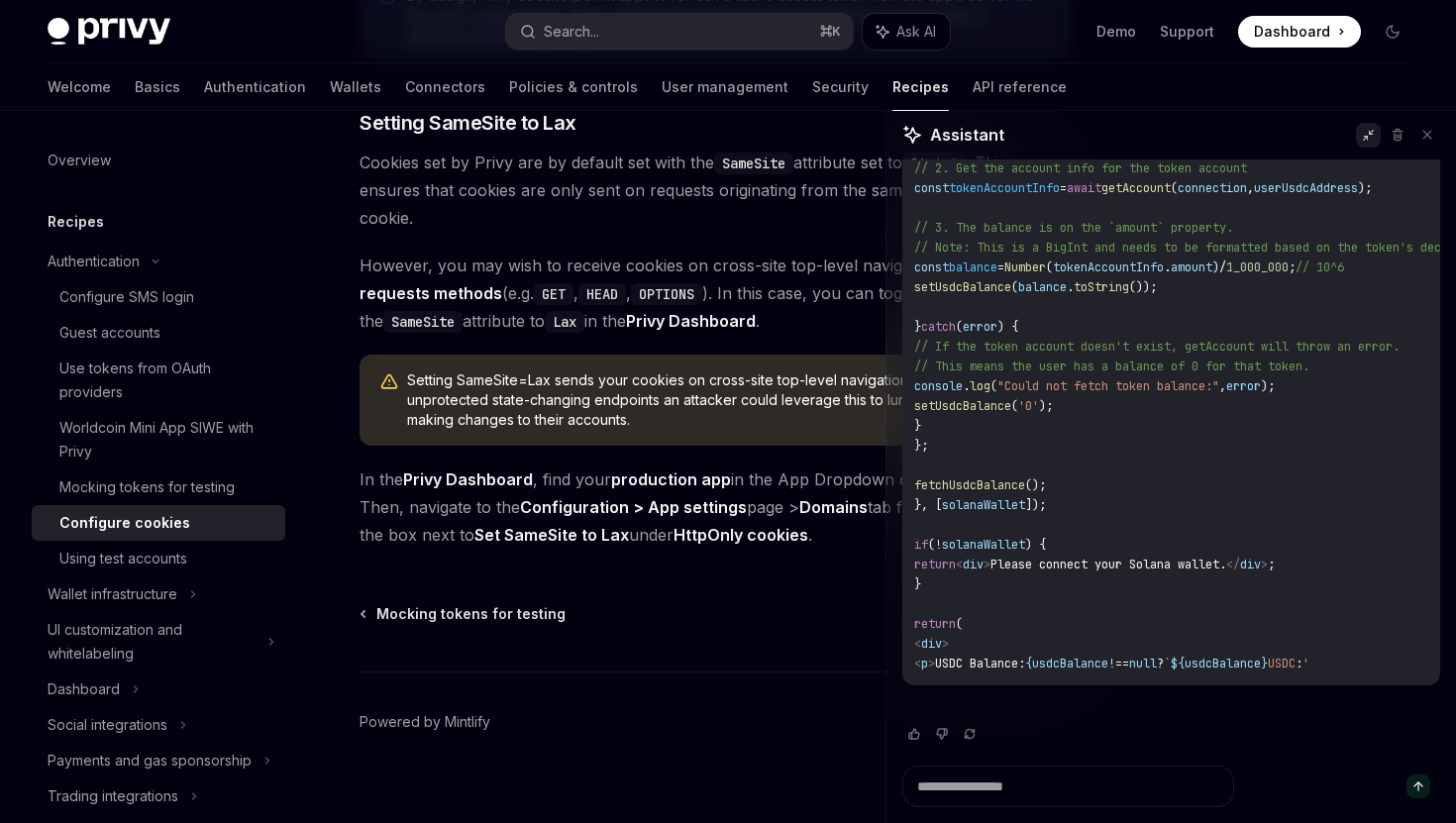 scroll, scrollTop: 34508, scrollLeft: 0, axis: vertical 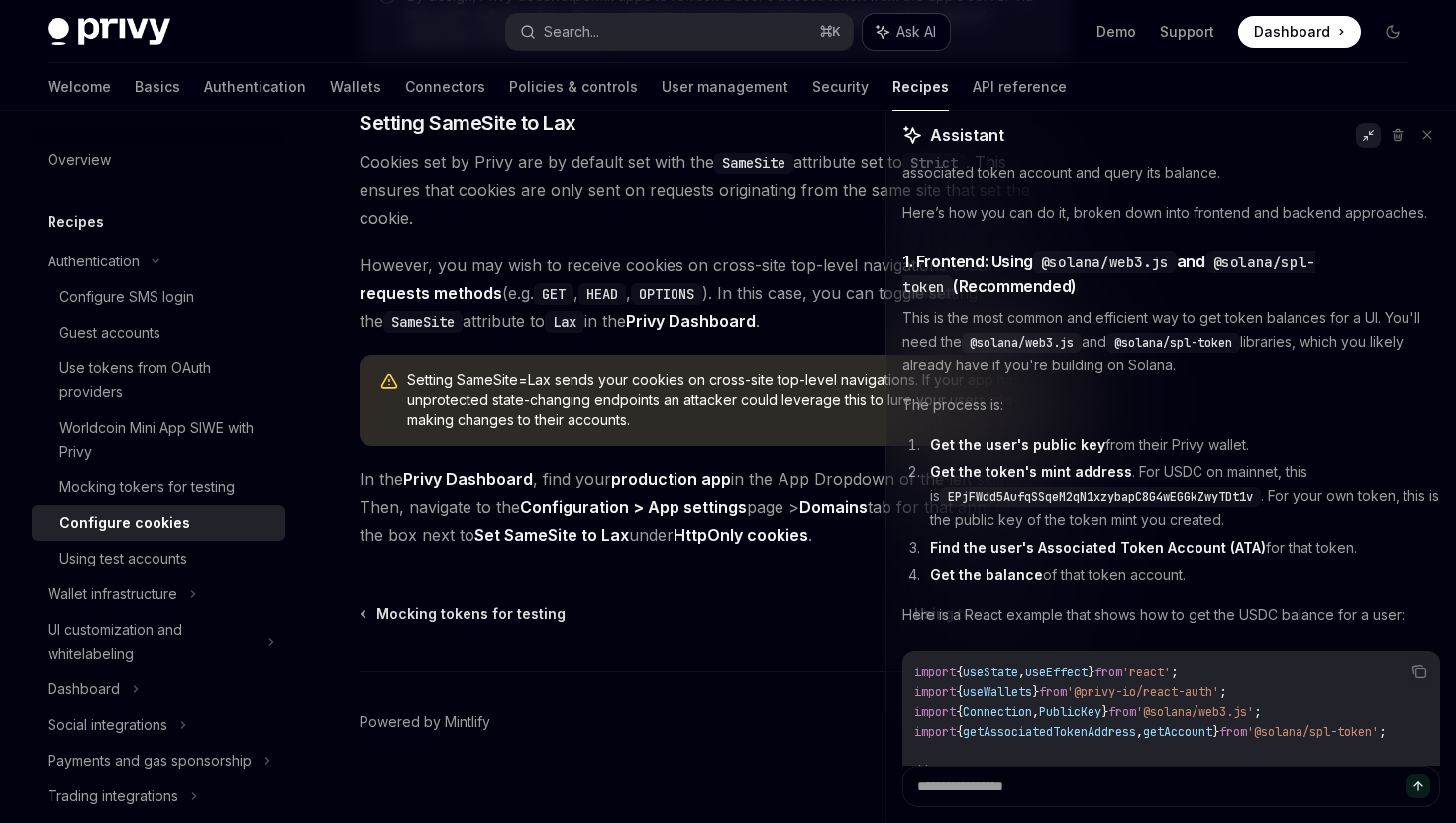 click on "Ask AI" at bounding box center (906, 32) 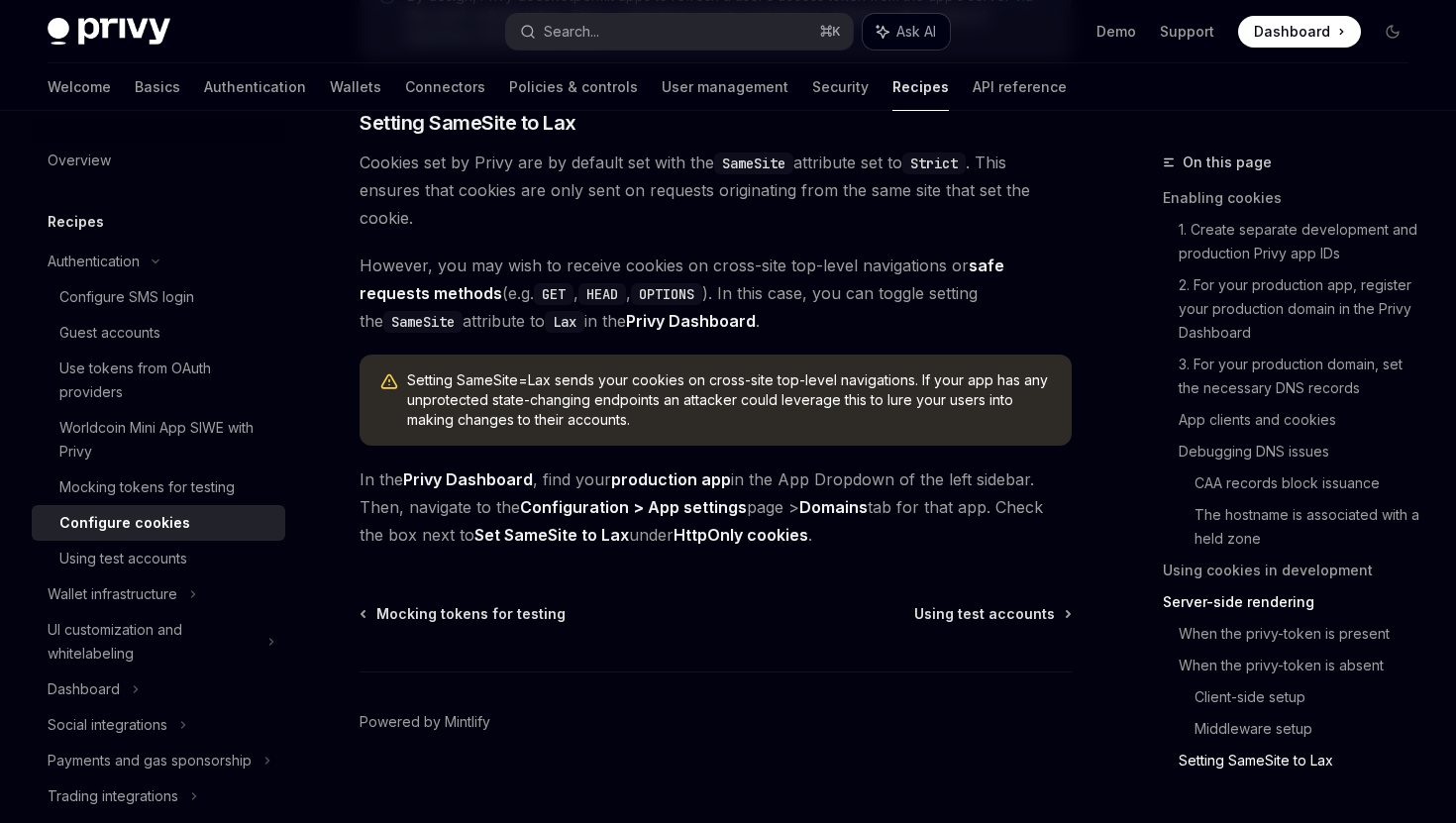click on "Ask AI" at bounding box center (906, 32) 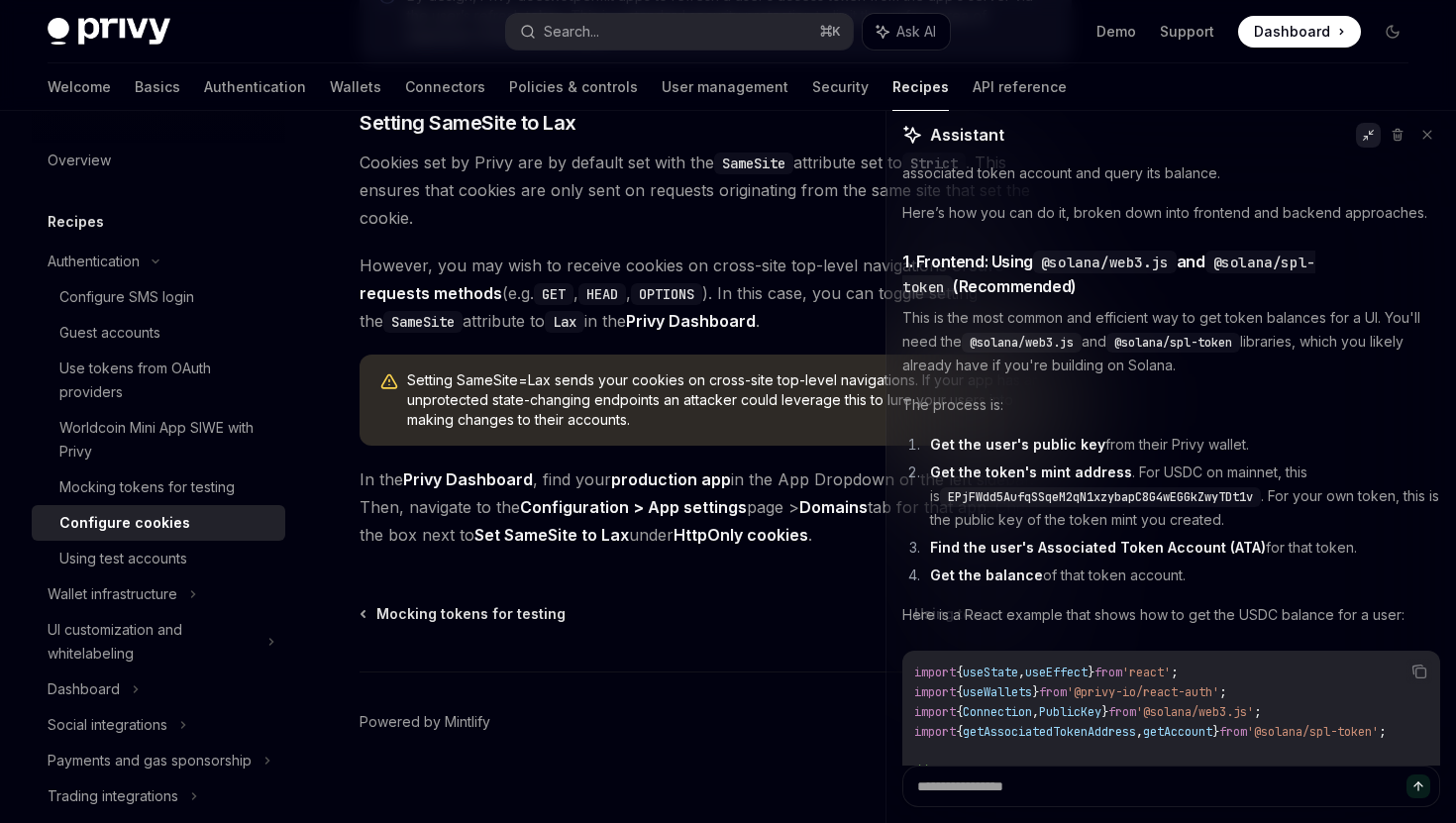 click at bounding box center (1368, 135) 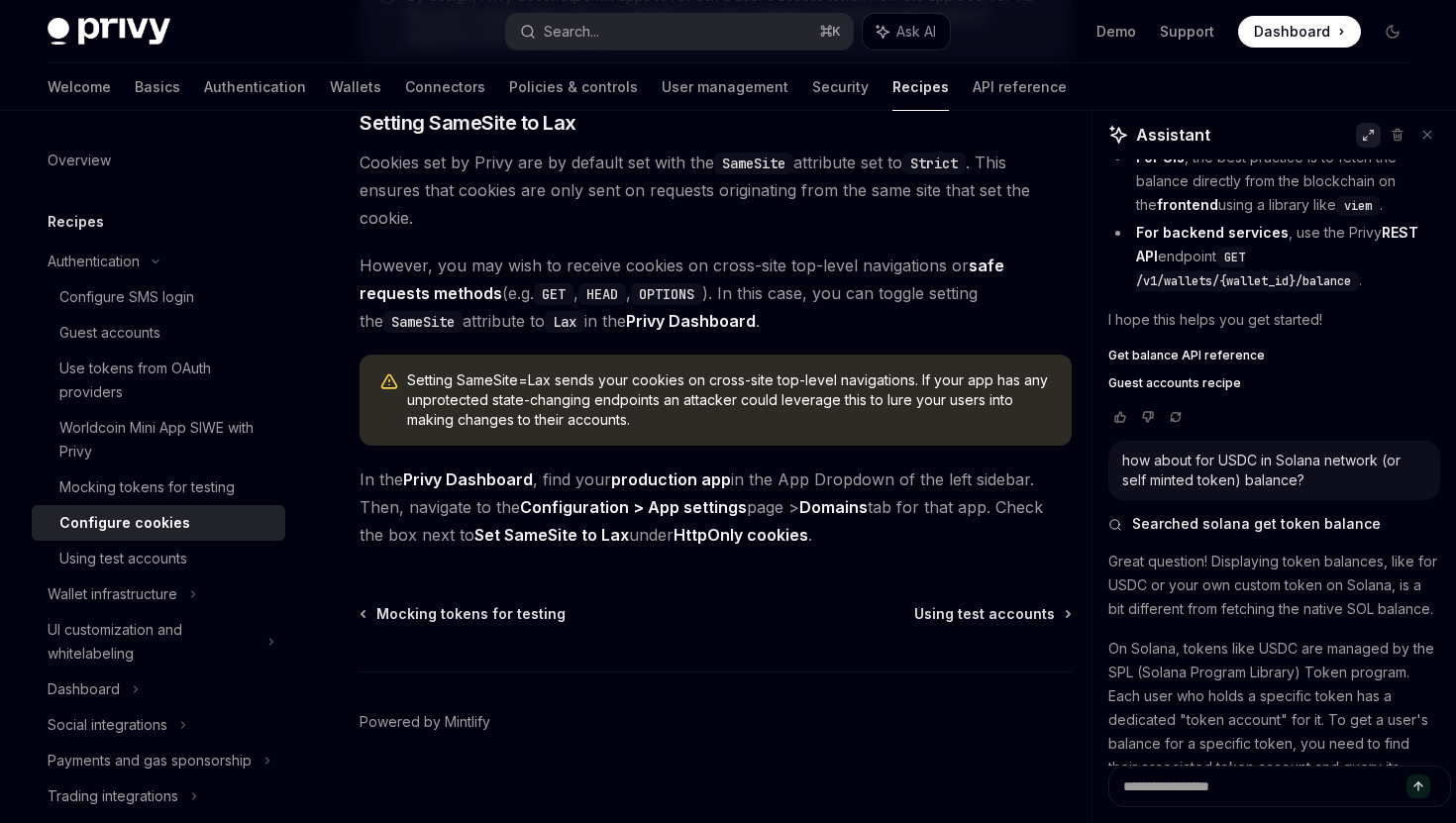 scroll, scrollTop: 41076, scrollLeft: 0, axis: vertical 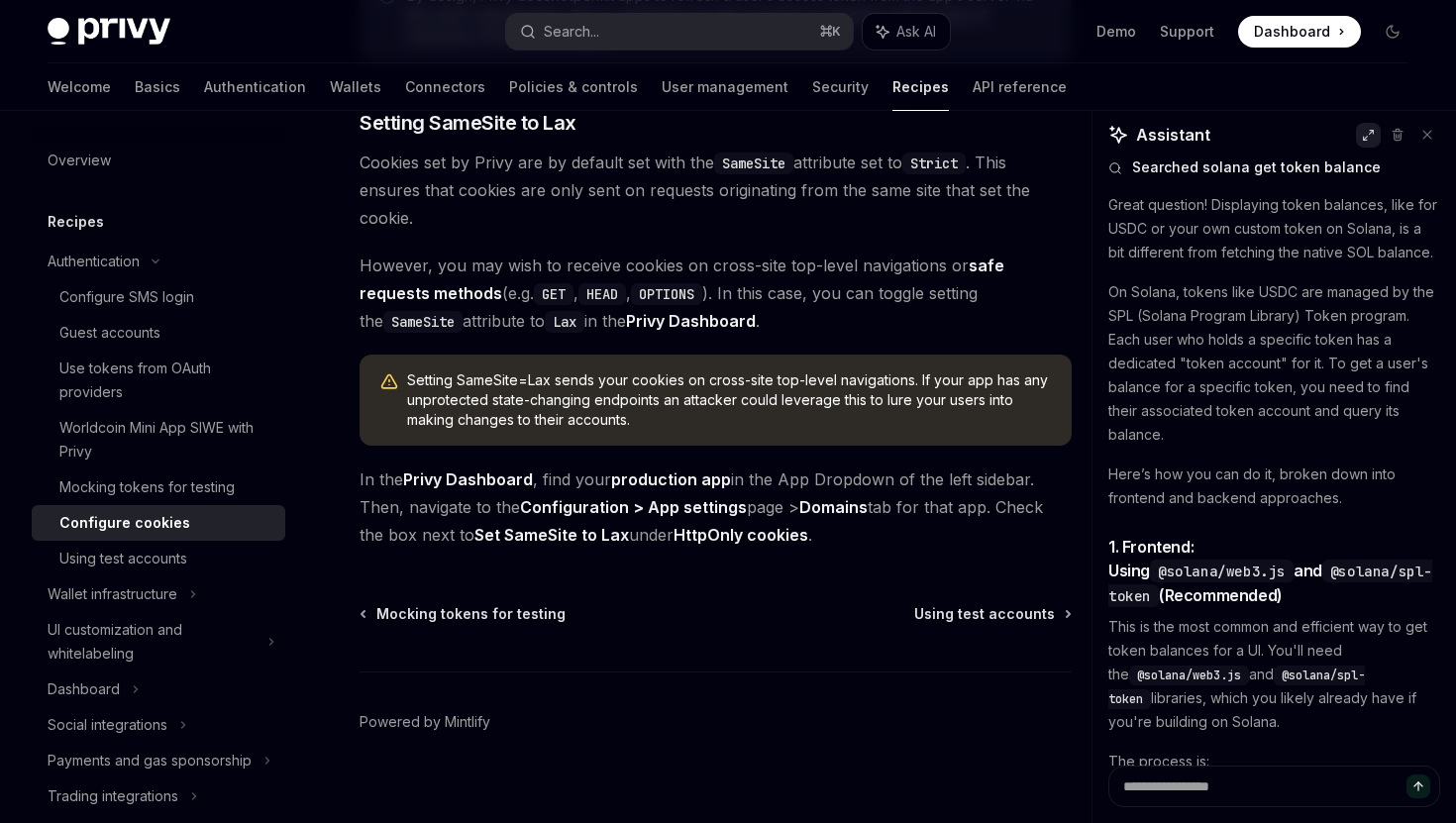 click 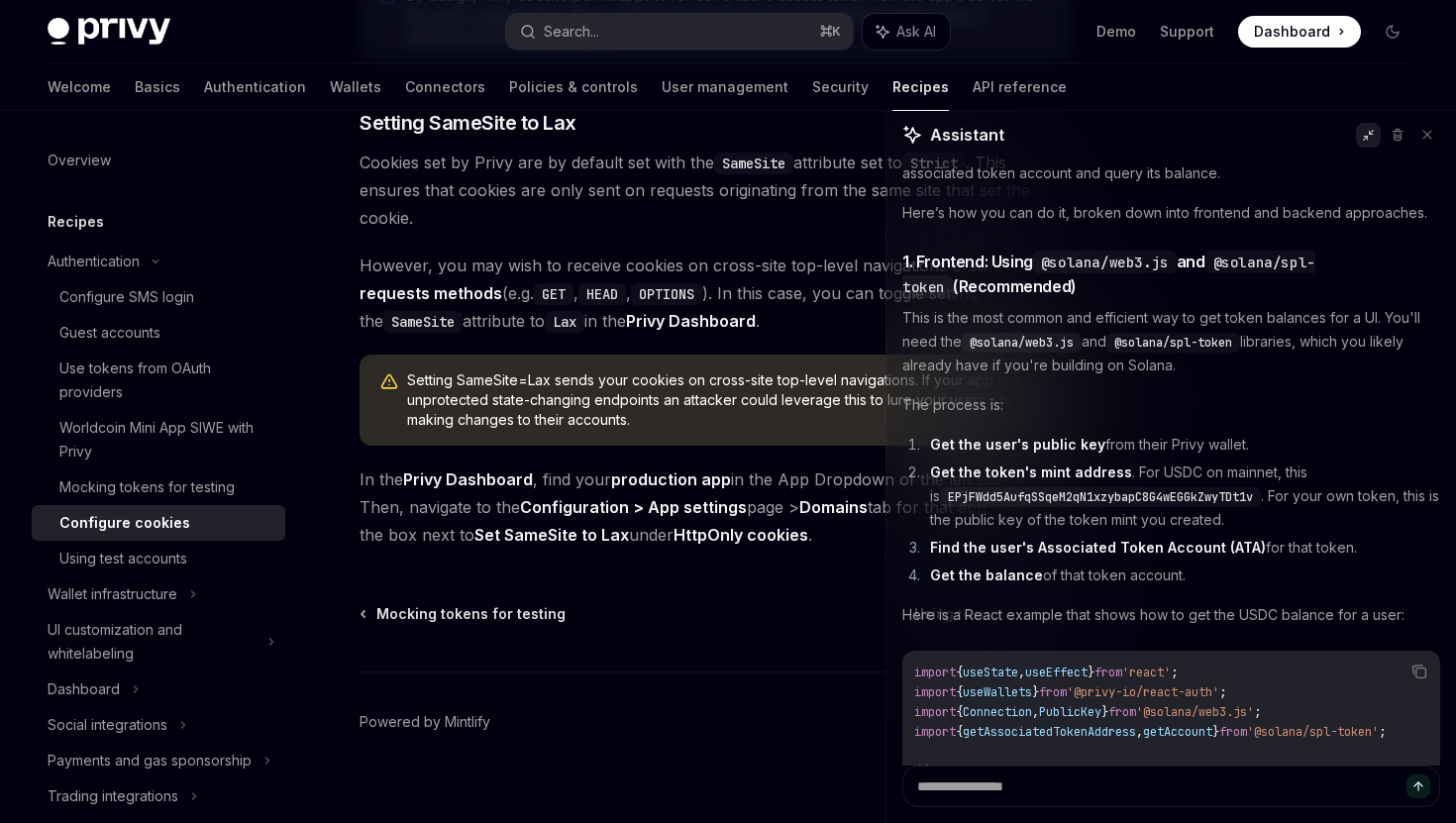scroll, scrollTop: 34508, scrollLeft: 0, axis: vertical 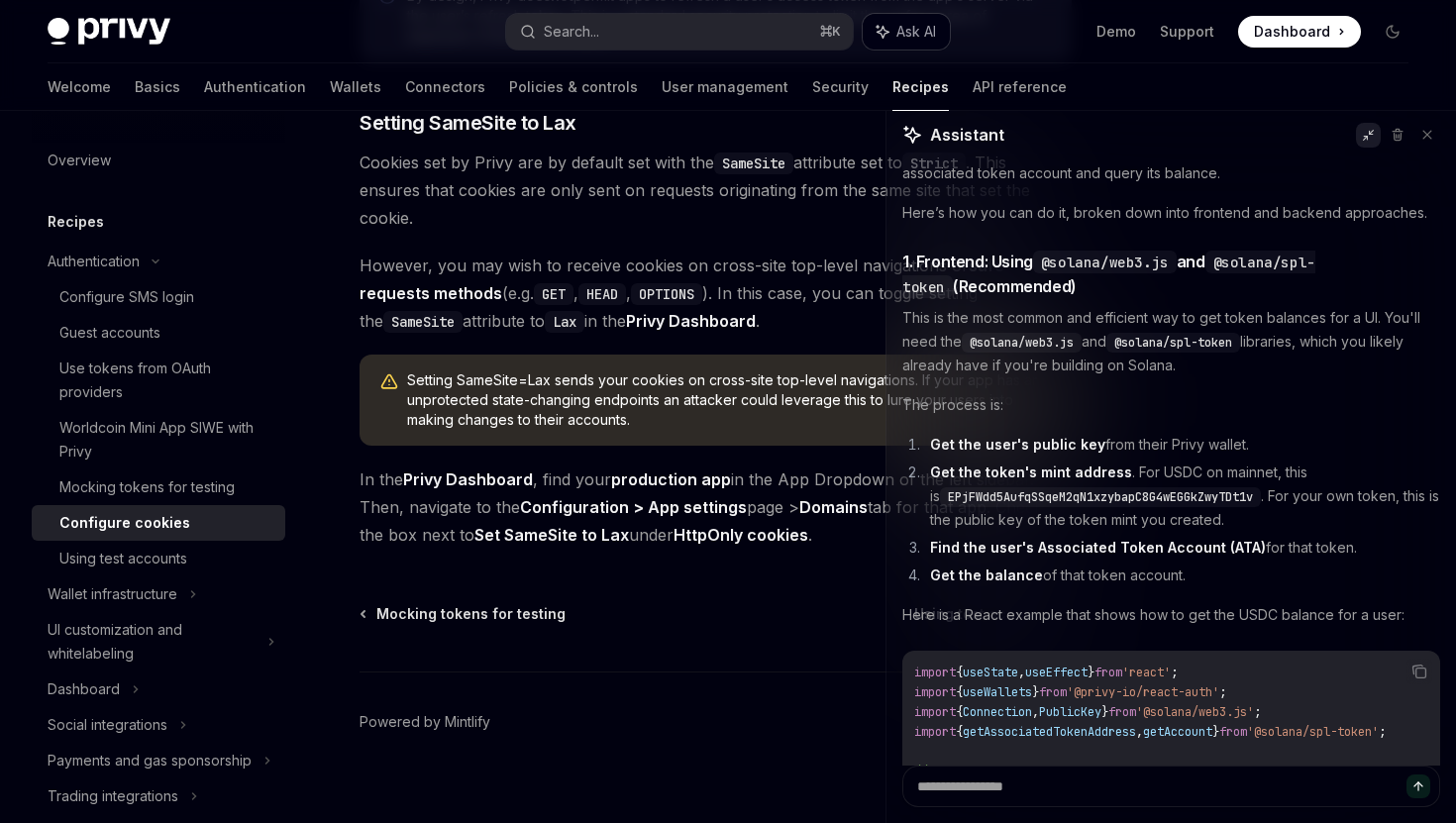 click on "Ask AI" at bounding box center (916, 32) 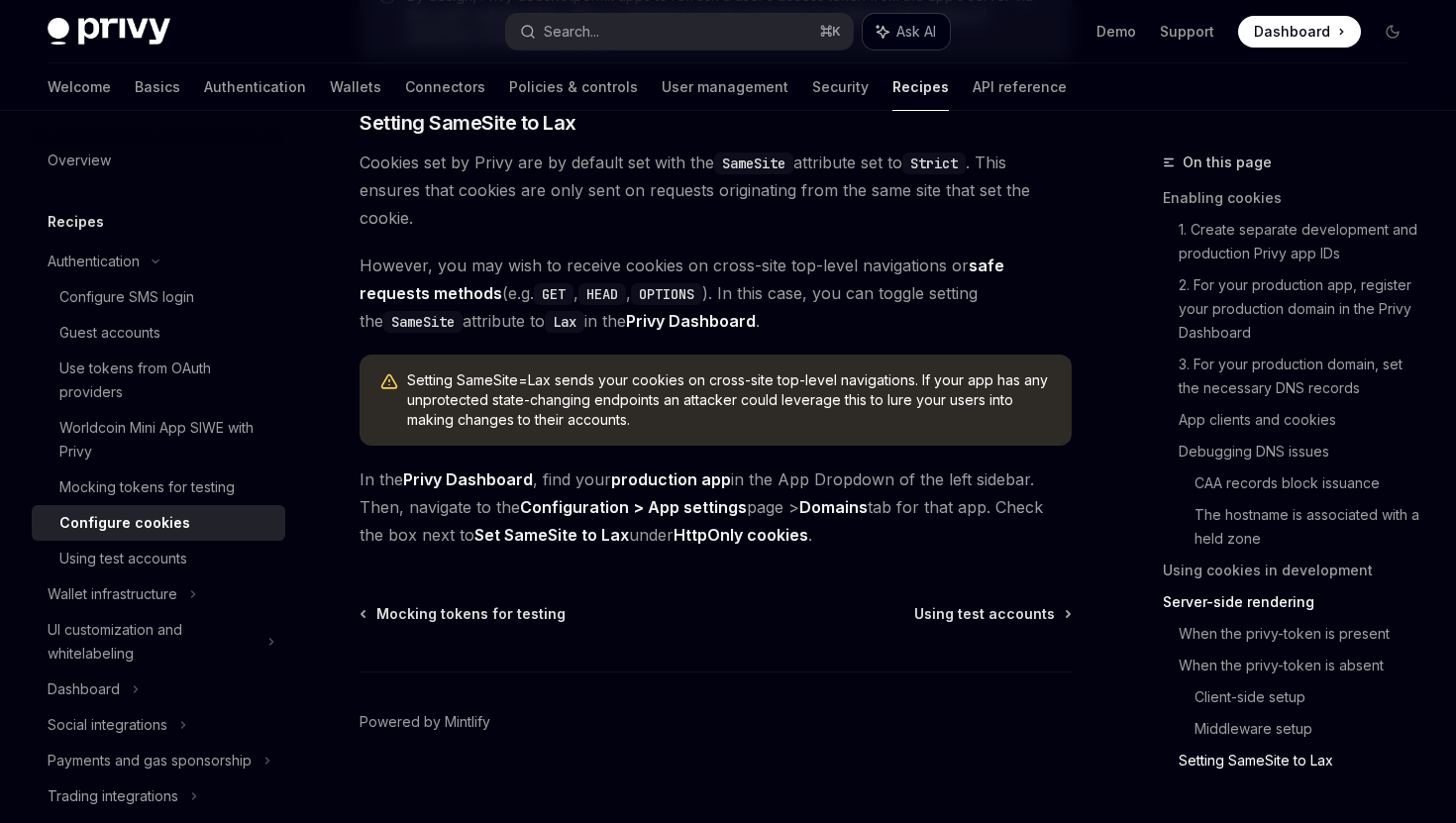 click on "Ask AI" at bounding box center [916, 32] 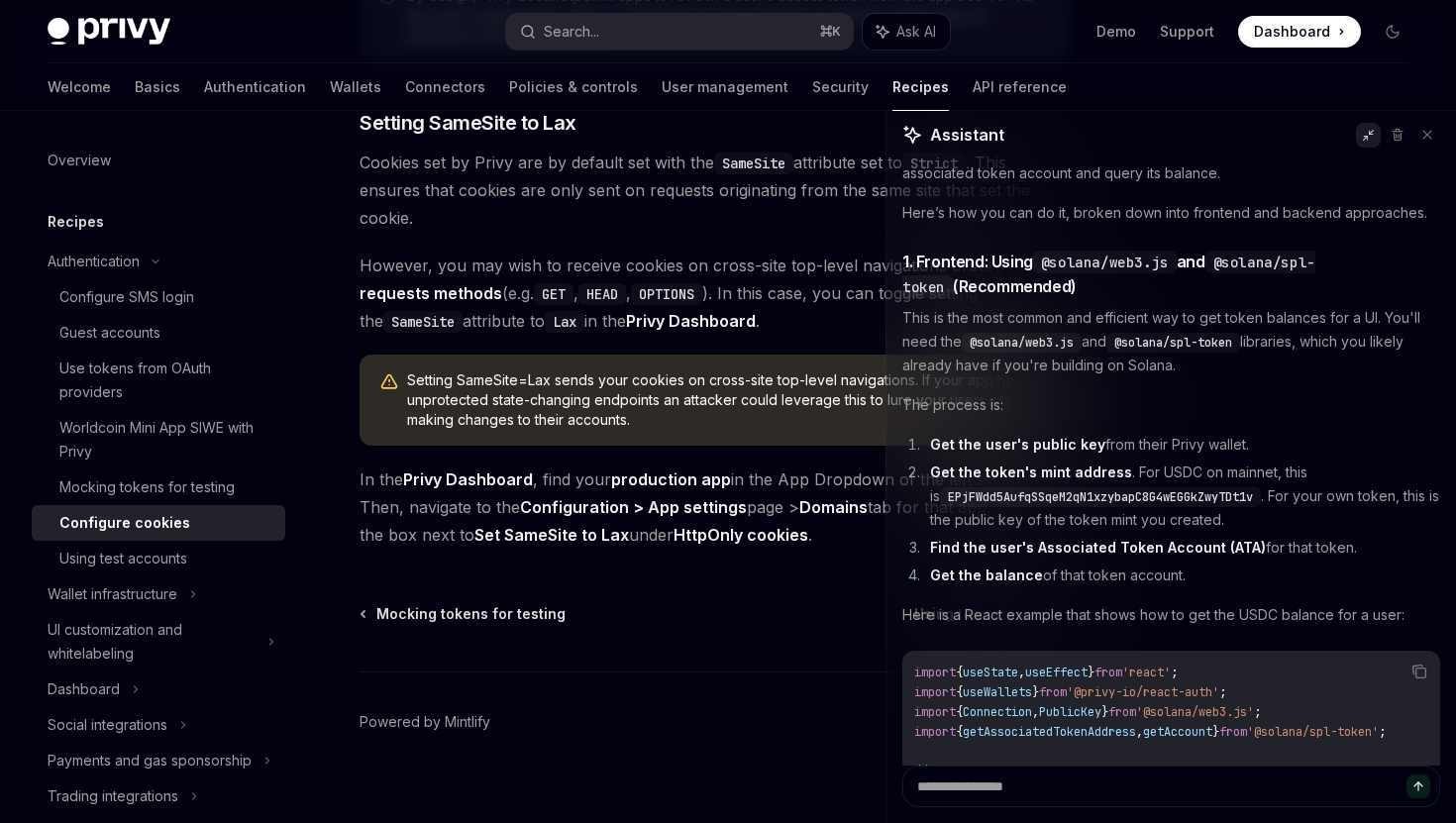 click on "Searched embedded wallet transaction failing Hello! I understand you're running into some trouble with transactions failing when using your own minted token with our embedded wallet service. It sounds frustrating when things don't work as expected, but I'm here to help.
You've hit on a very common issue when it comes to Solana transactions. The problem you're describing, where a transaction fails because it doesn't have the "latest blockchain," is almost always related to an expired blockhash.
Here's a simple breakdown of what's likely happening:
Fetching the Blockhash : To create a transaction on Solana, you first need to get the latest  blockhash
The Delay
Transaction Failure
How to Fix It
The solution is to
const  = ("" at bounding box center [1171, 463] 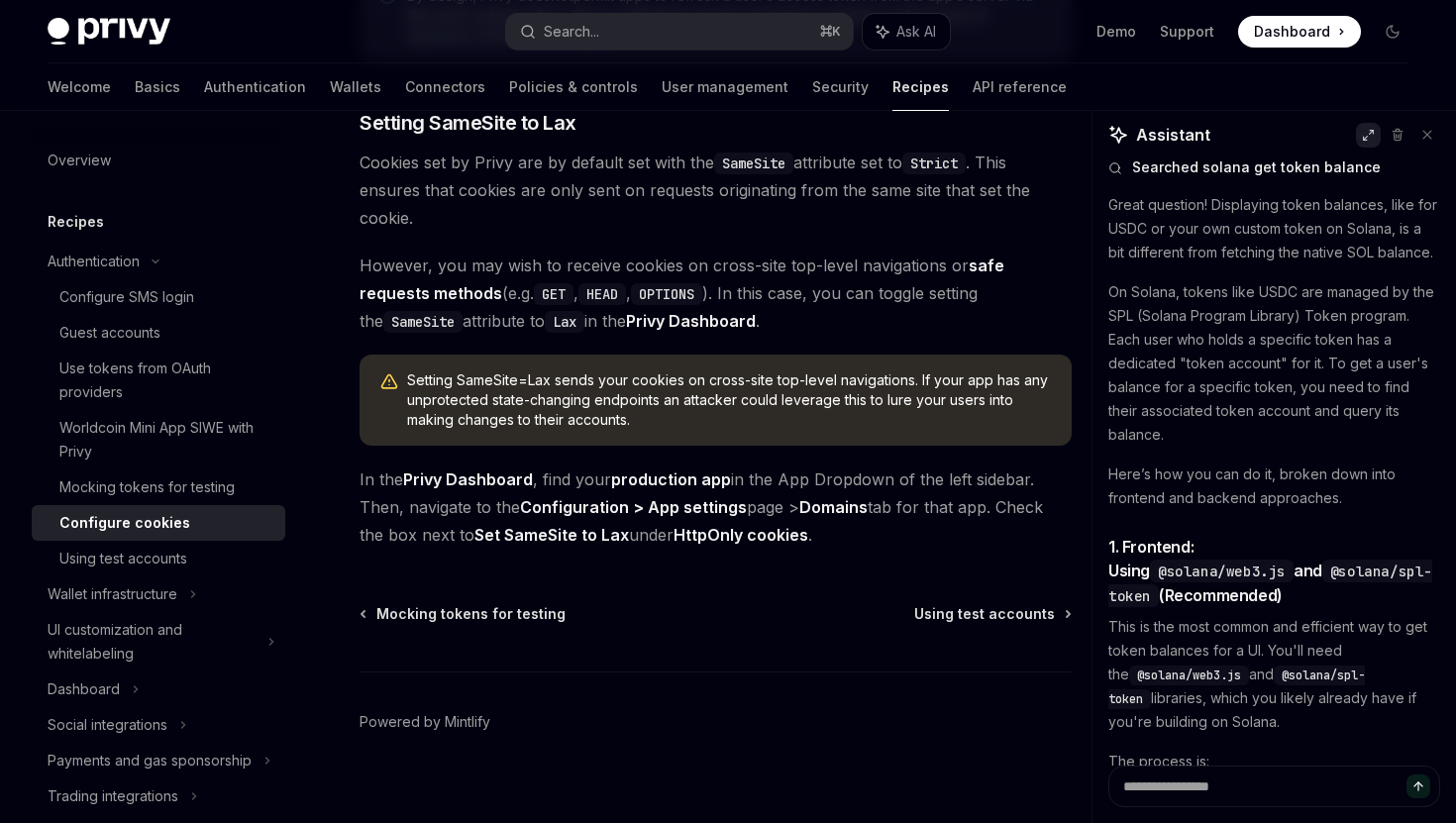 click at bounding box center (1368, 135) 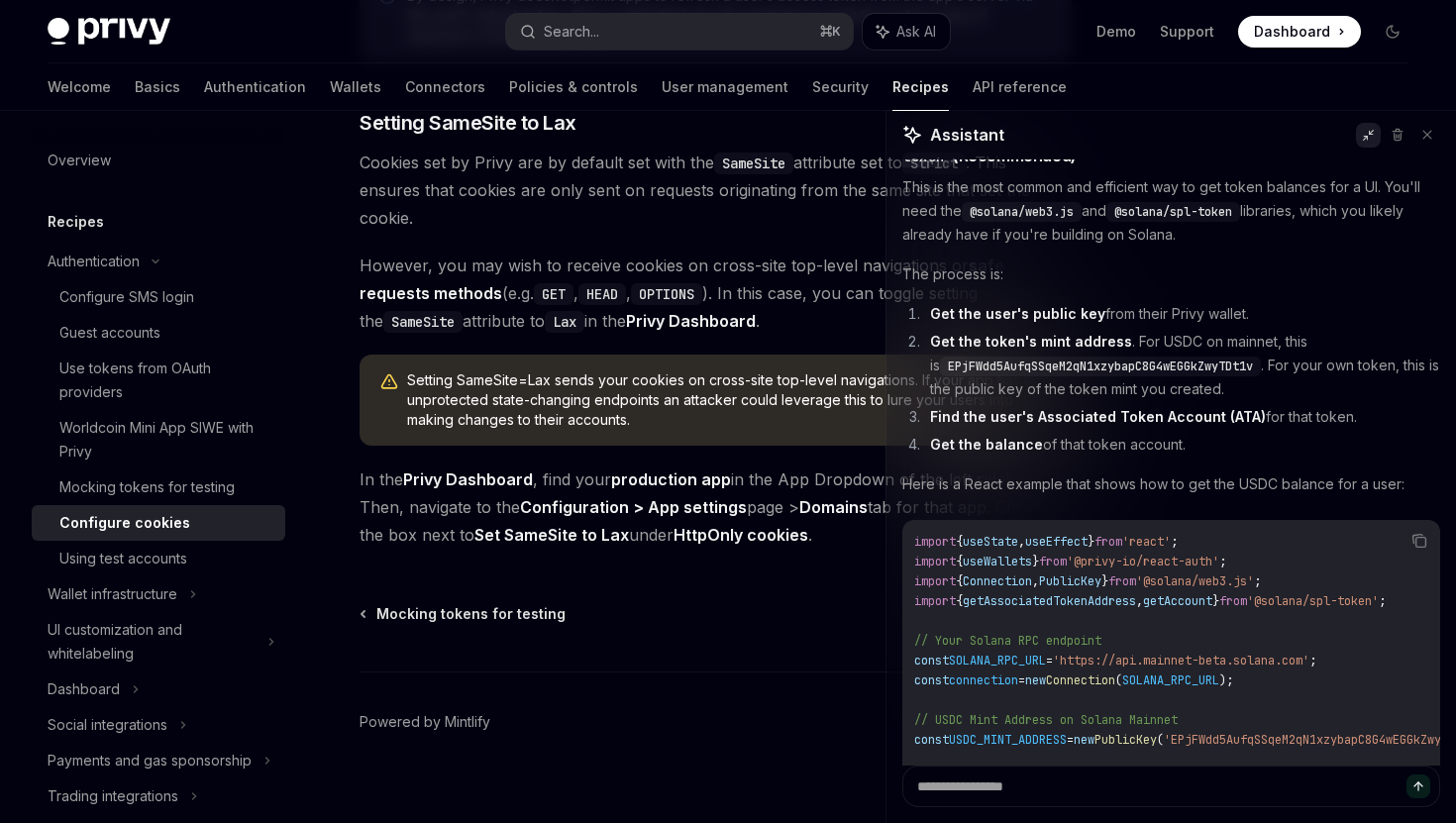 scroll, scrollTop: 34508, scrollLeft: 0, axis: vertical 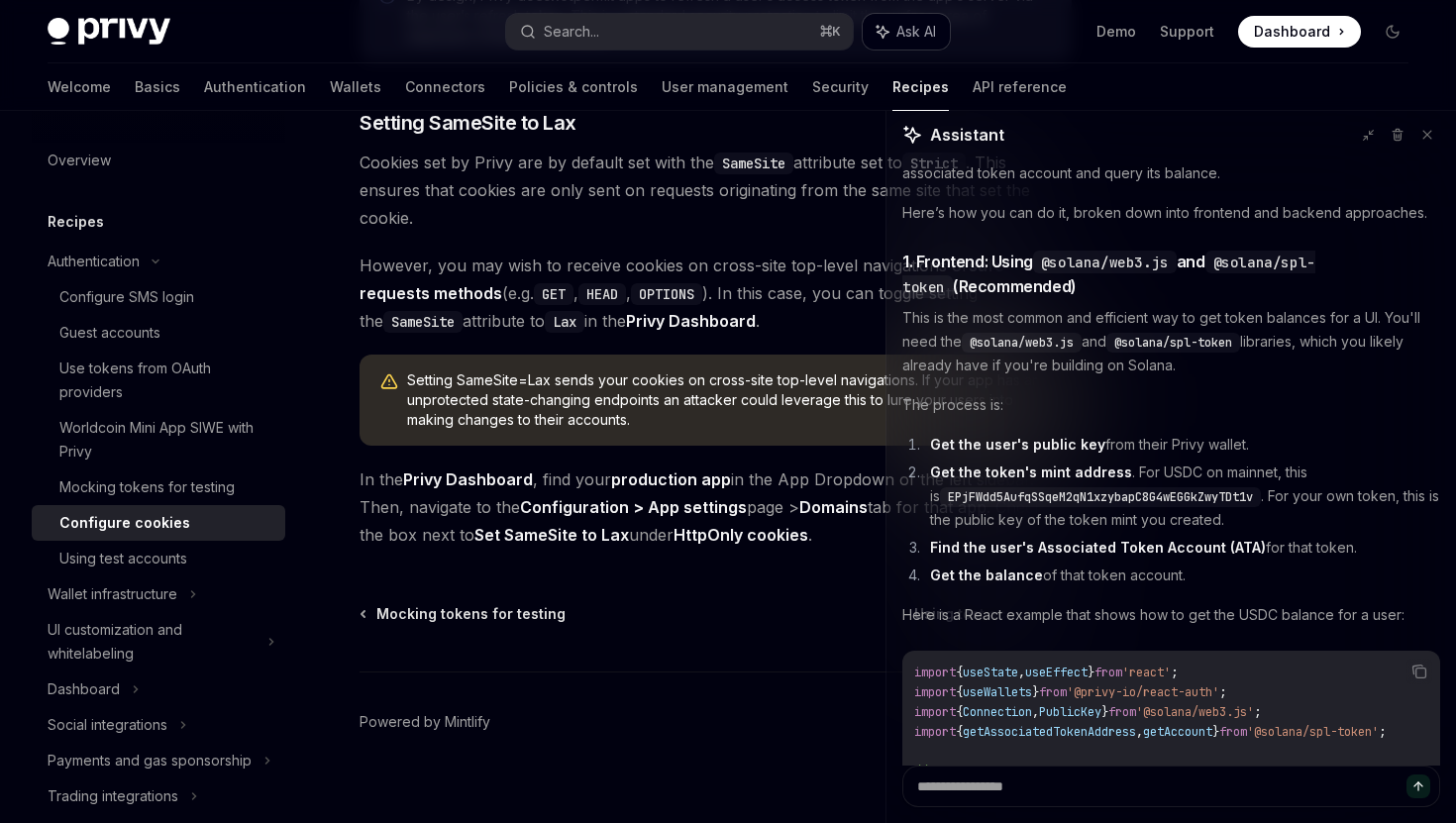 click on "Ask AI" at bounding box center [916, 32] 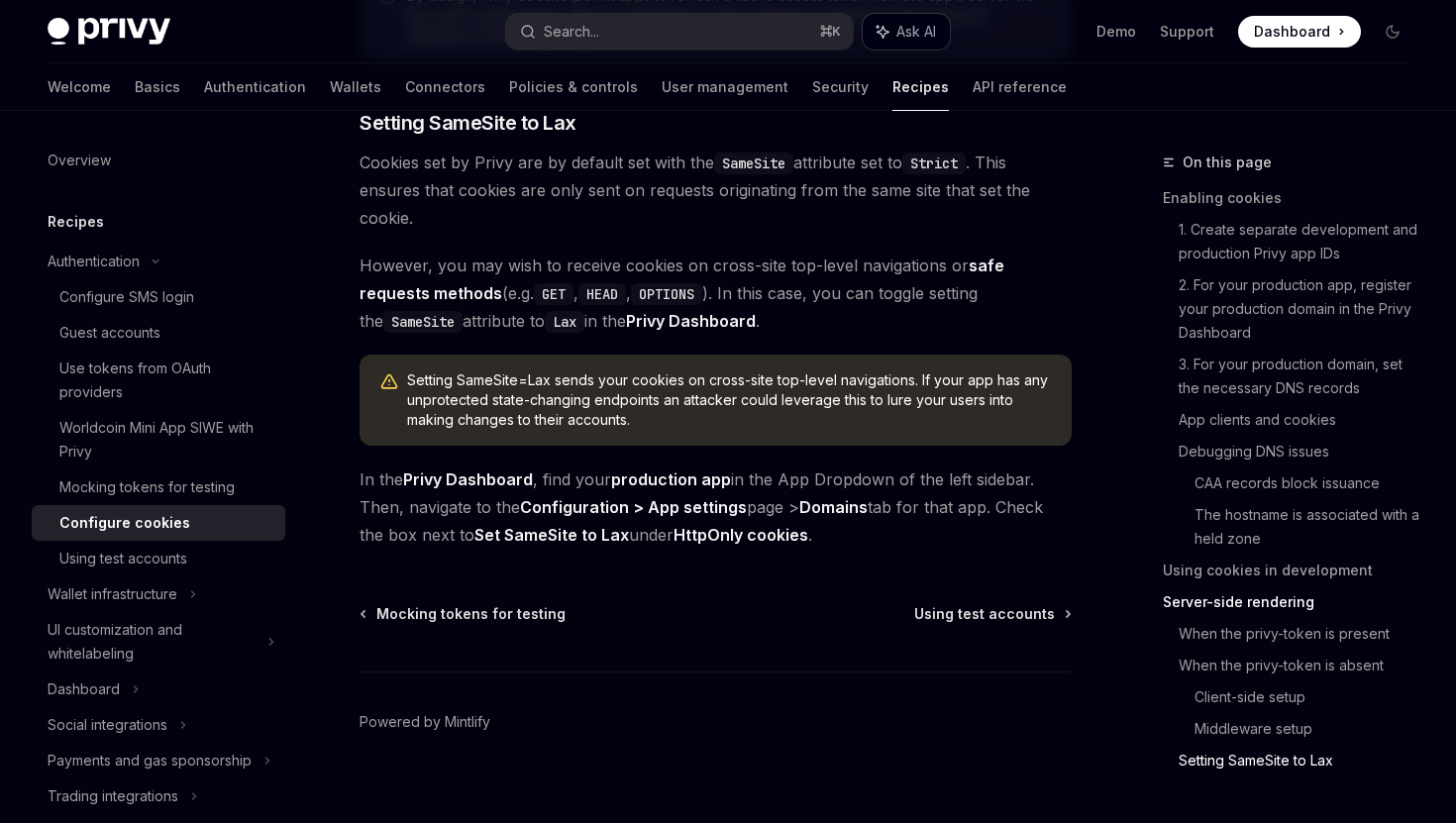 click on "Ask AI" at bounding box center [906, 32] 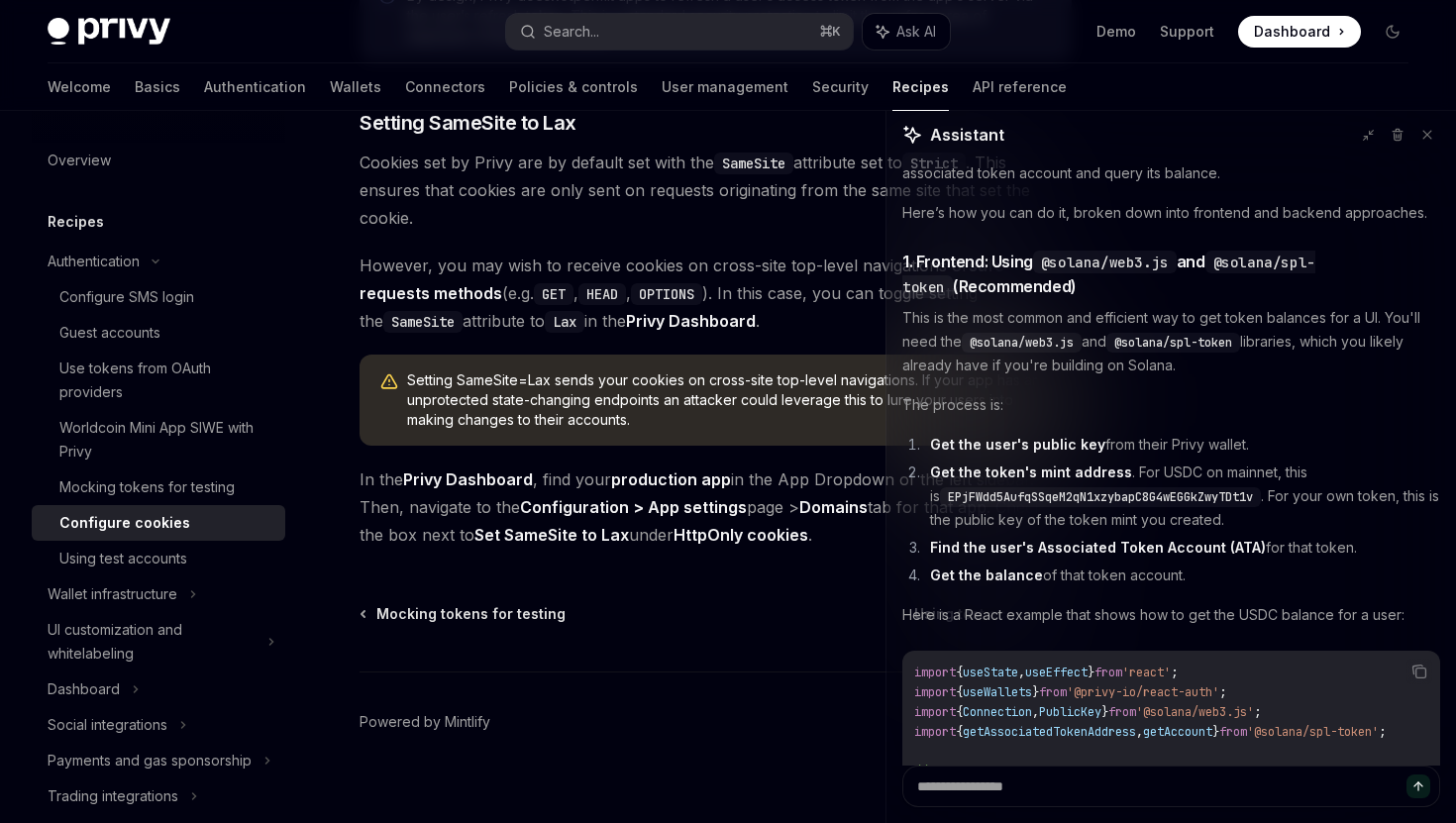 click on "Searched embedded wallet transaction failing Hello! I understand you're running into some trouble with transactions failing when using your own minted token with our embedded wallet service. It sounds frustrating when things don't work as expected, but I'm here to help.
You've hit on a very common issue when it comes to Solana transactions. The problem you're describing, where a transaction fails because it doesn't have the "latest blockchain," is almost always related to an expired blockhash.
Here's a simple breakdown of what's likely happening:
Fetching the Blockhash : To create a transaction on Solana, you first need to get the latest  blockhash
The Delay
Transaction Failure
How to Fix It
The solution is to
const  = ("" at bounding box center (1171, 463) 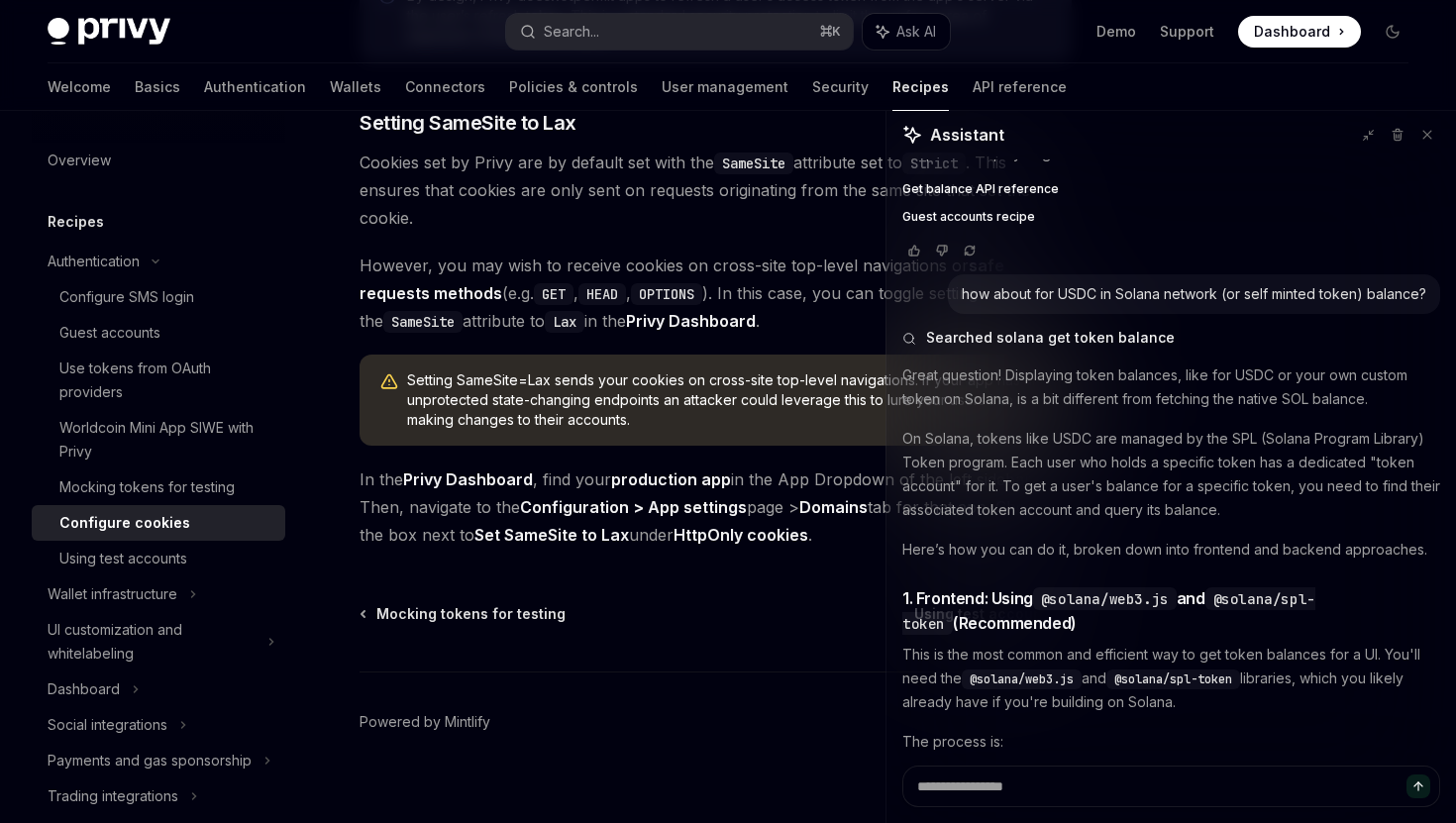 scroll, scrollTop: 34013, scrollLeft: 0, axis: vertical 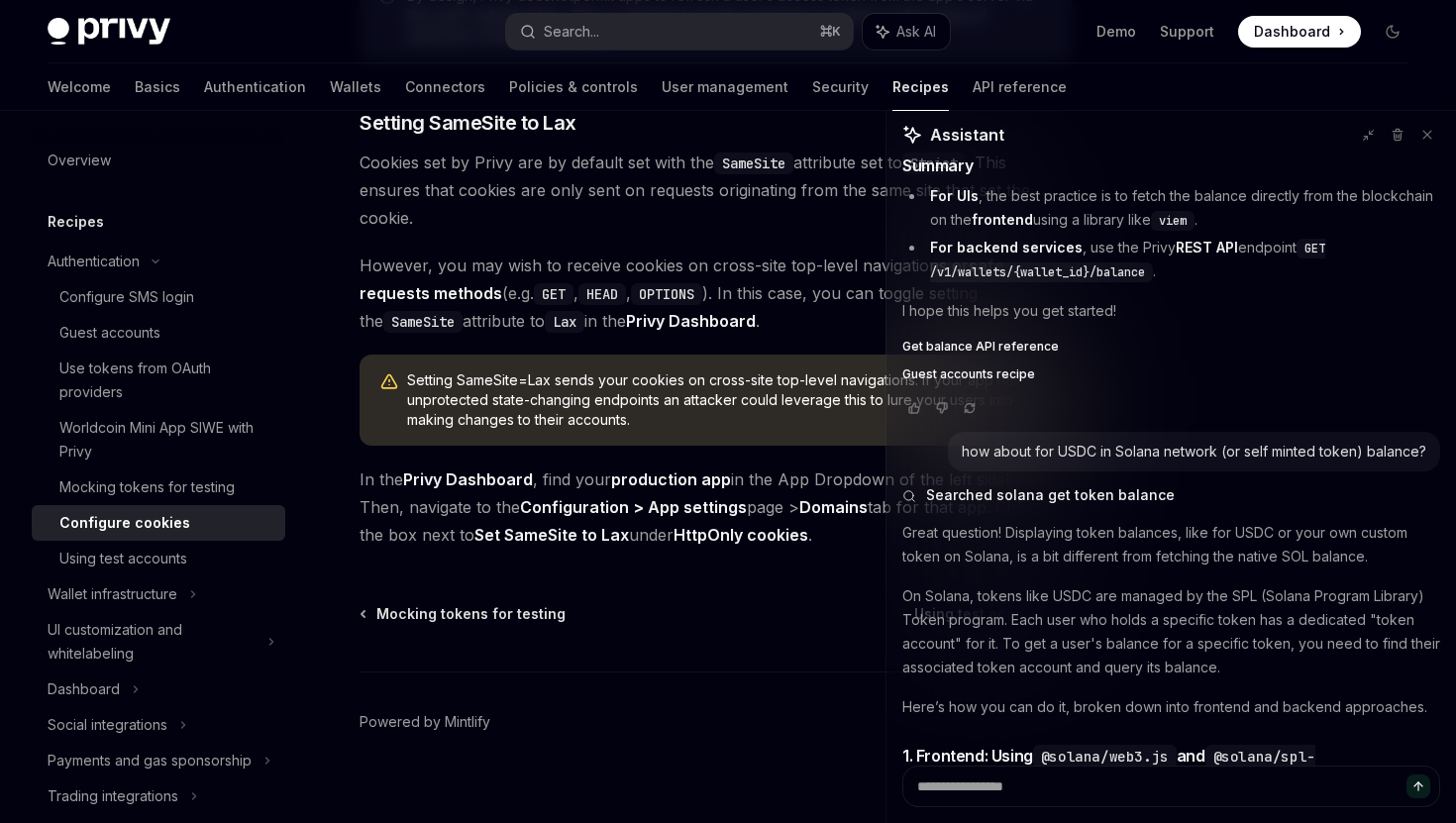 drag, startPoint x: 1412, startPoint y: 341, endPoint x: 1393, endPoint y: 341, distance: 19 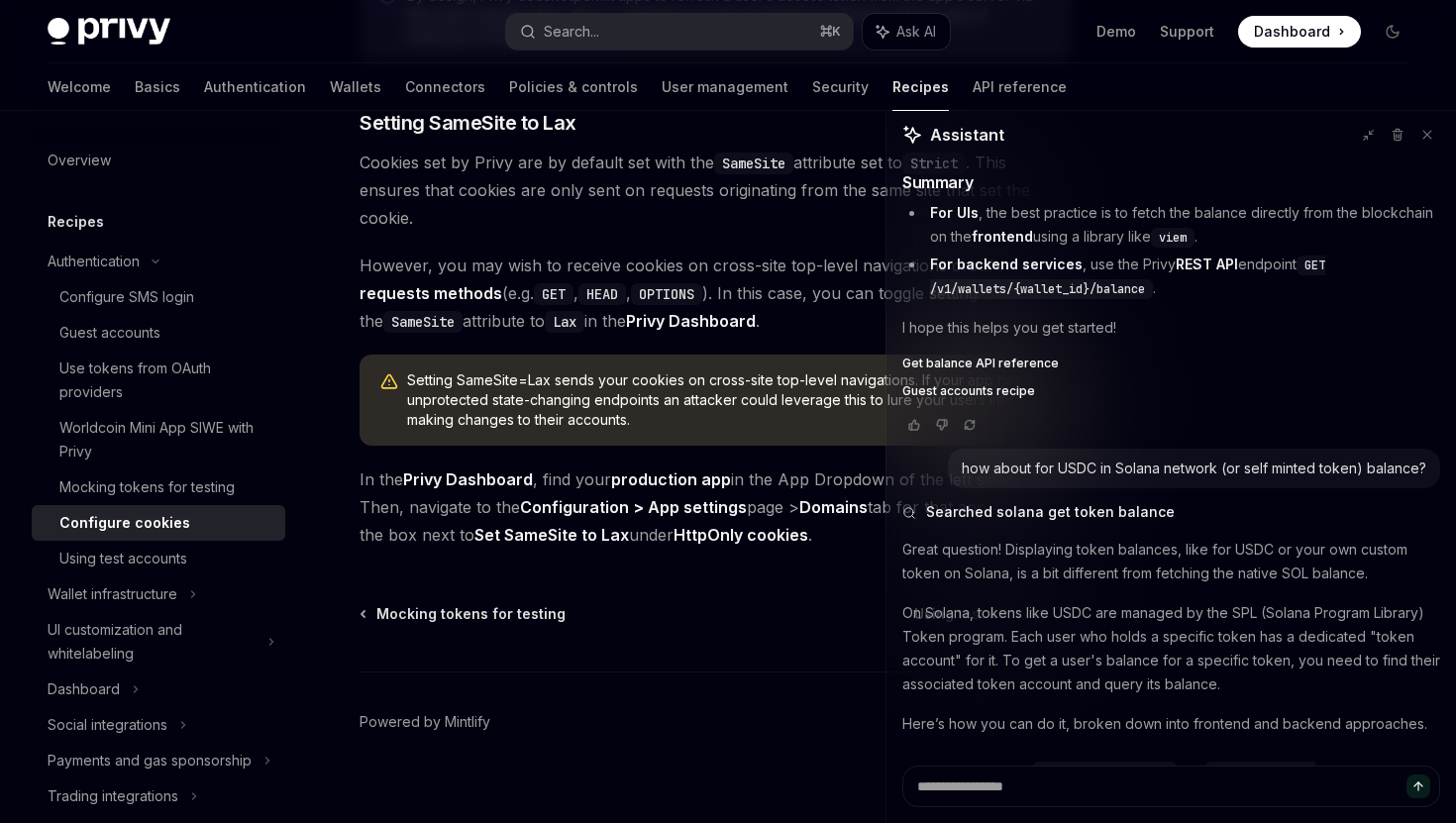 scroll, scrollTop: 34000, scrollLeft: 0, axis: vertical 